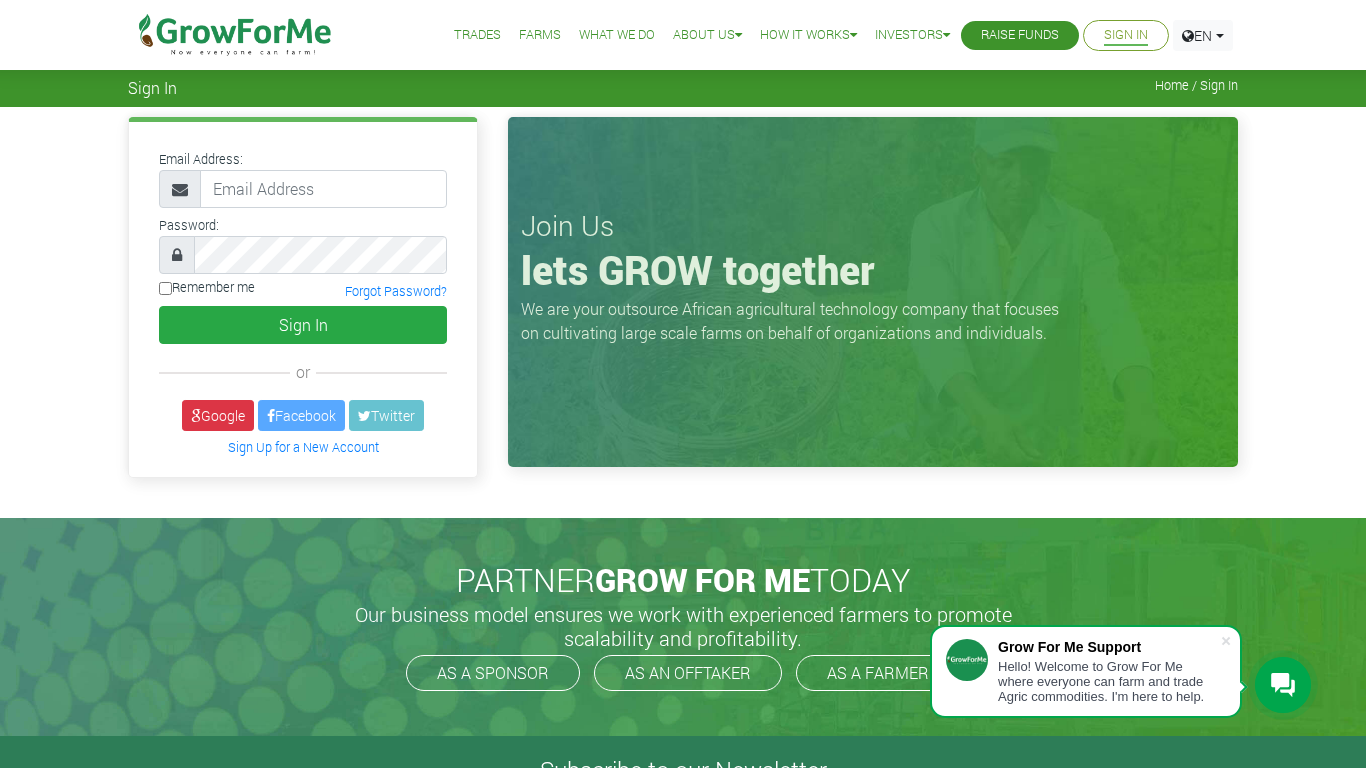 scroll, scrollTop: 0, scrollLeft: 0, axis: both 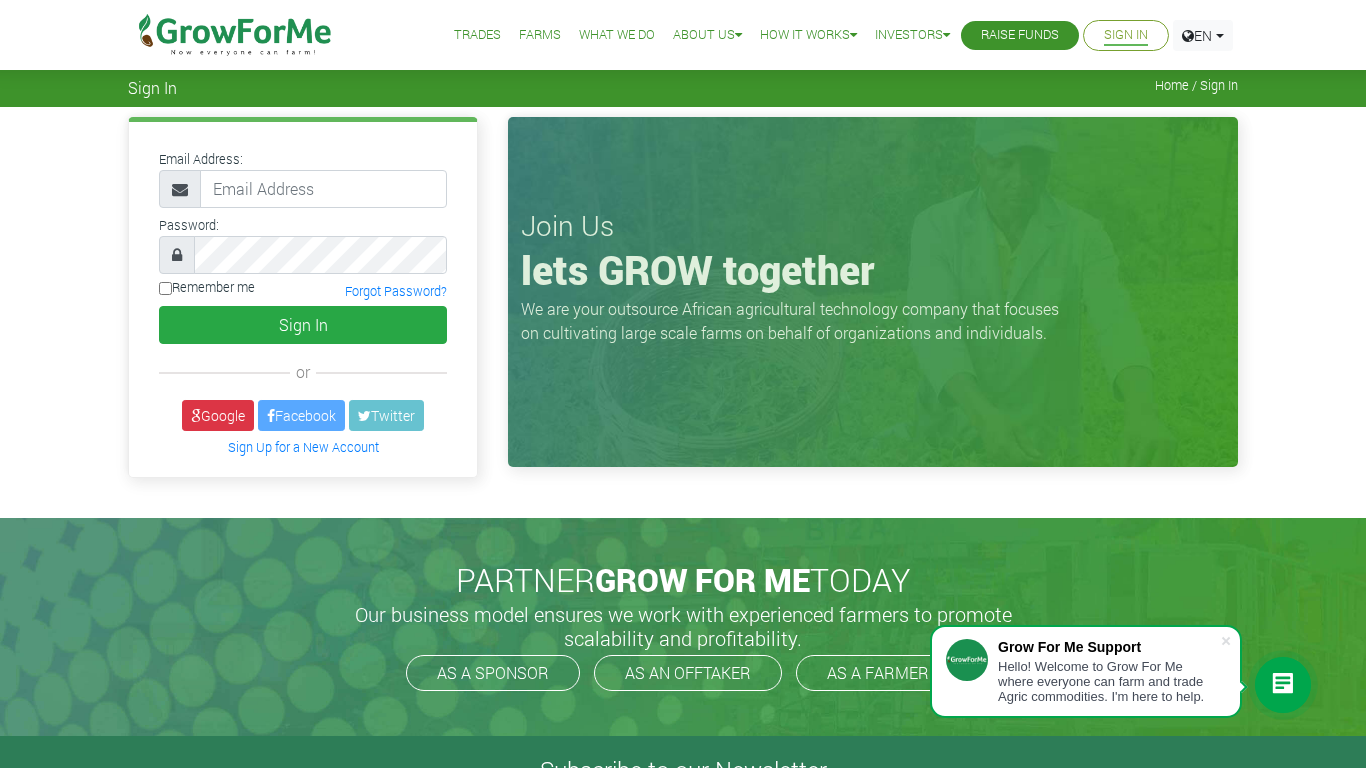type on "233547739147@growforme.com" 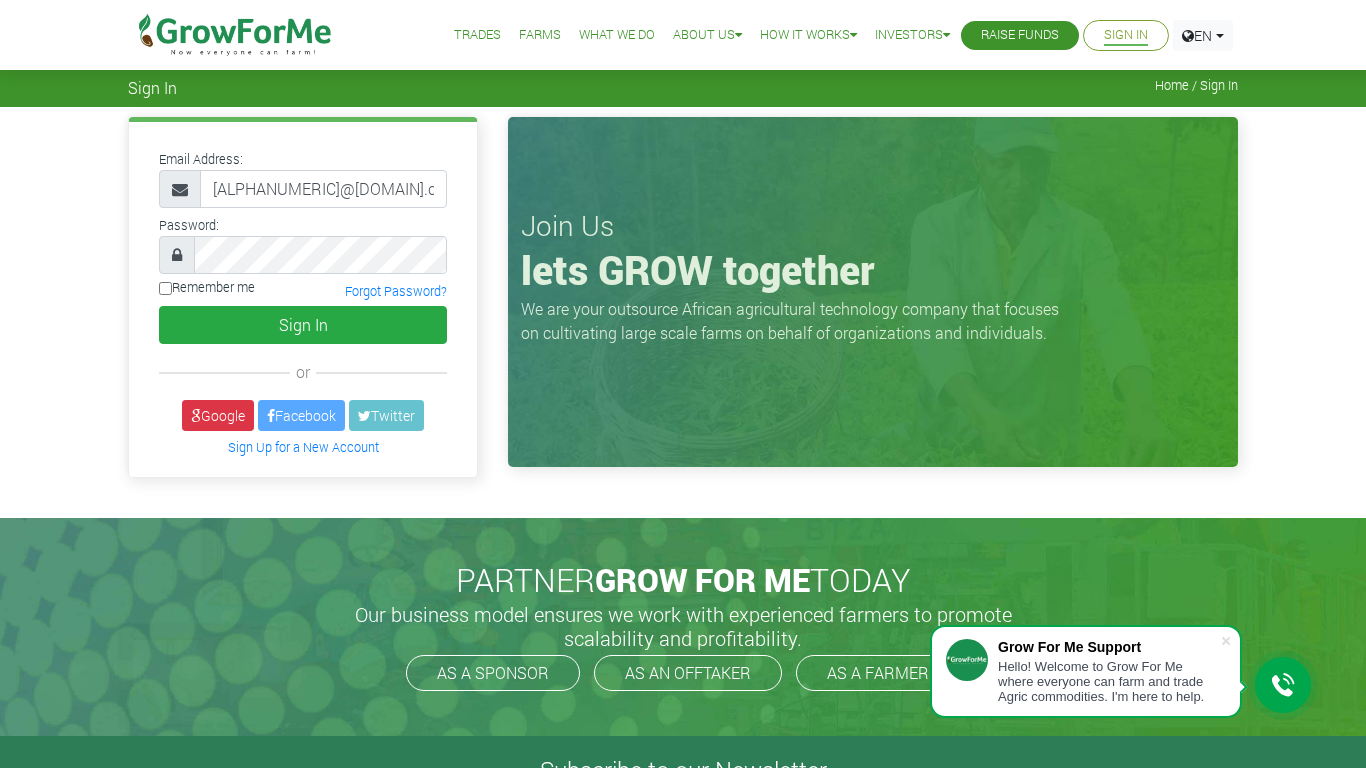 click at bounding box center [177, 255] 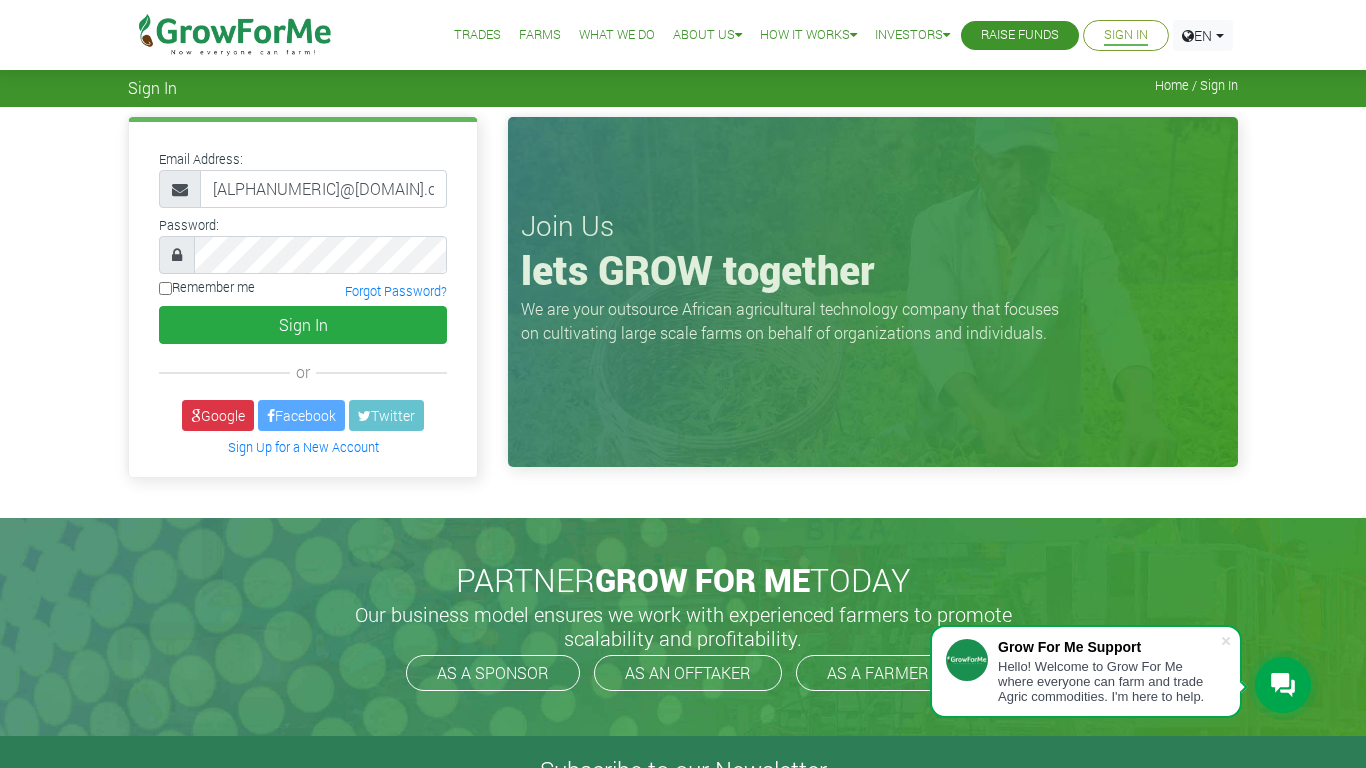 click at bounding box center (177, 255) 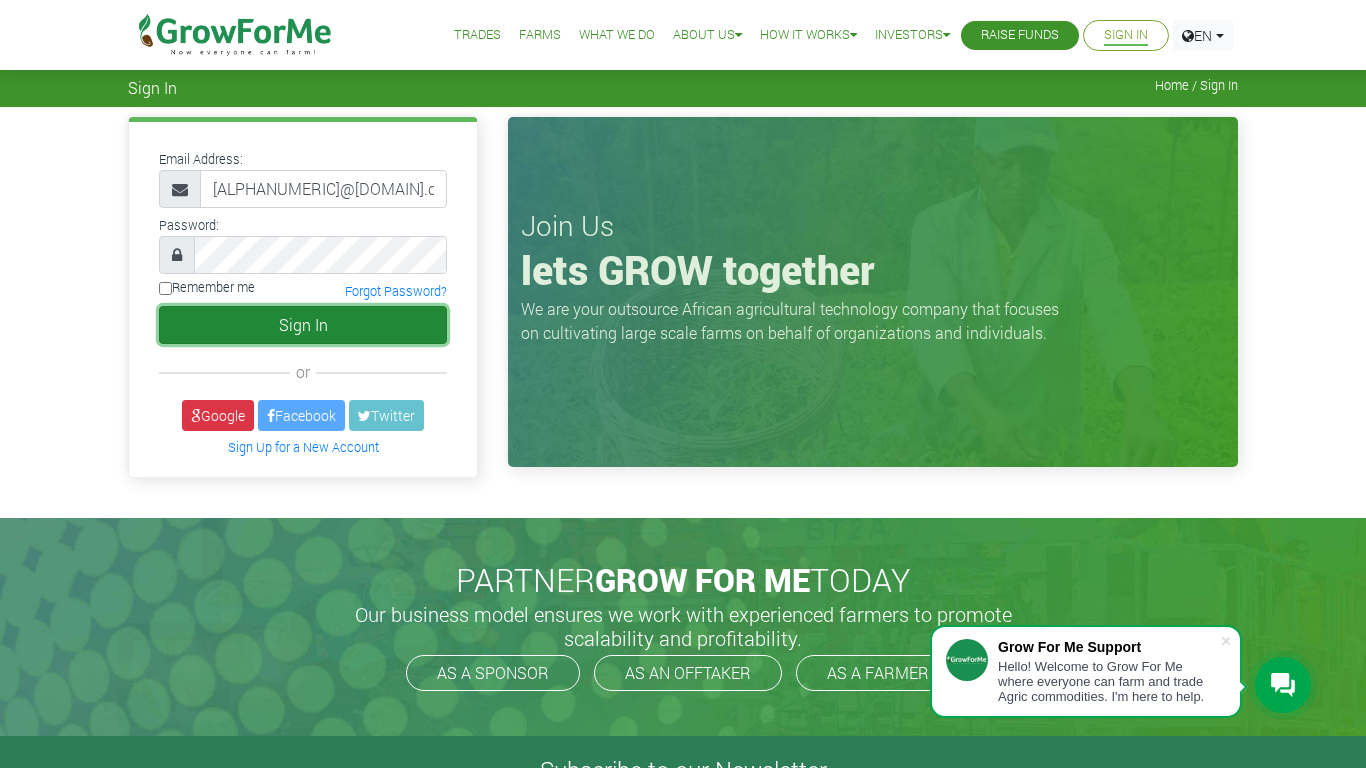 click on "Sign In" at bounding box center (303, 325) 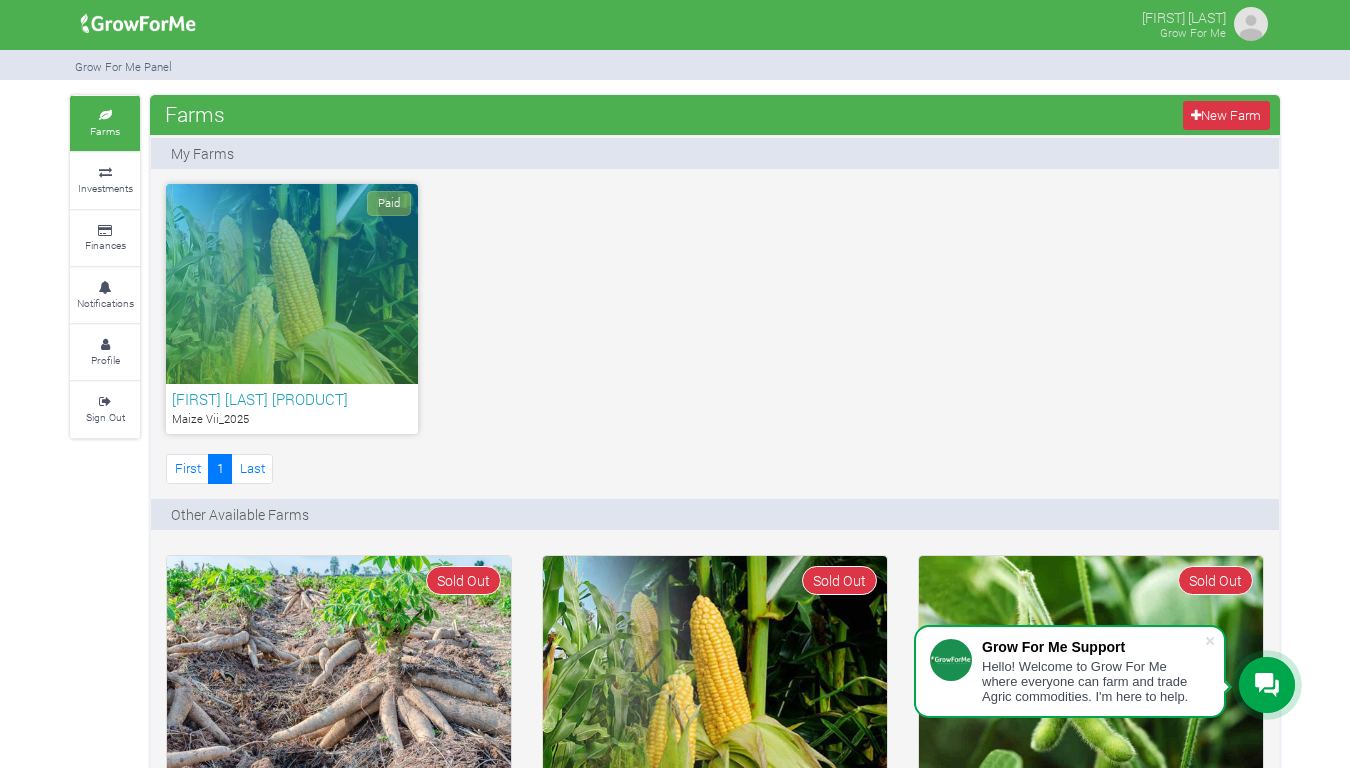 scroll, scrollTop: 0, scrollLeft: 0, axis: both 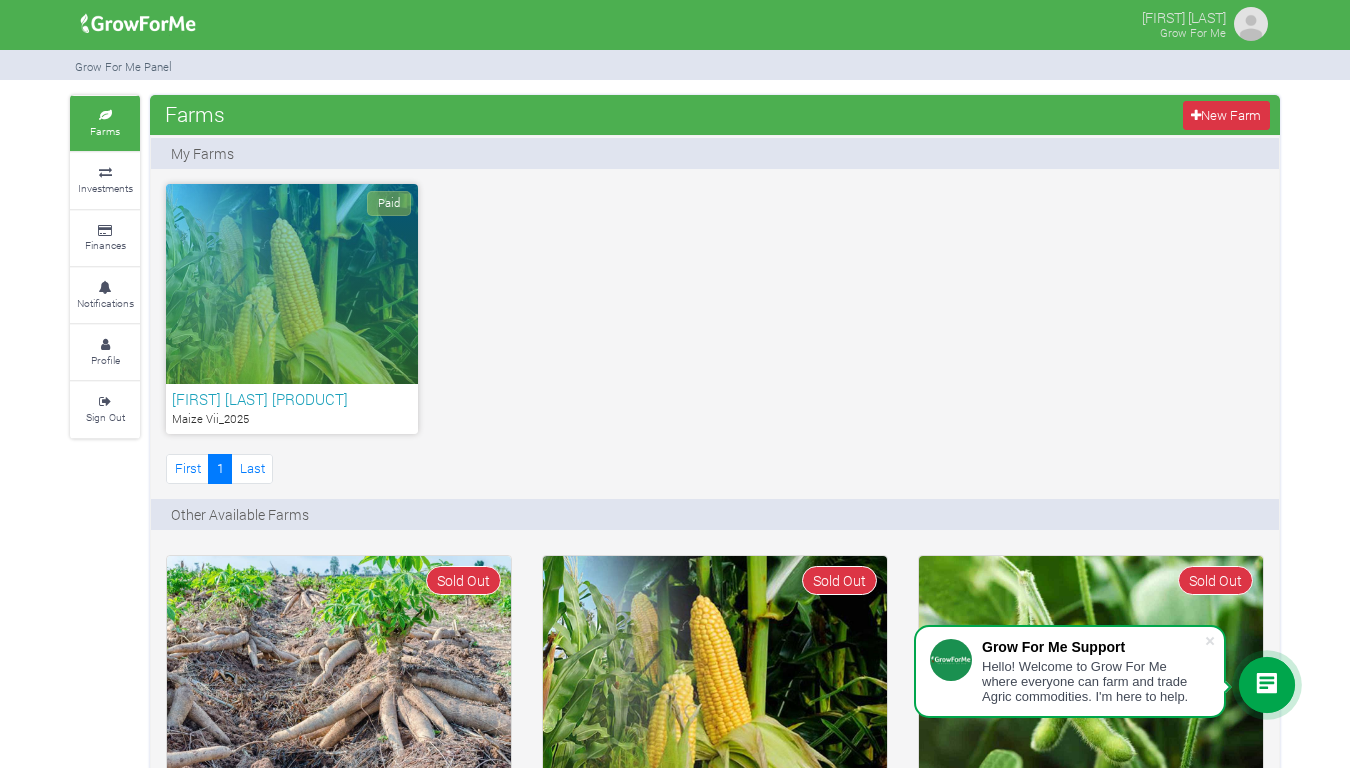 click on "Farms
Investments
Finances
Notifications
Profile
Sign Out
Farms
New Farm" at bounding box center [675, 896] 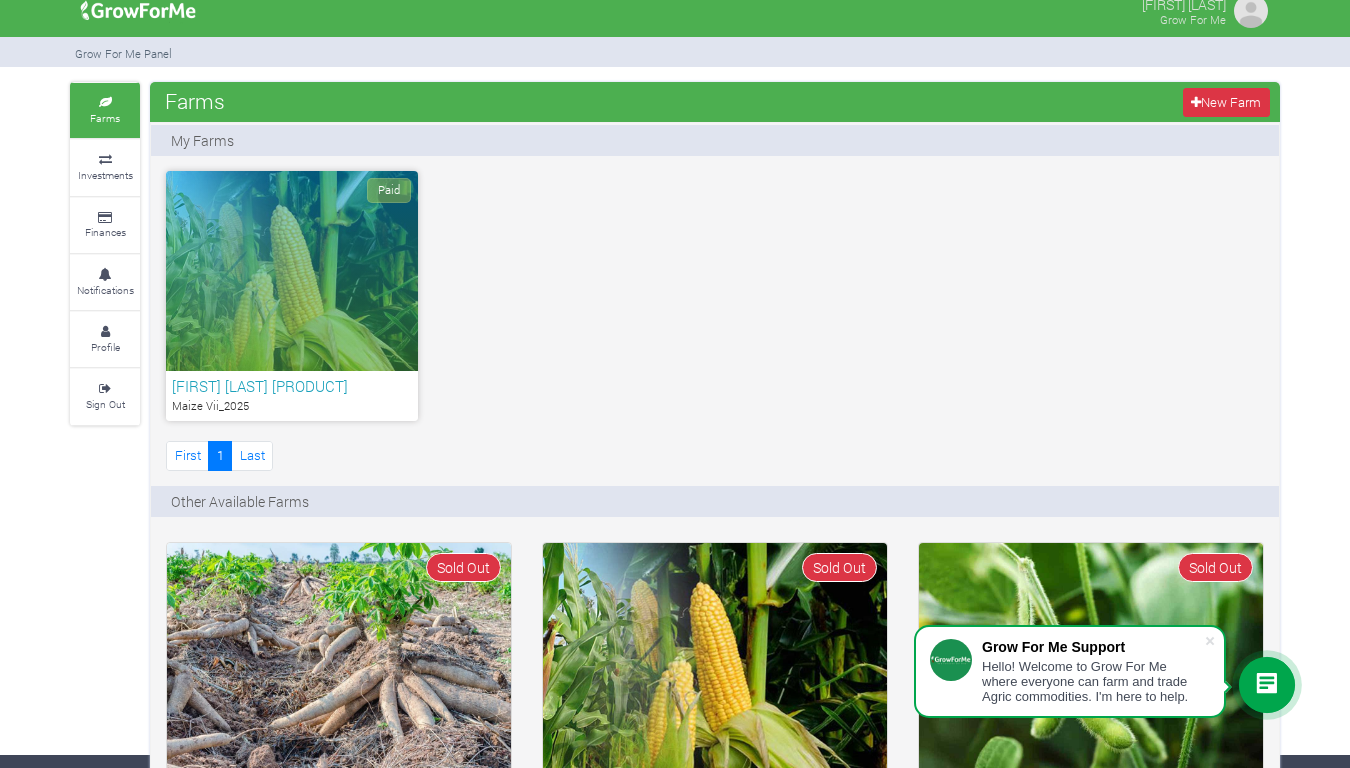 scroll, scrollTop: 0, scrollLeft: 0, axis: both 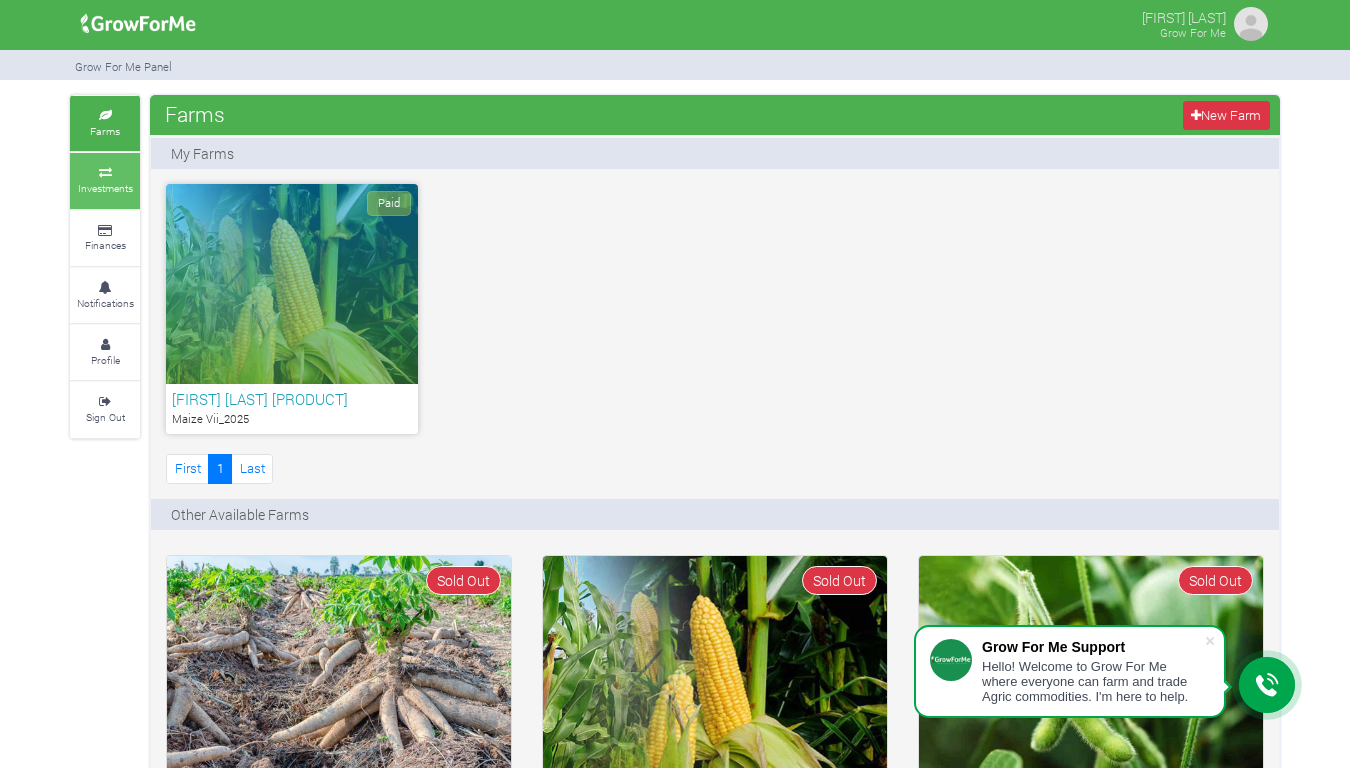 click on "Investments" at bounding box center (105, 180) 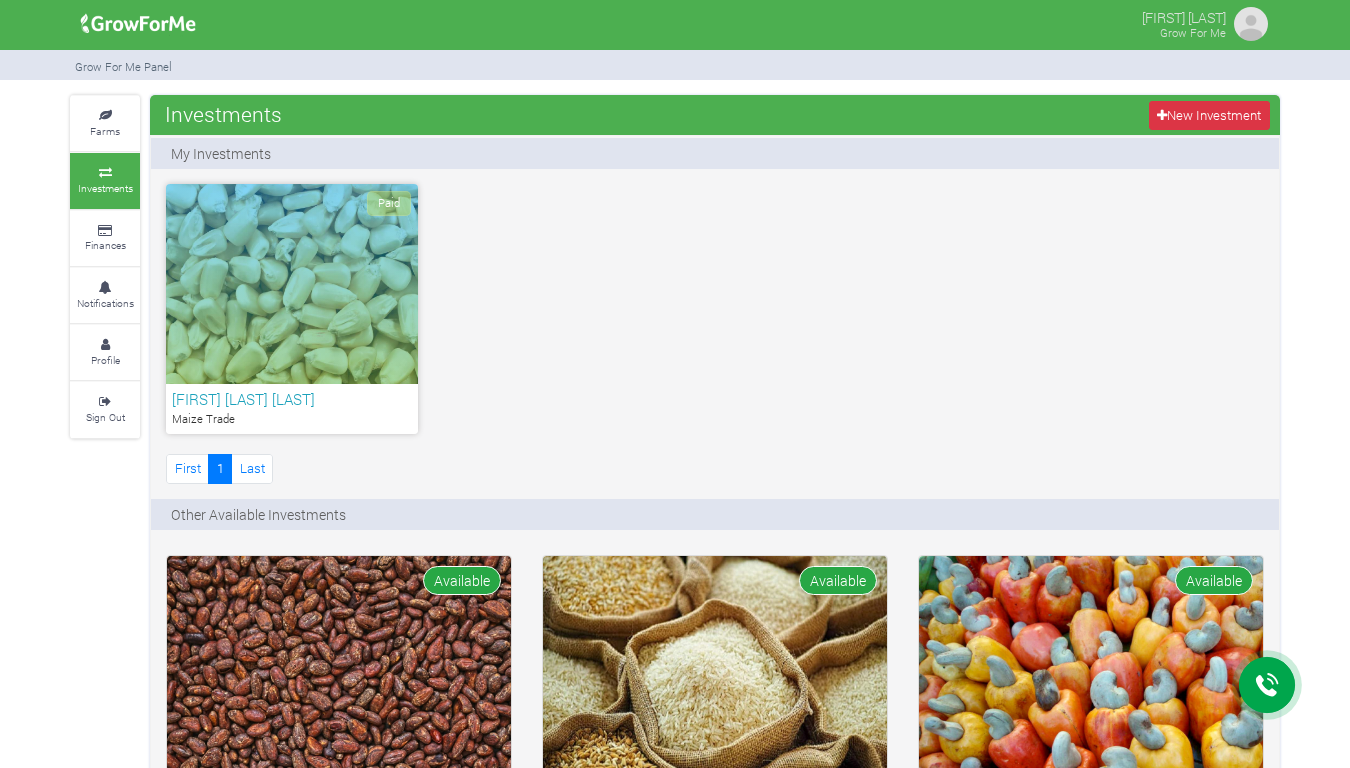 scroll, scrollTop: 0, scrollLeft: 0, axis: both 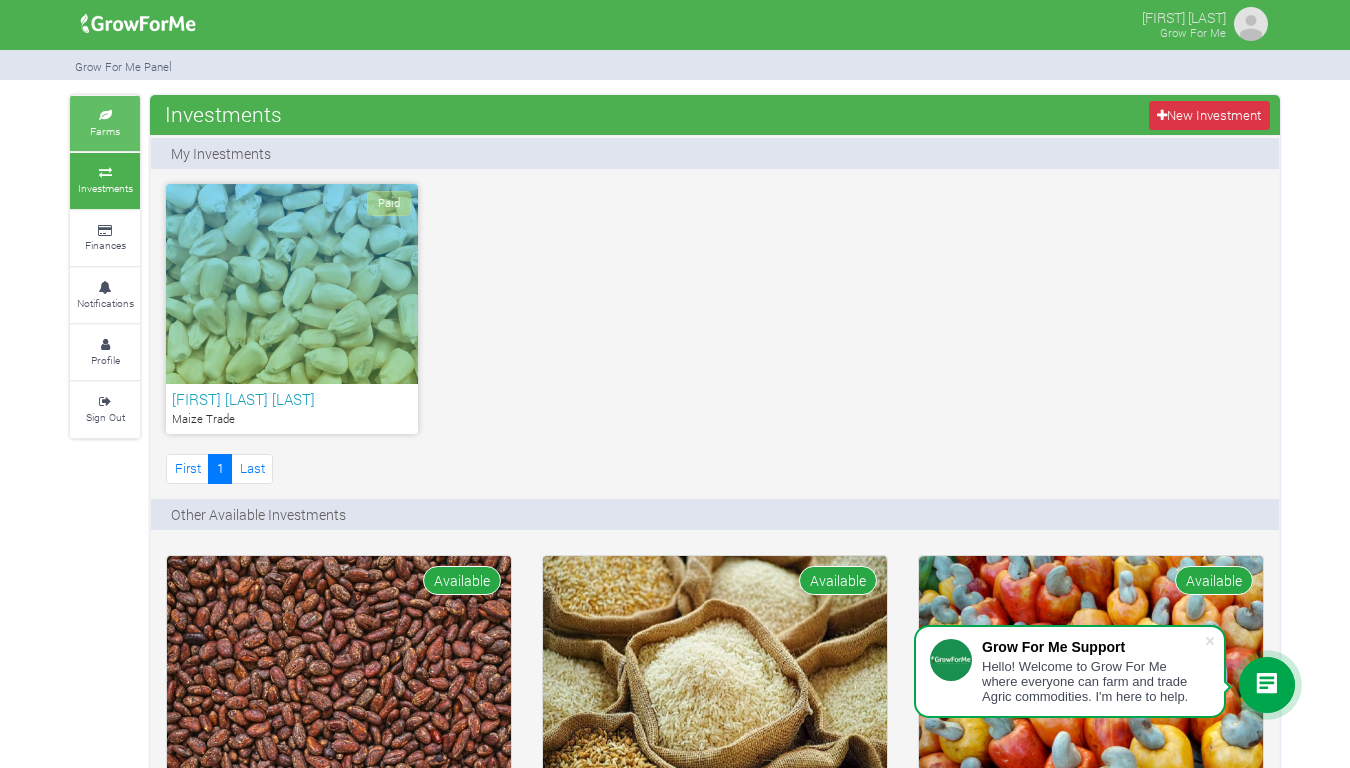 click on "Farms" at bounding box center [105, 131] 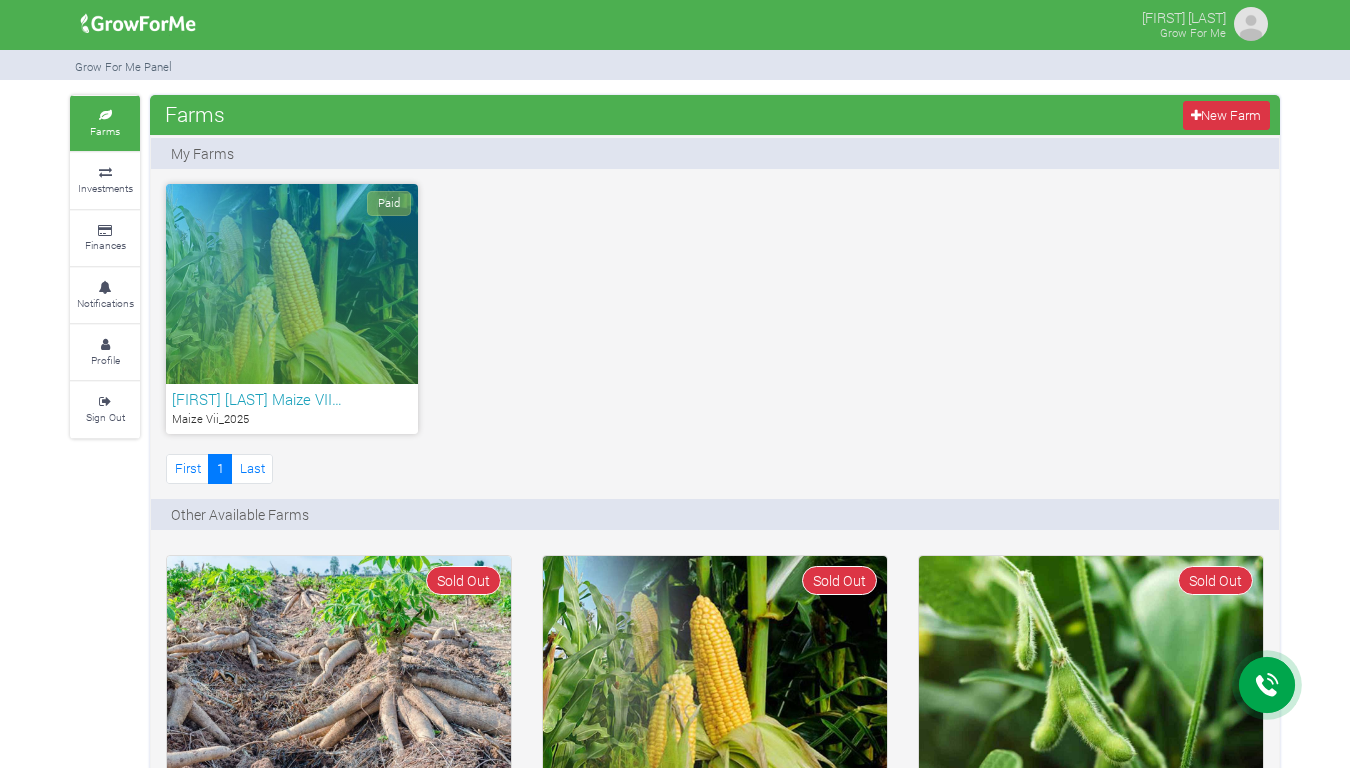 scroll, scrollTop: 0, scrollLeft: 0, axis: both 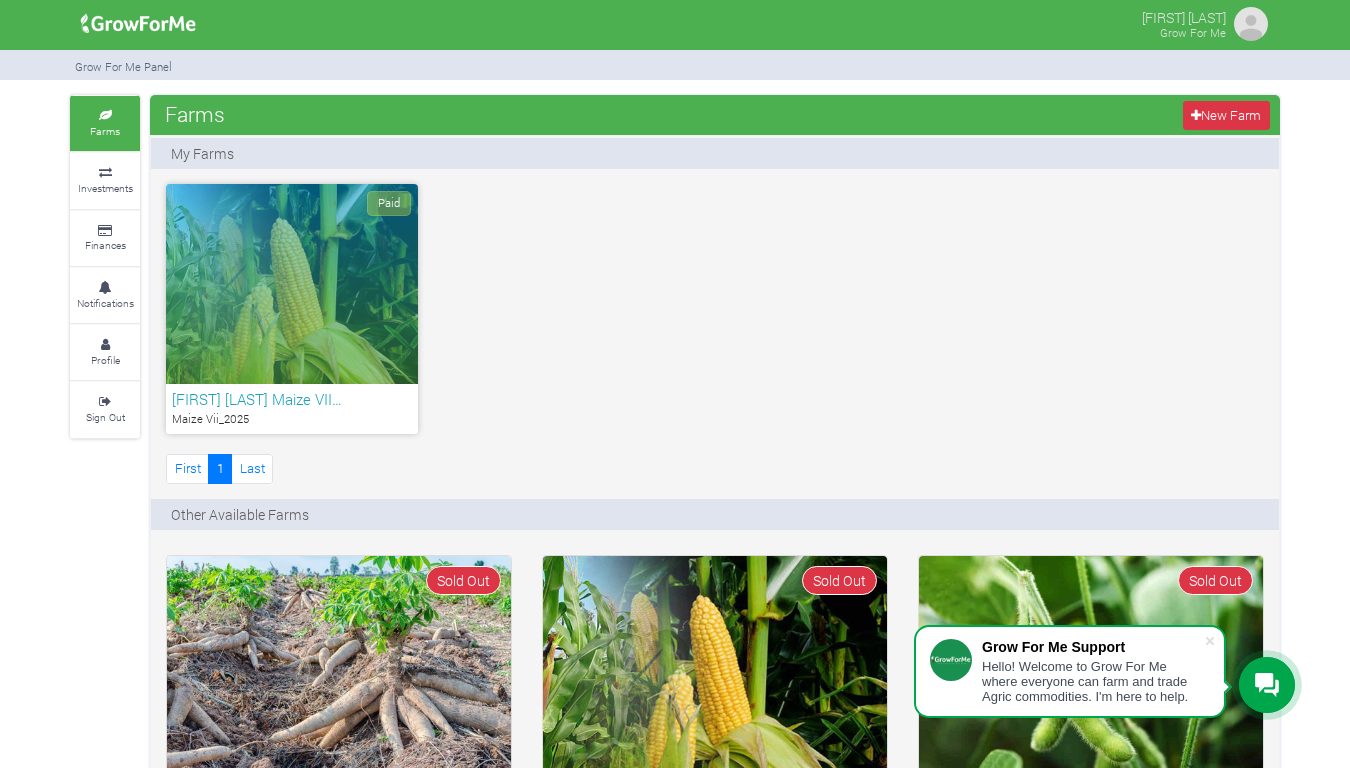 click on "Paid" at bounding box center [292, 284] 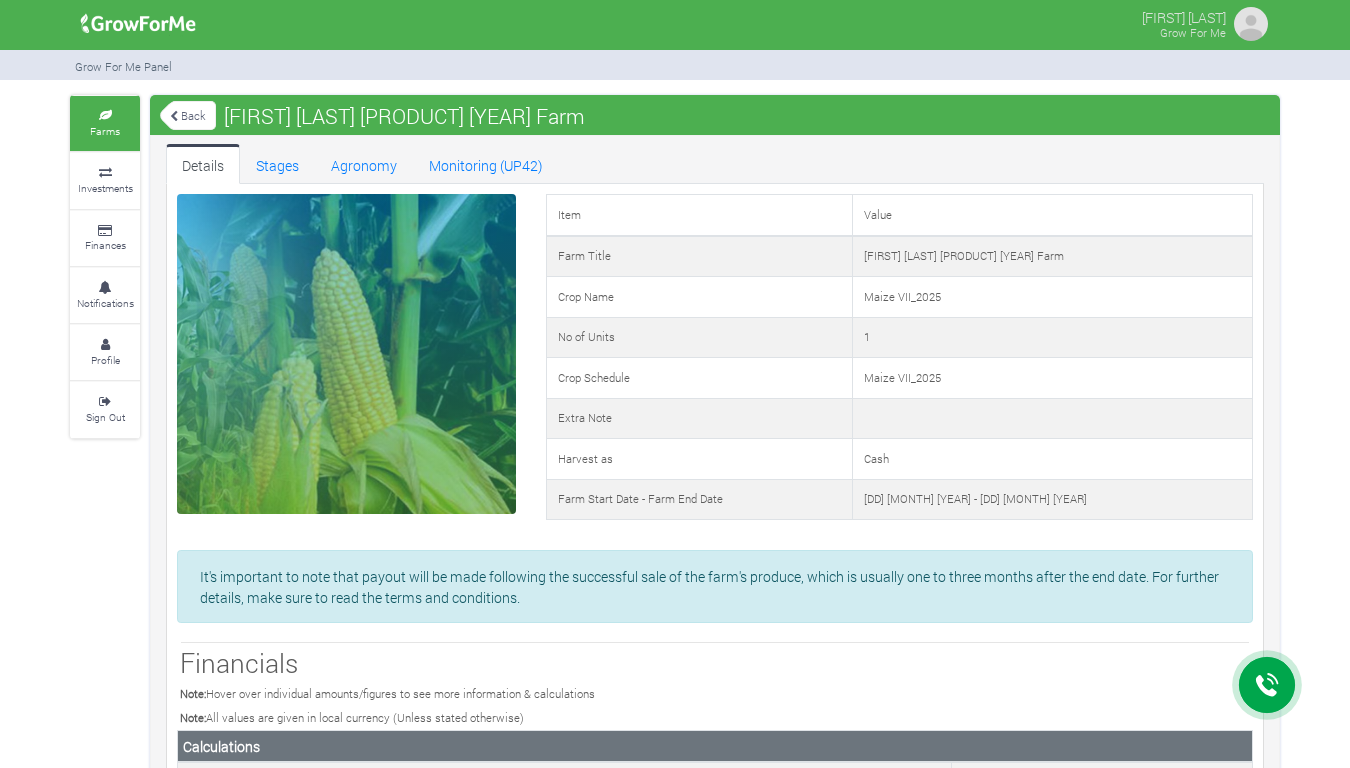 scroll, scrollTop: 0, scrollLeft: 0, axis: both 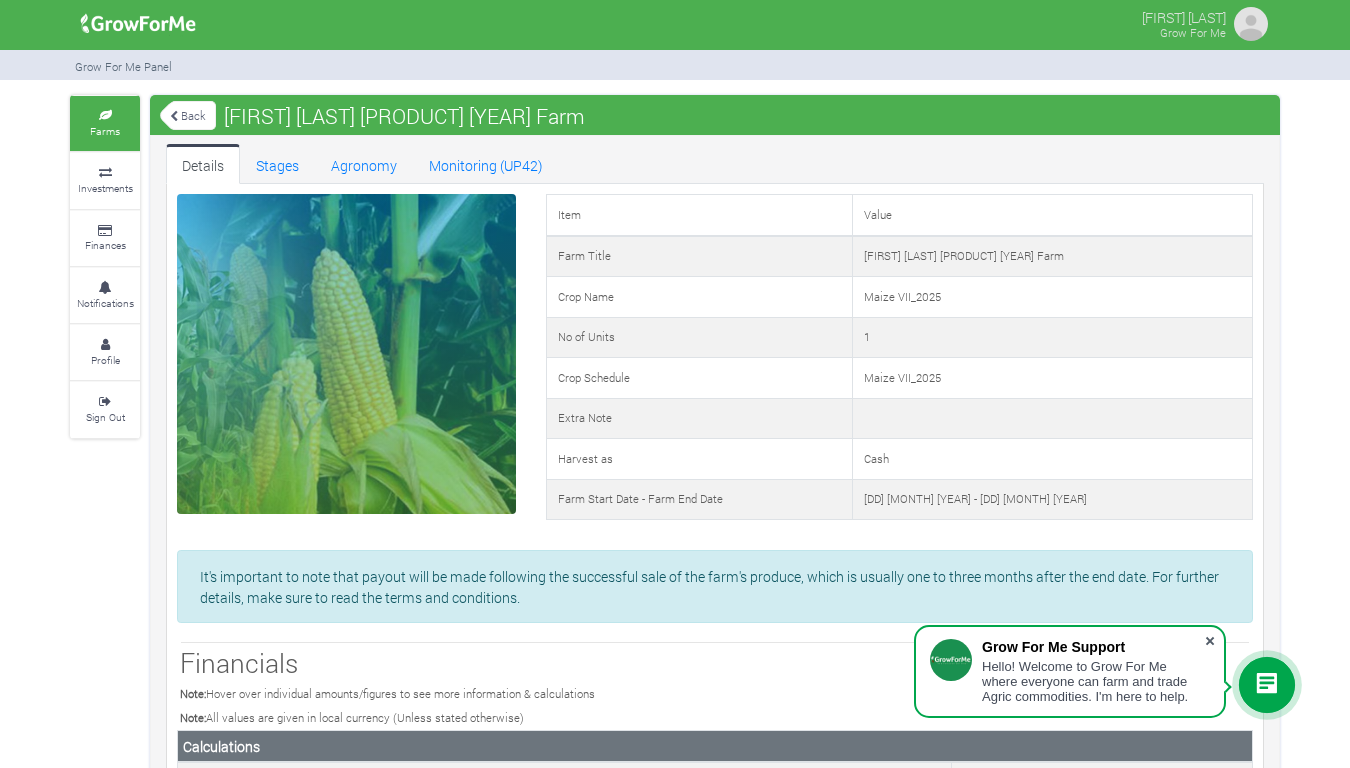 click at bounding box center [1210, 641] 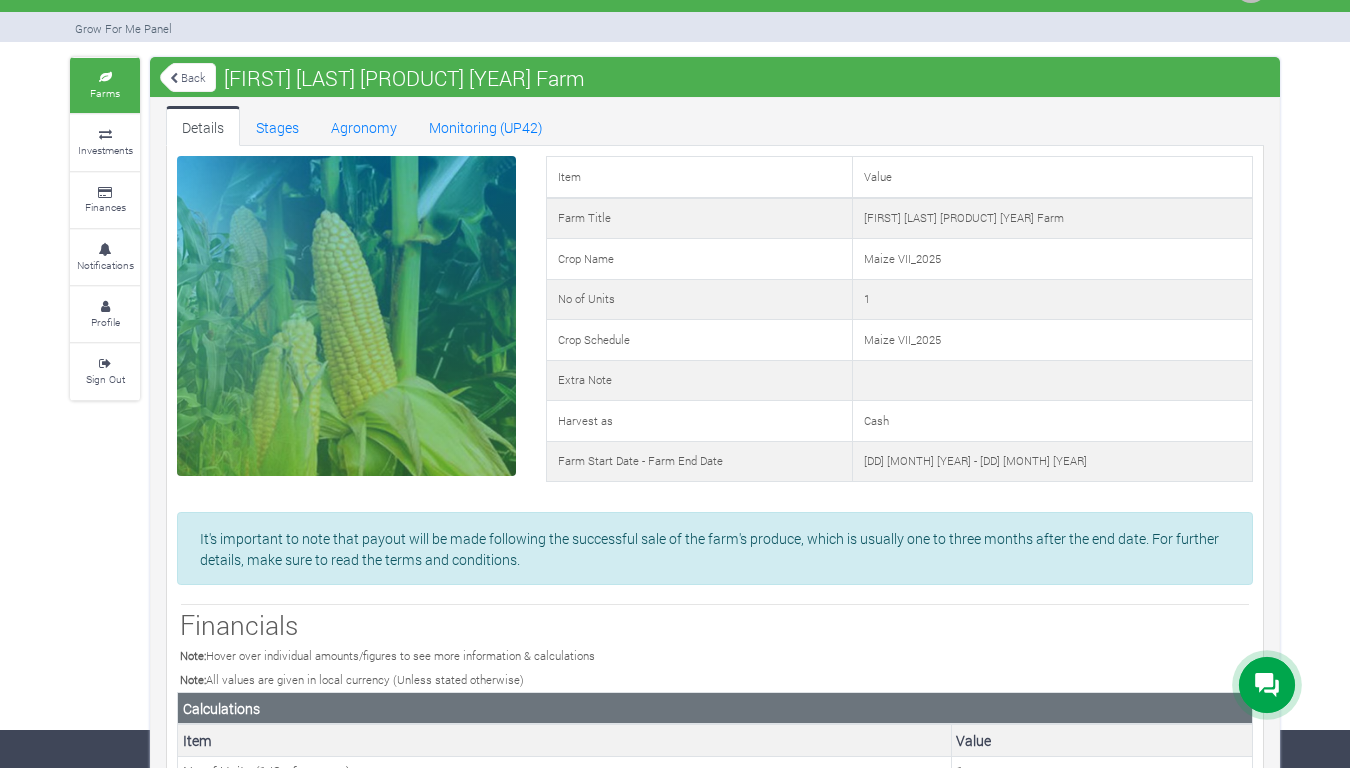 scroll, scrollTop: 0, scrollLeft: 0, axis: both 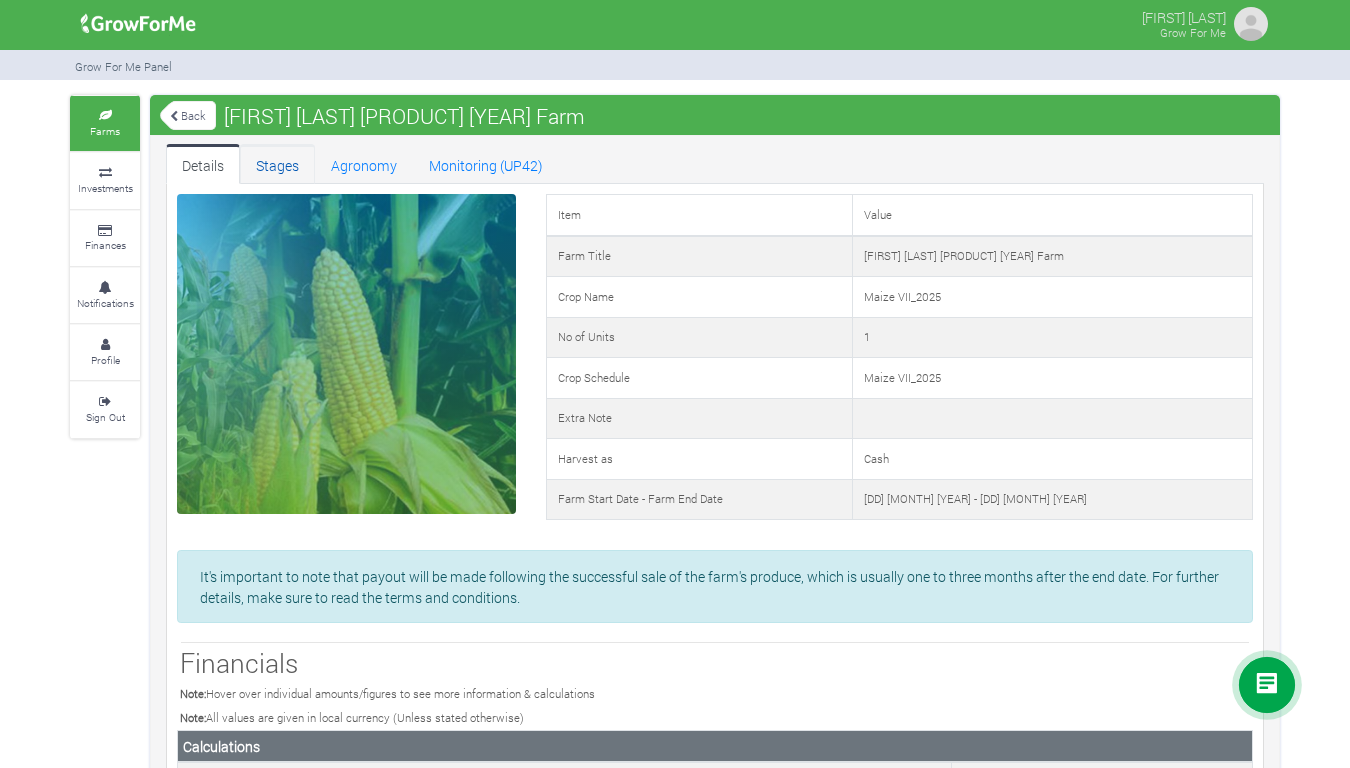 click on "Stages" at bounding box center [277, 164] 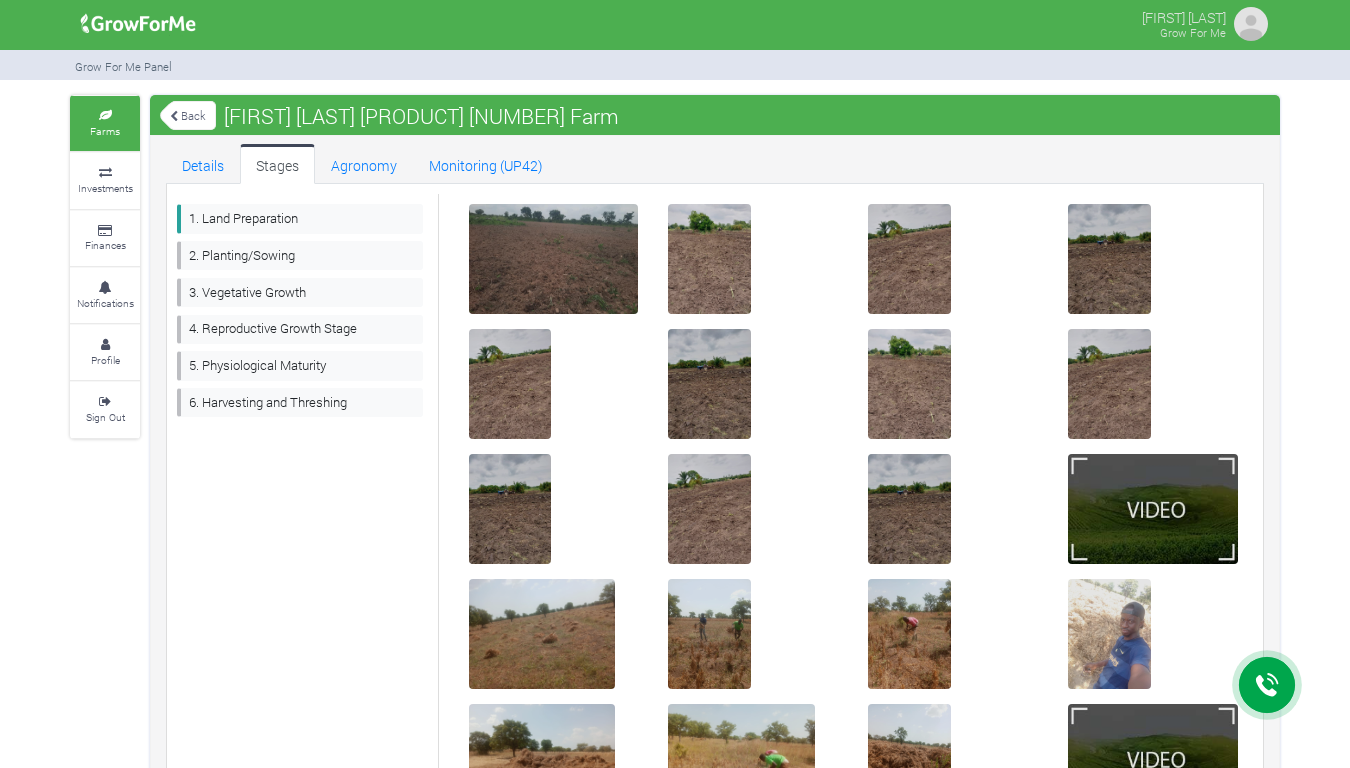 scroll, scrollTop: 0, scrollLeft: 0, axis: both 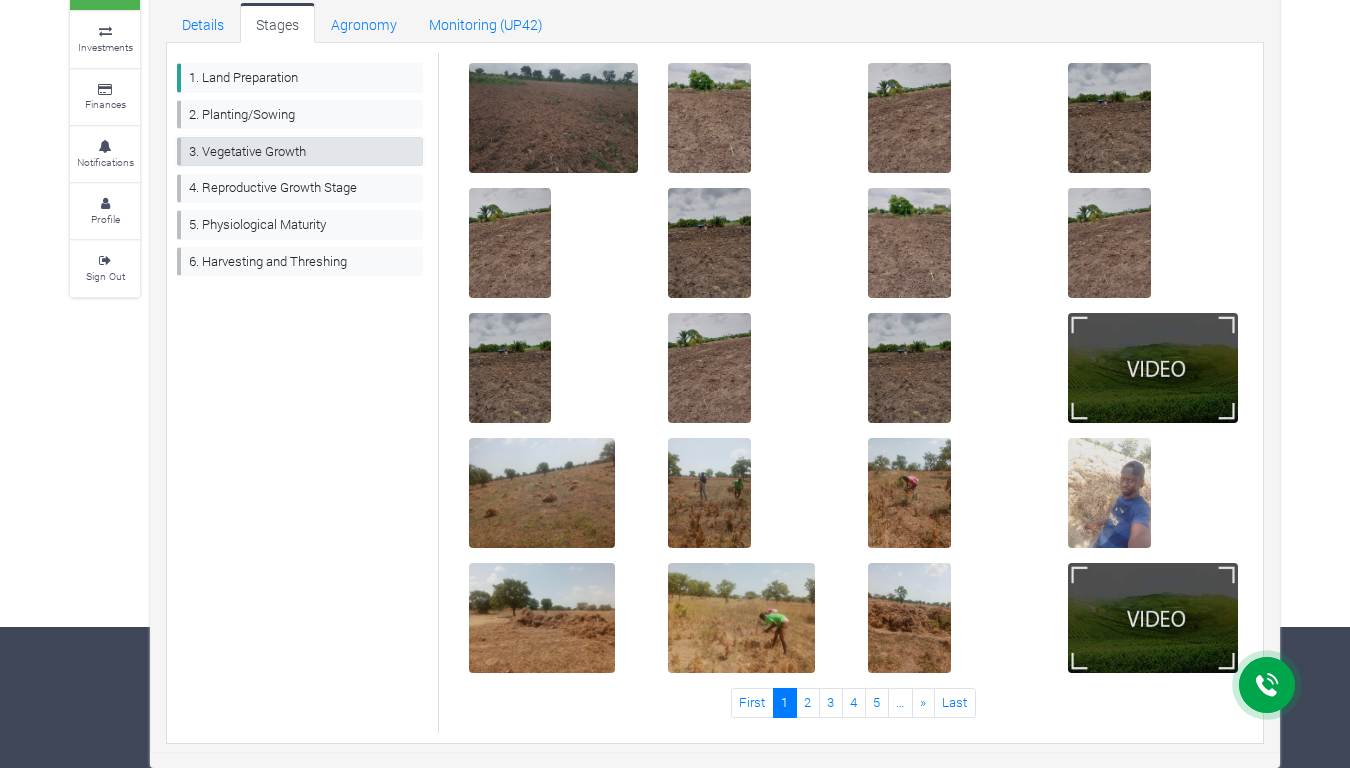 click on "3. Vegetative Growth" at bounding box center [300, 151] 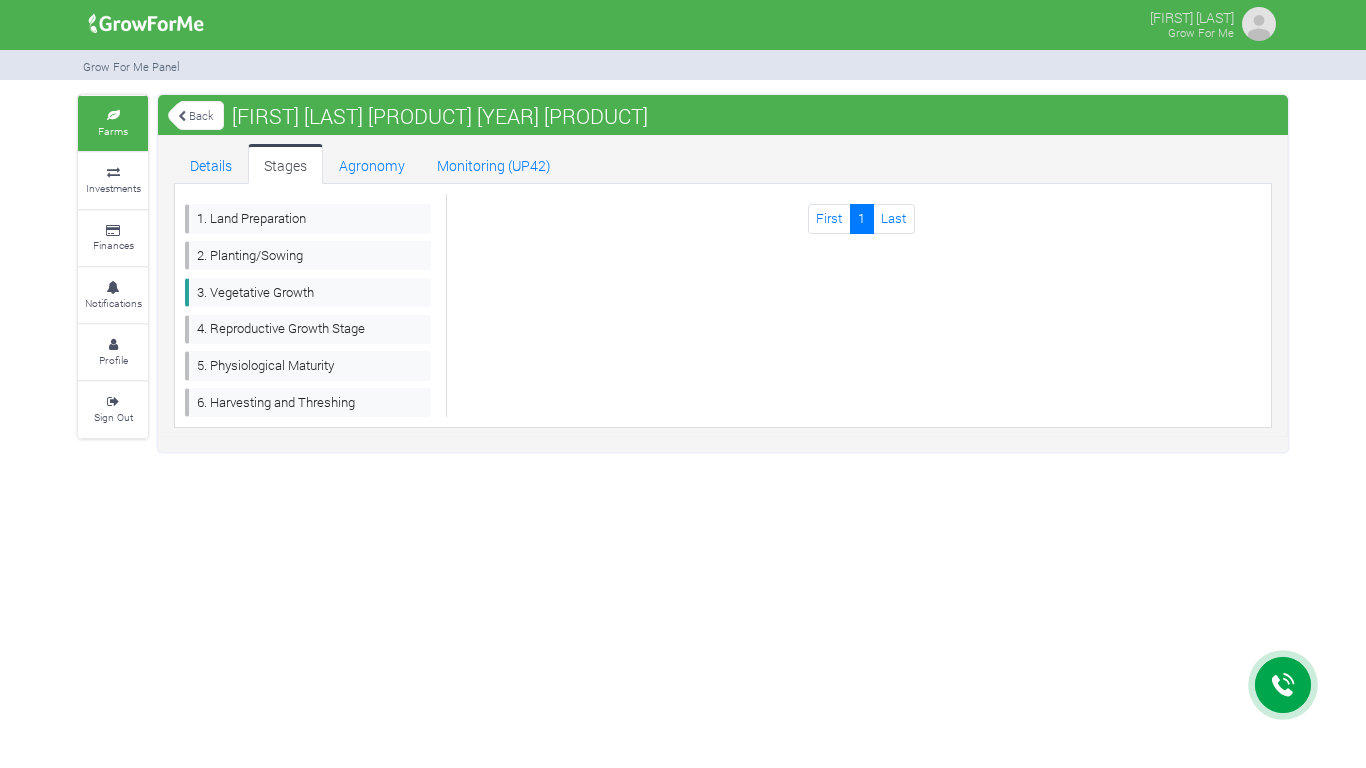 scroll, scrollTop: 0, scrollLeft: 0, axis: both 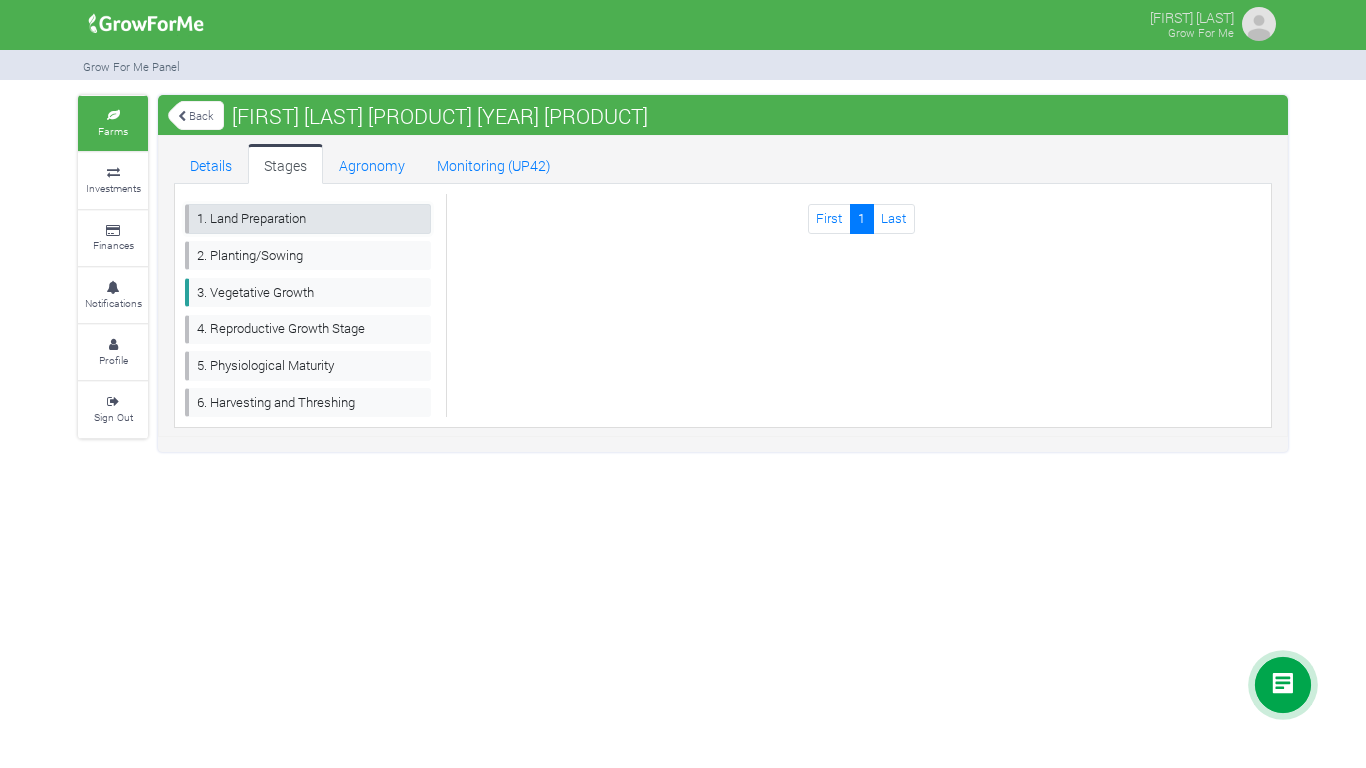 click on "1. Land Preparation" at bounding box center [308, 218] 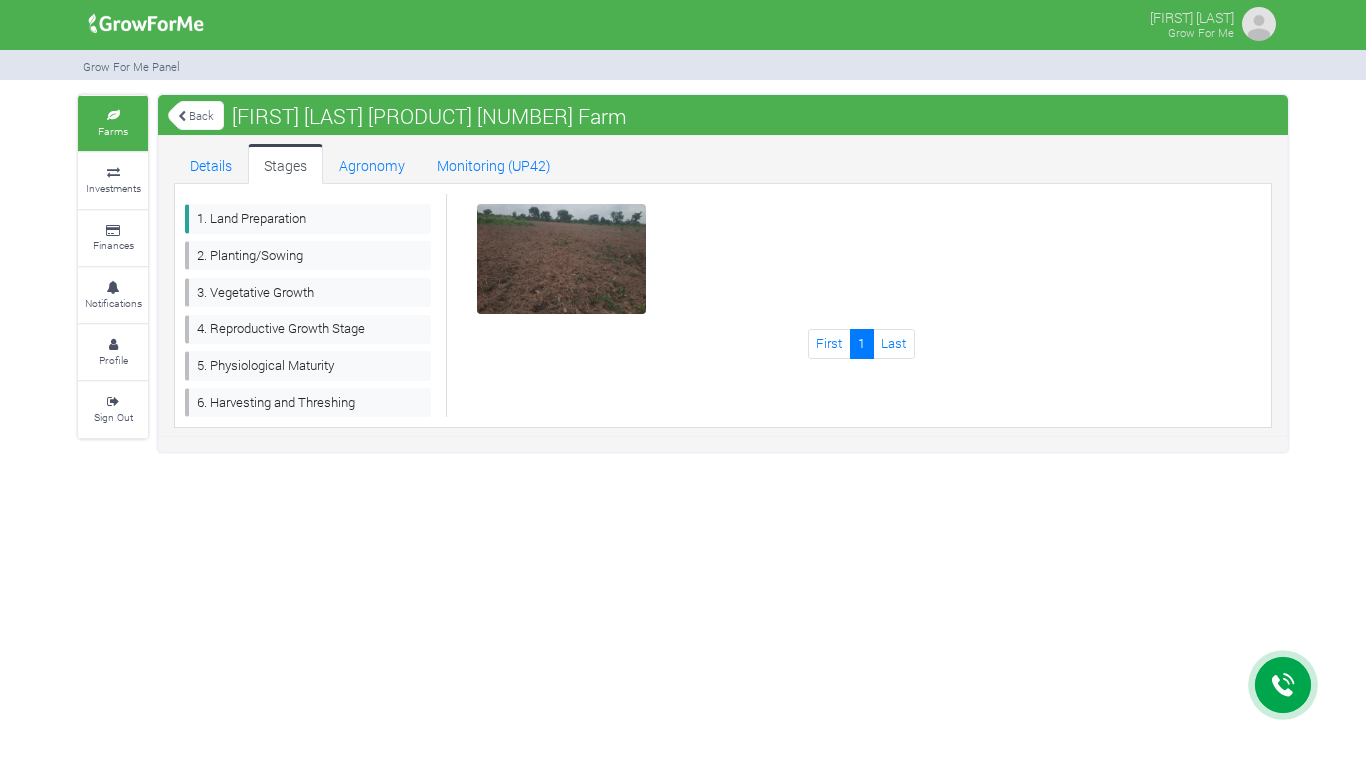 scroll, scrollTop: 0, scrollLeft: 0, axis: both 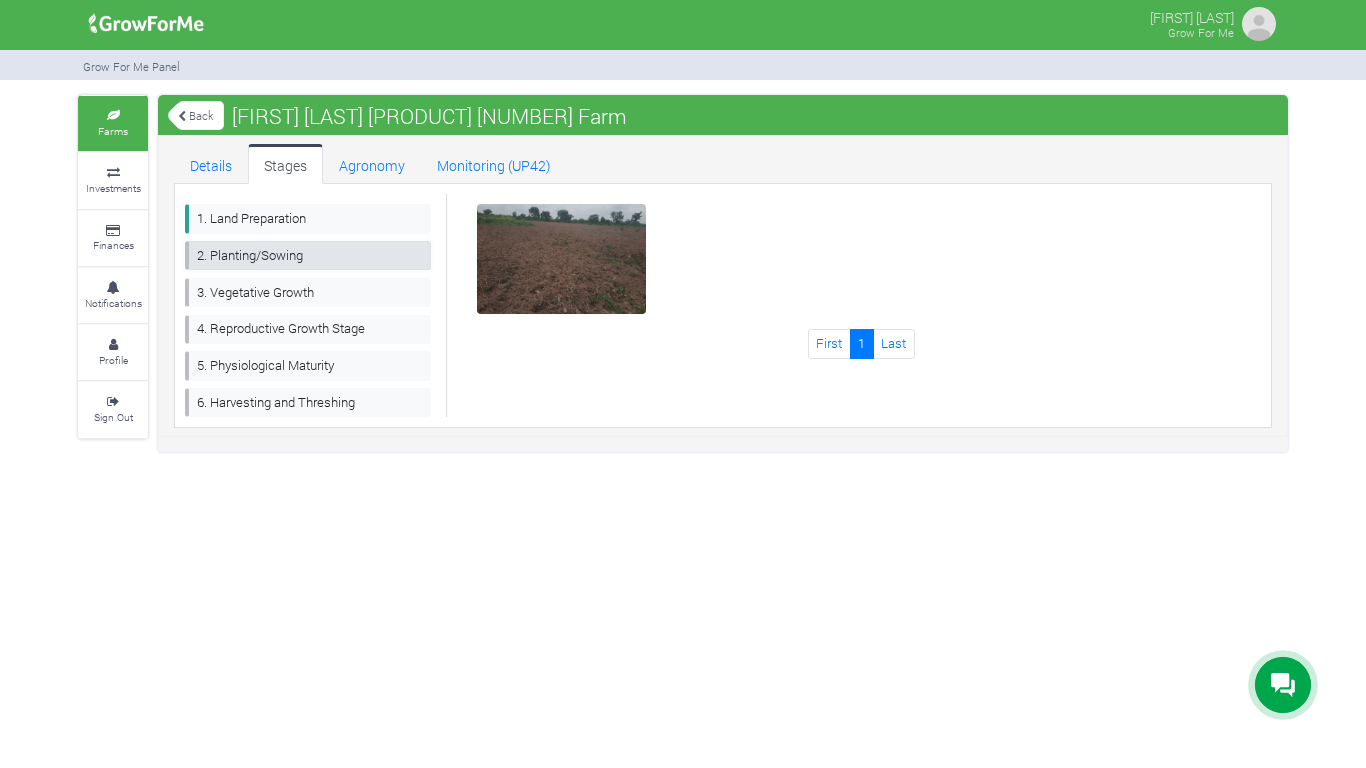 click on "2. Planting/Sowing" at bounding box center (308, 255) 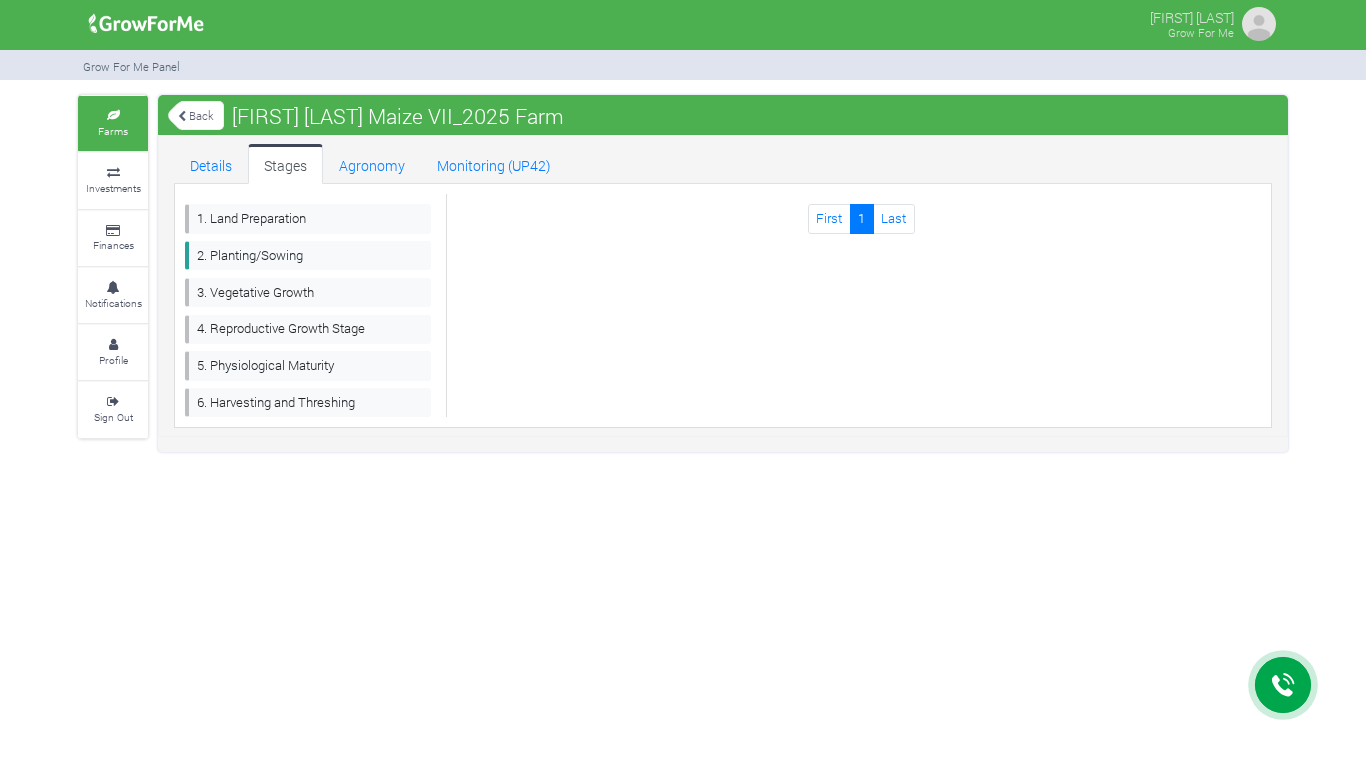 scroll, scrollTop: 0, scrollLeft: 0, axis: both 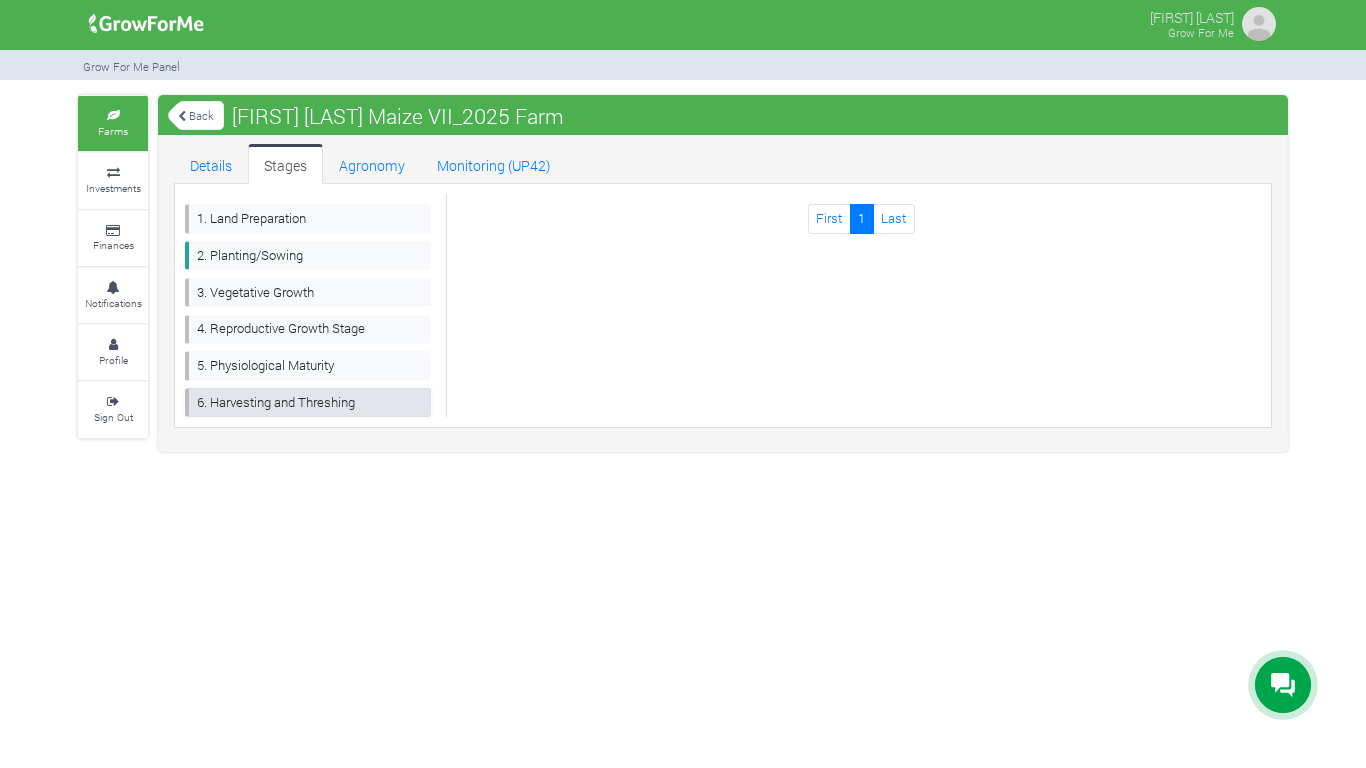 click on "6. Harvesting and Threshing" at bounding box center [308, 402] 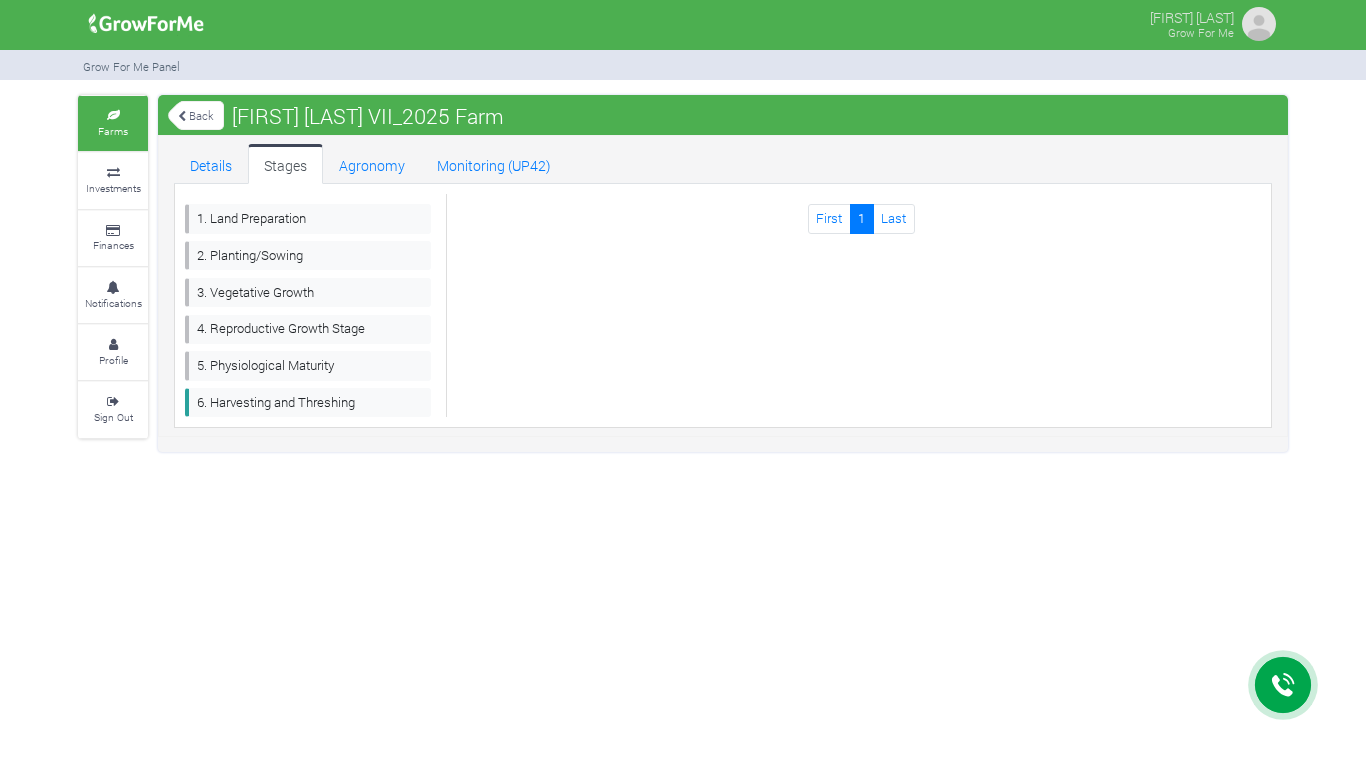 scroll, scrollTop: 0, scrollLeft: 0, axis: both 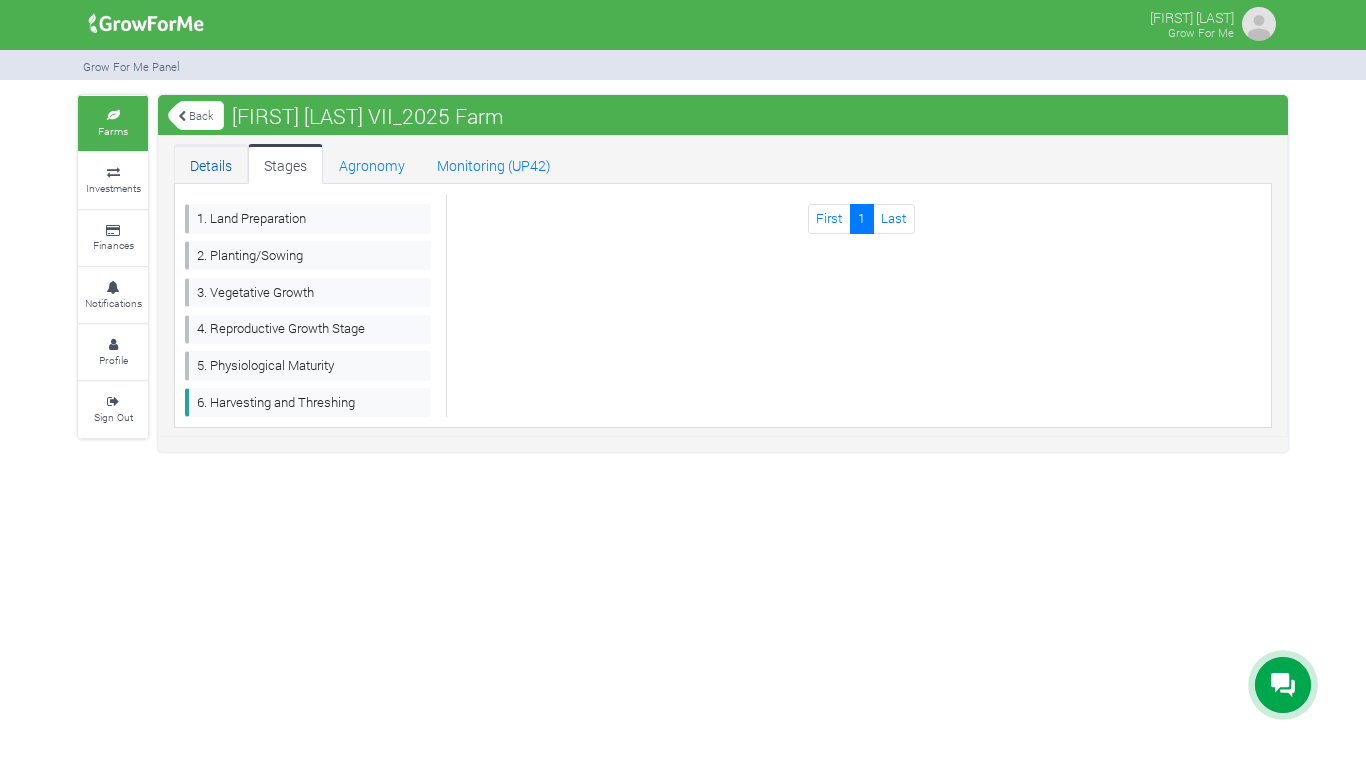 click on "Details" at bounding box center [211, 164] 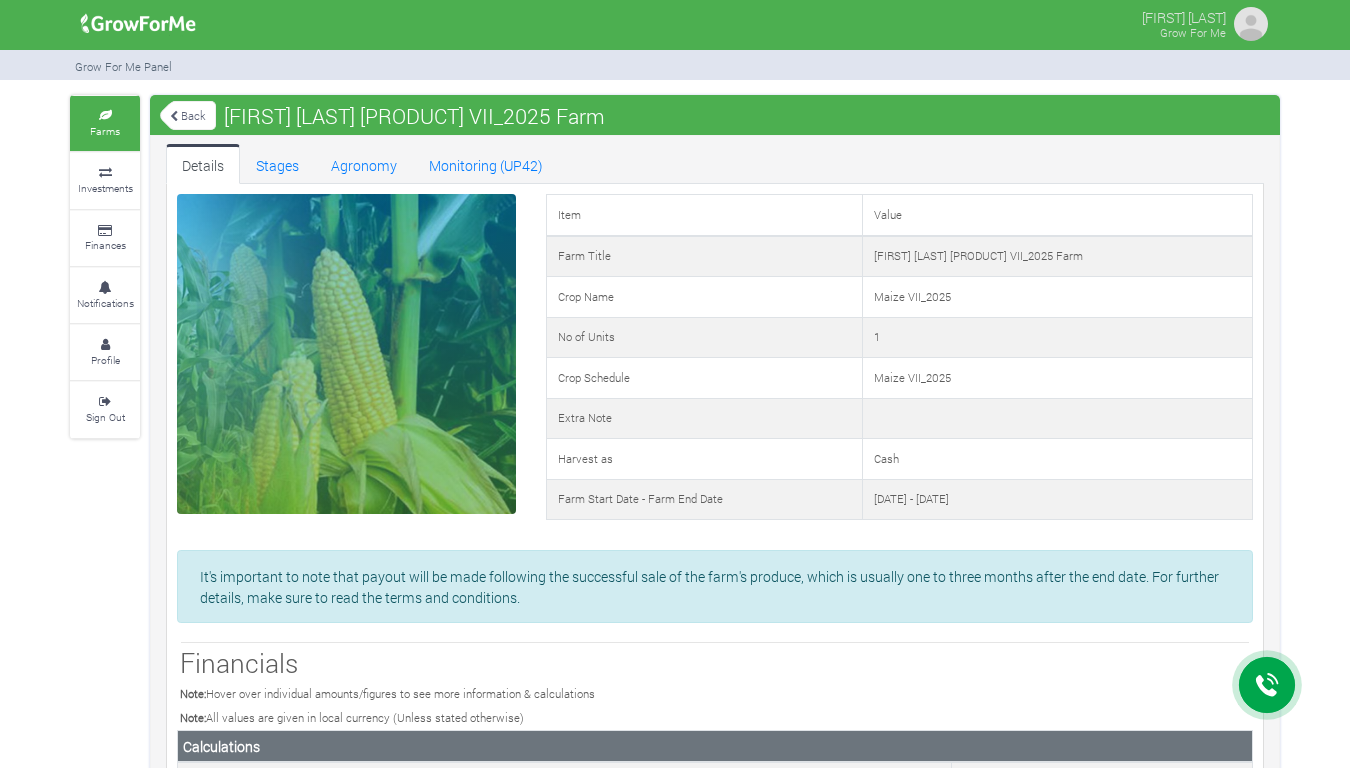 scroll, scrollTop: 0, scrollLeft: 0, axis: both 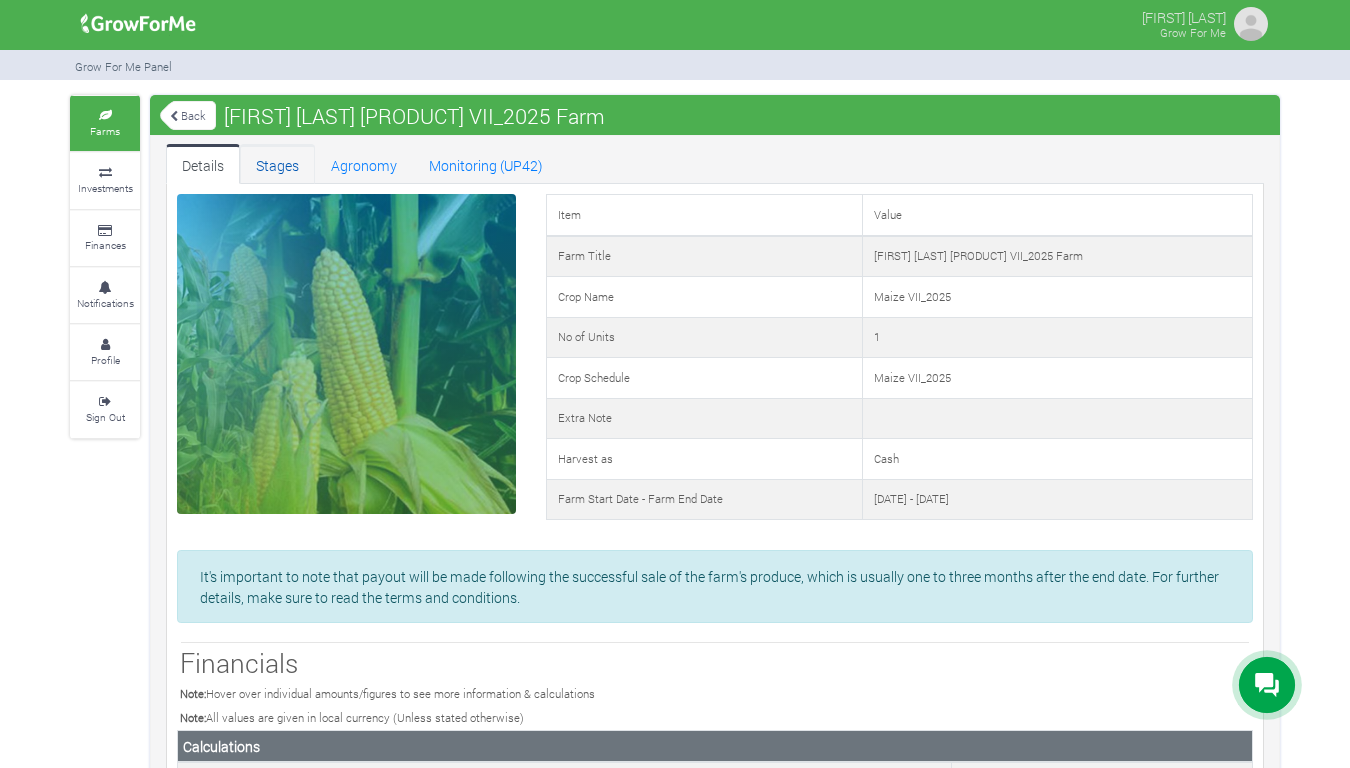 click on "Stages" at bounding box center [277, 164] 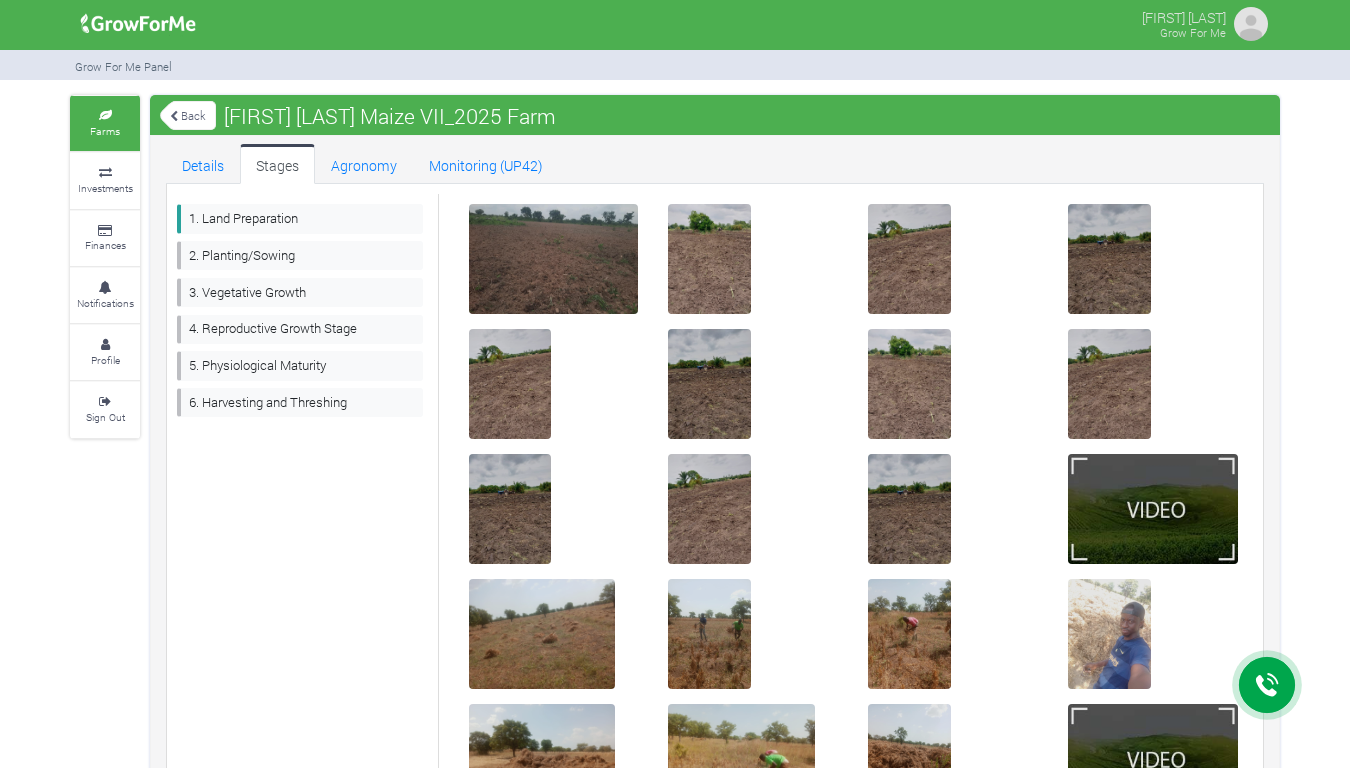 scroll, scrollTop: 0, scrollLeft: 0, axis: both 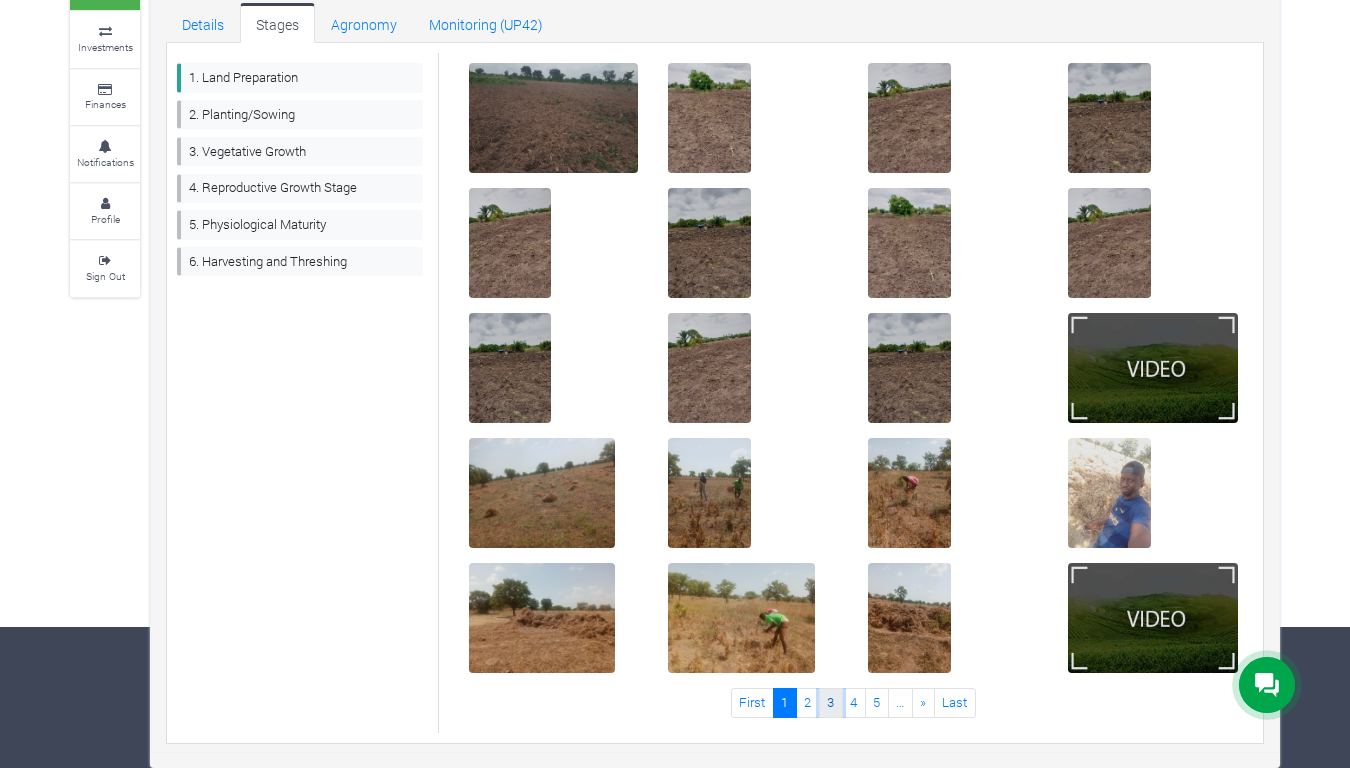 click on "3" at bounding box center (831, 702) 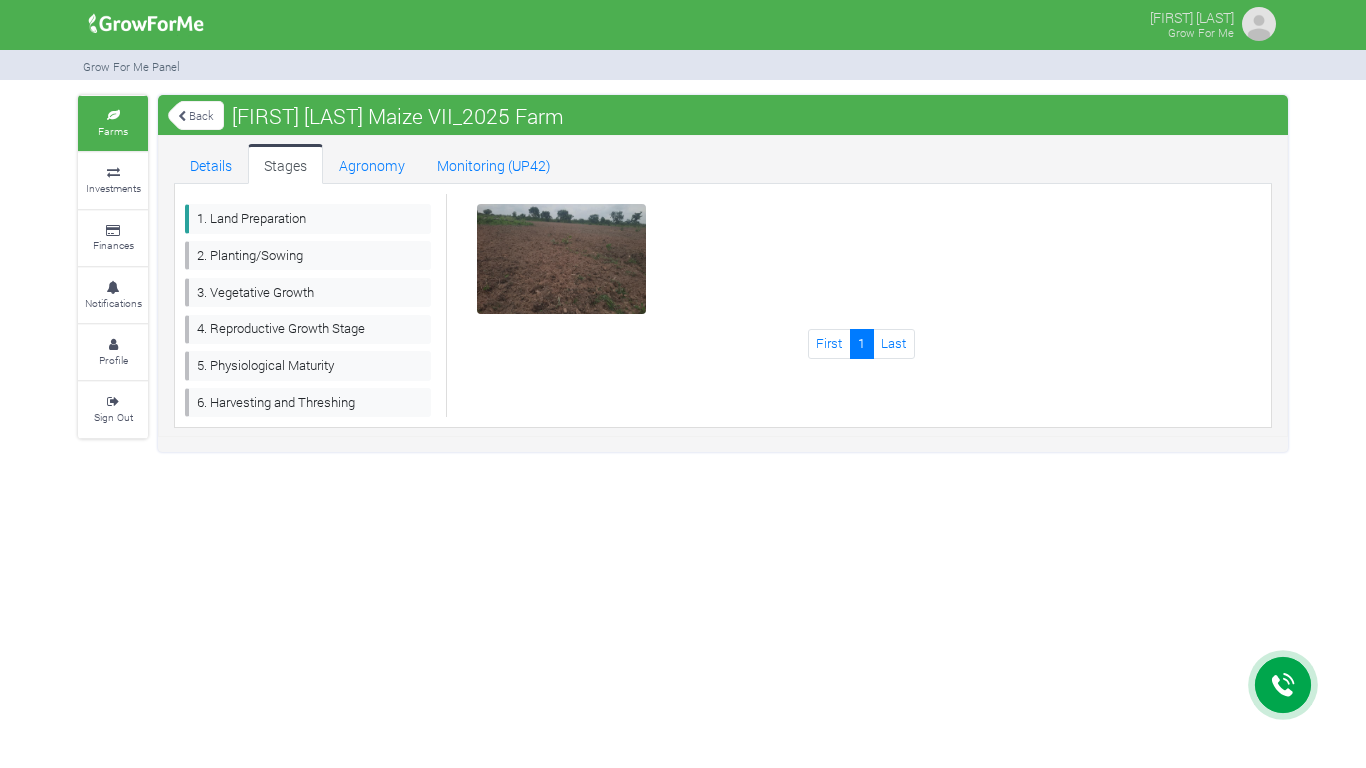 scroll, scrollTop: 0, scrollLeft: 0, axis: both 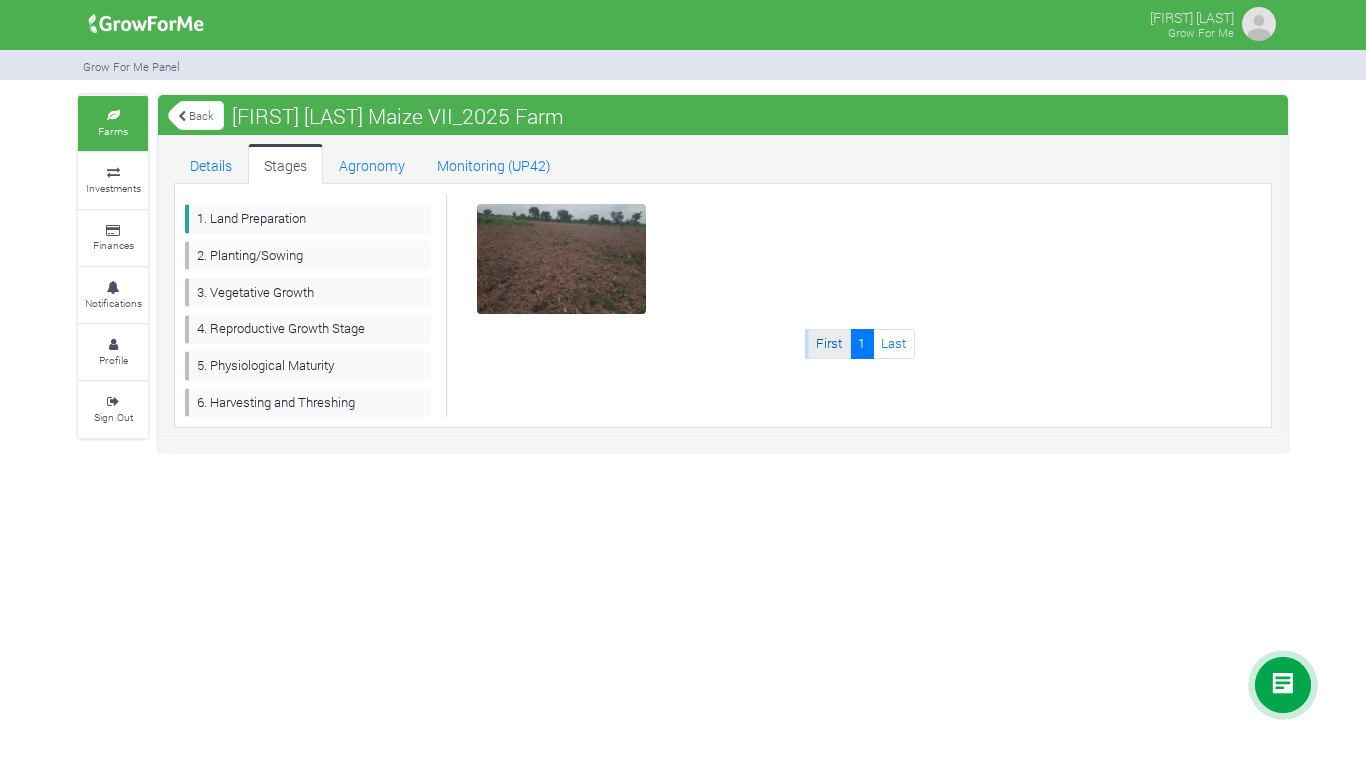 click on "First" at bounding box center [829, 343] 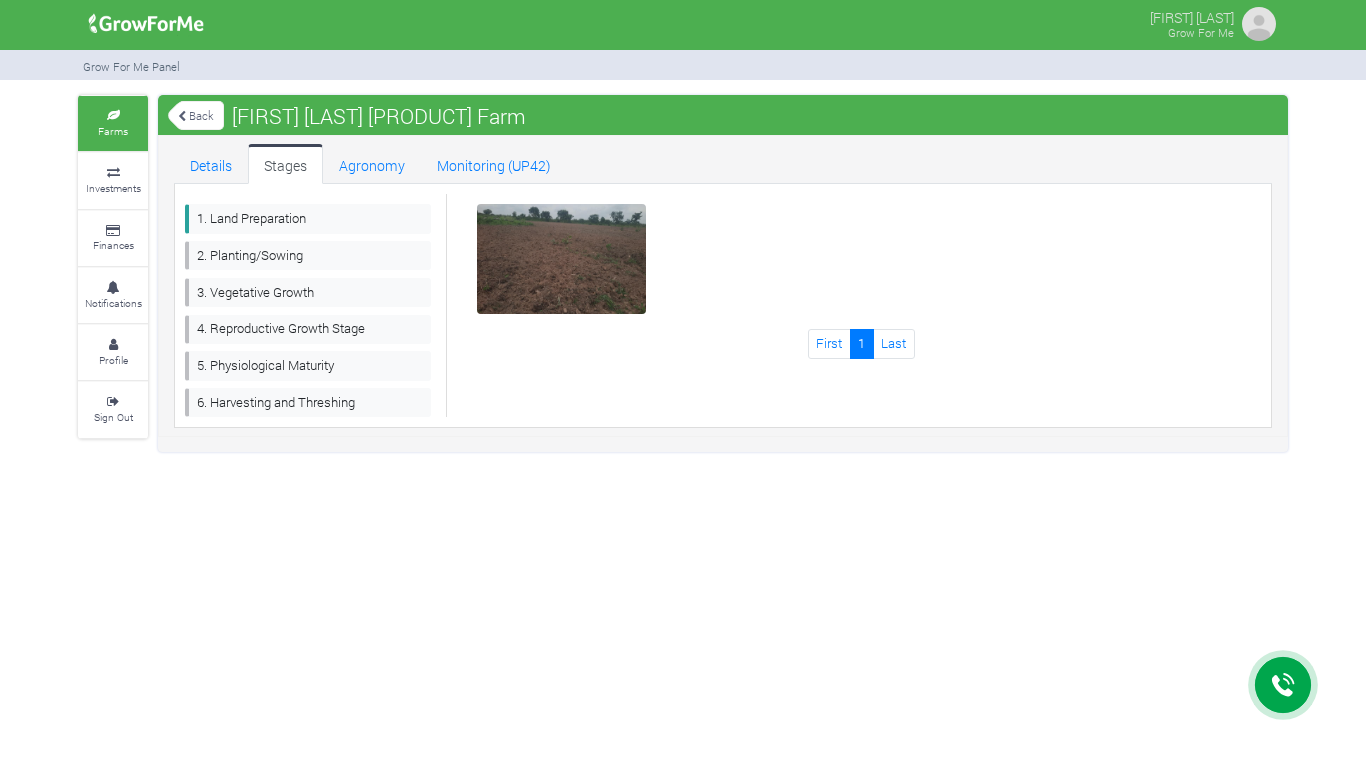 scroll, scrollTop: 0, scrollLeft: 0, axis: both 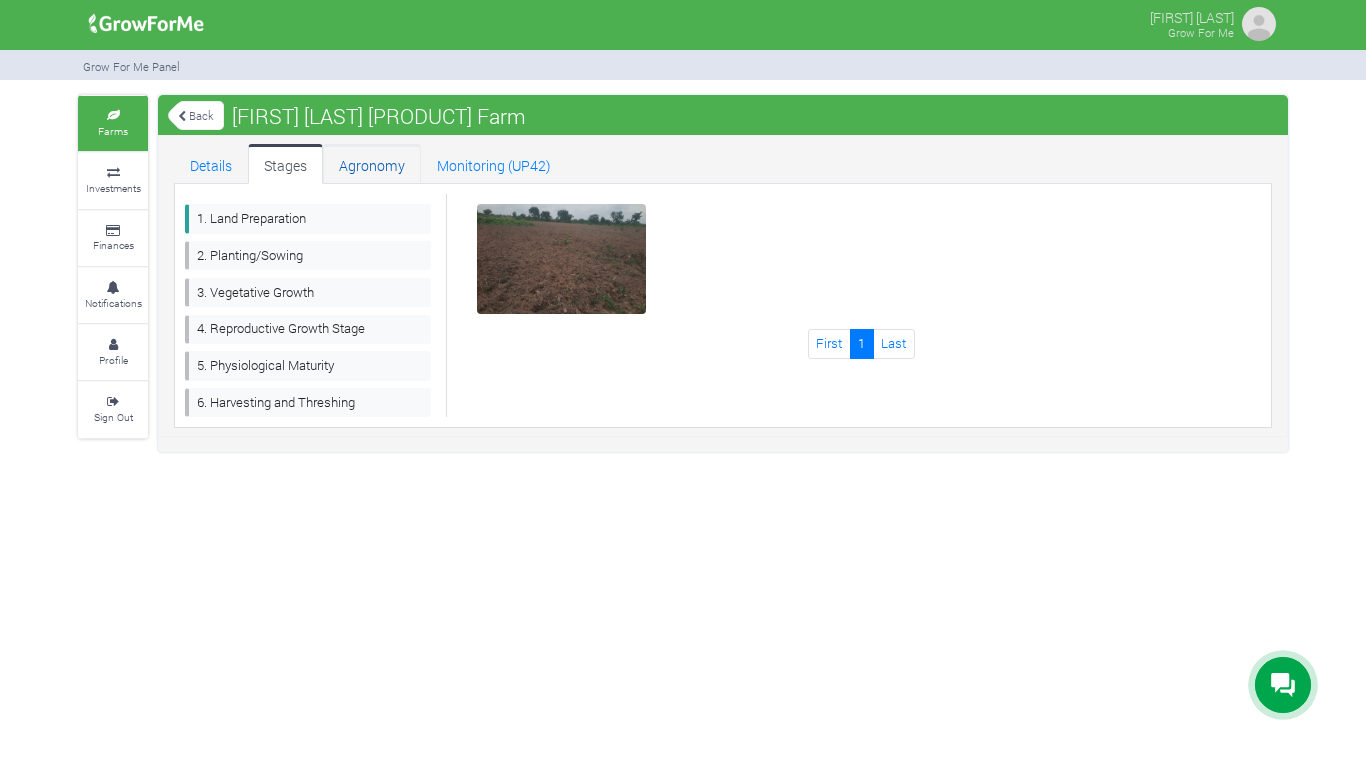 click on "Agronomy" at bounding box center (372, 164) 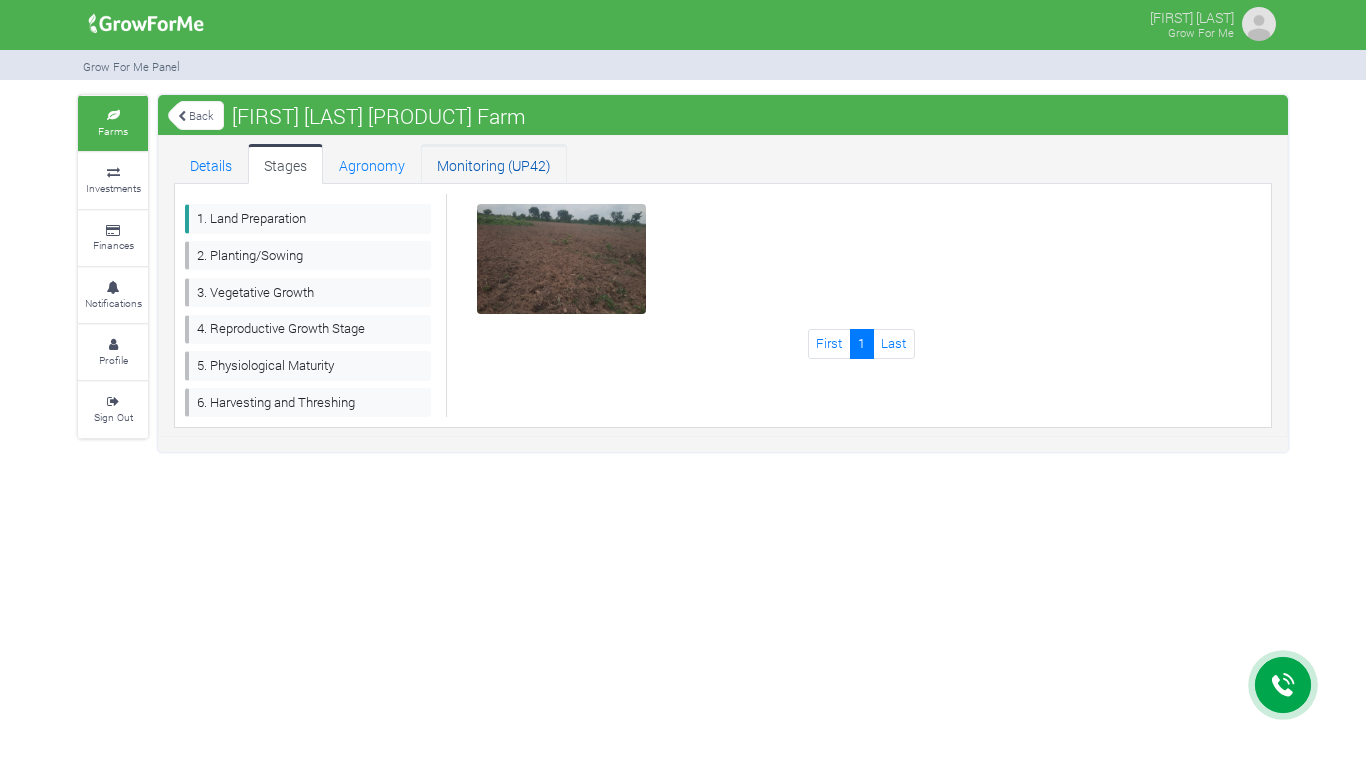 click on "Monitoring (UP42)" at bounding box center (494, 164) 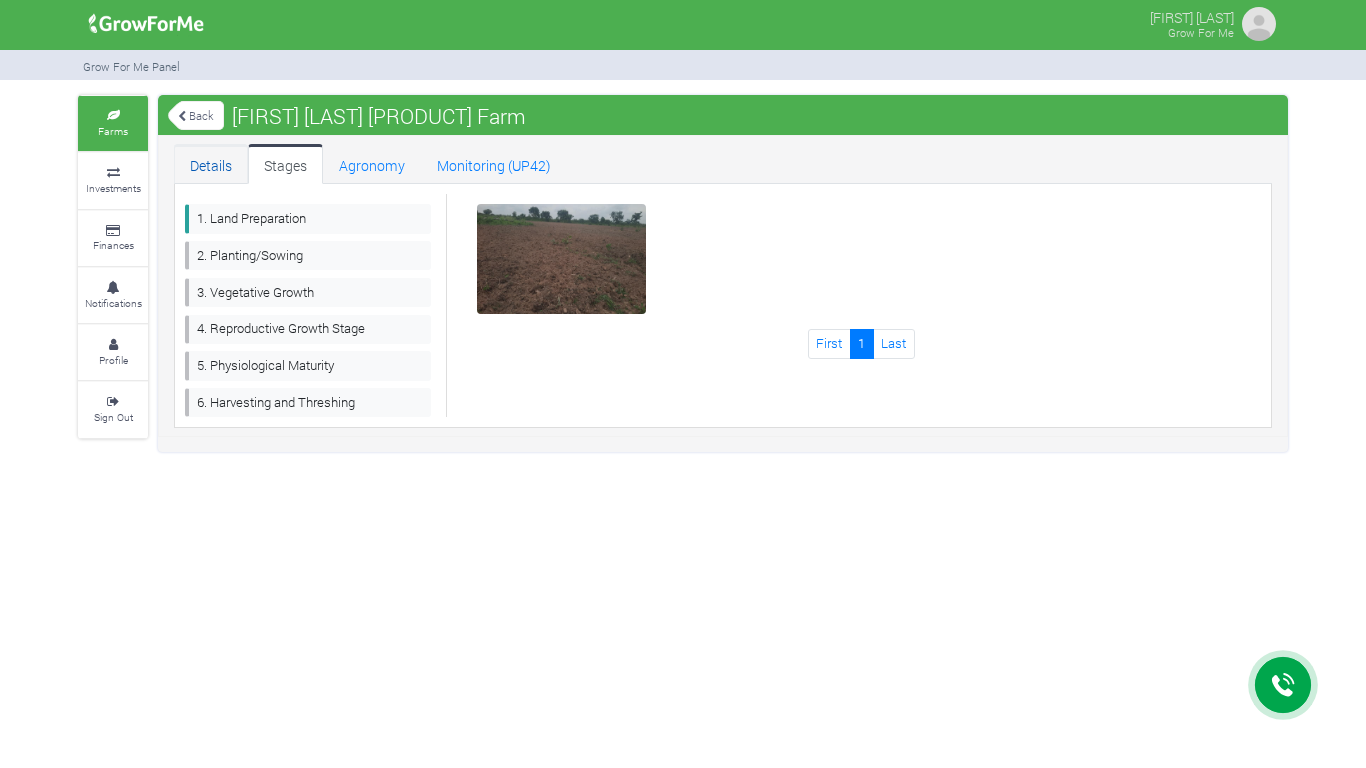 click on "Details" at bounding box center [211, 164] 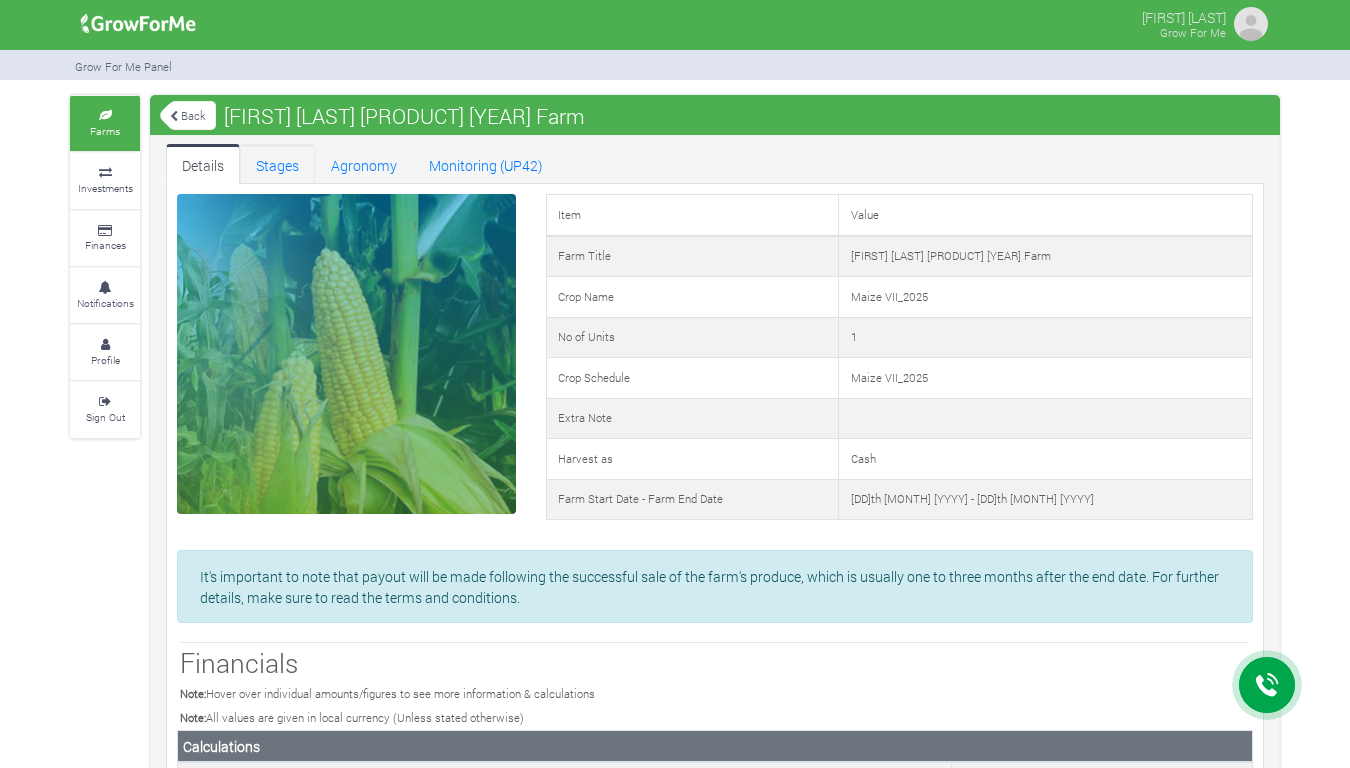 scroll, scrollTop: 0, scrollLeft: 0, axis: both 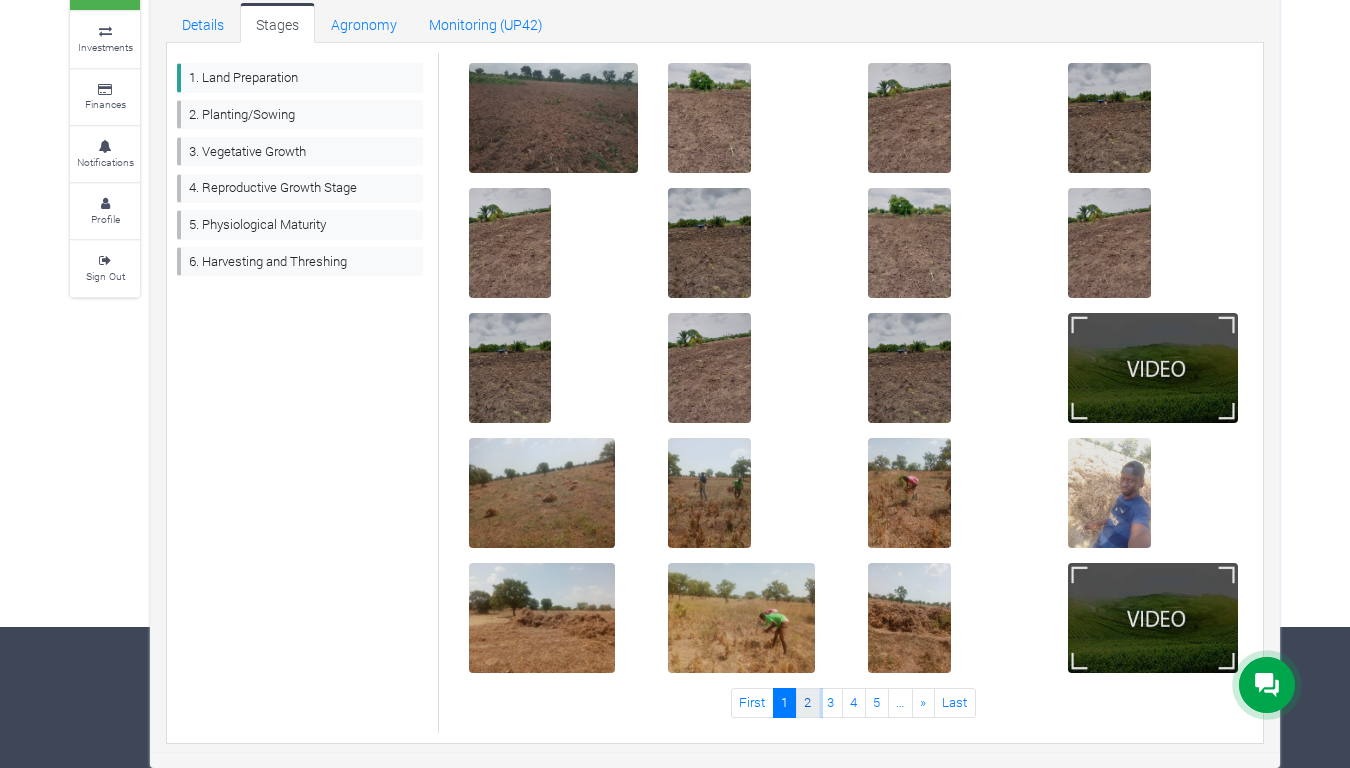 click on "2" at bounding box center (808, 702) 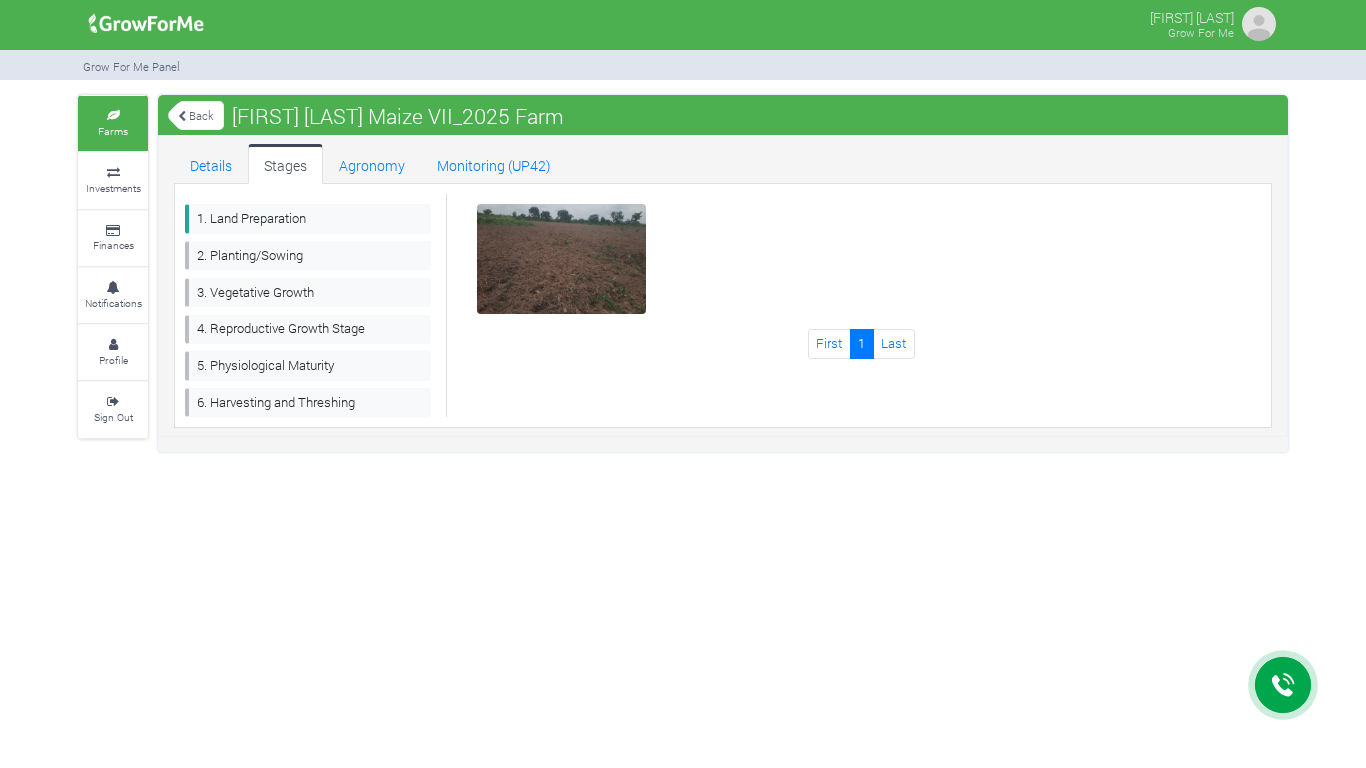 scroll, scrollTop: 0, scrollLeft: 0, axis: both 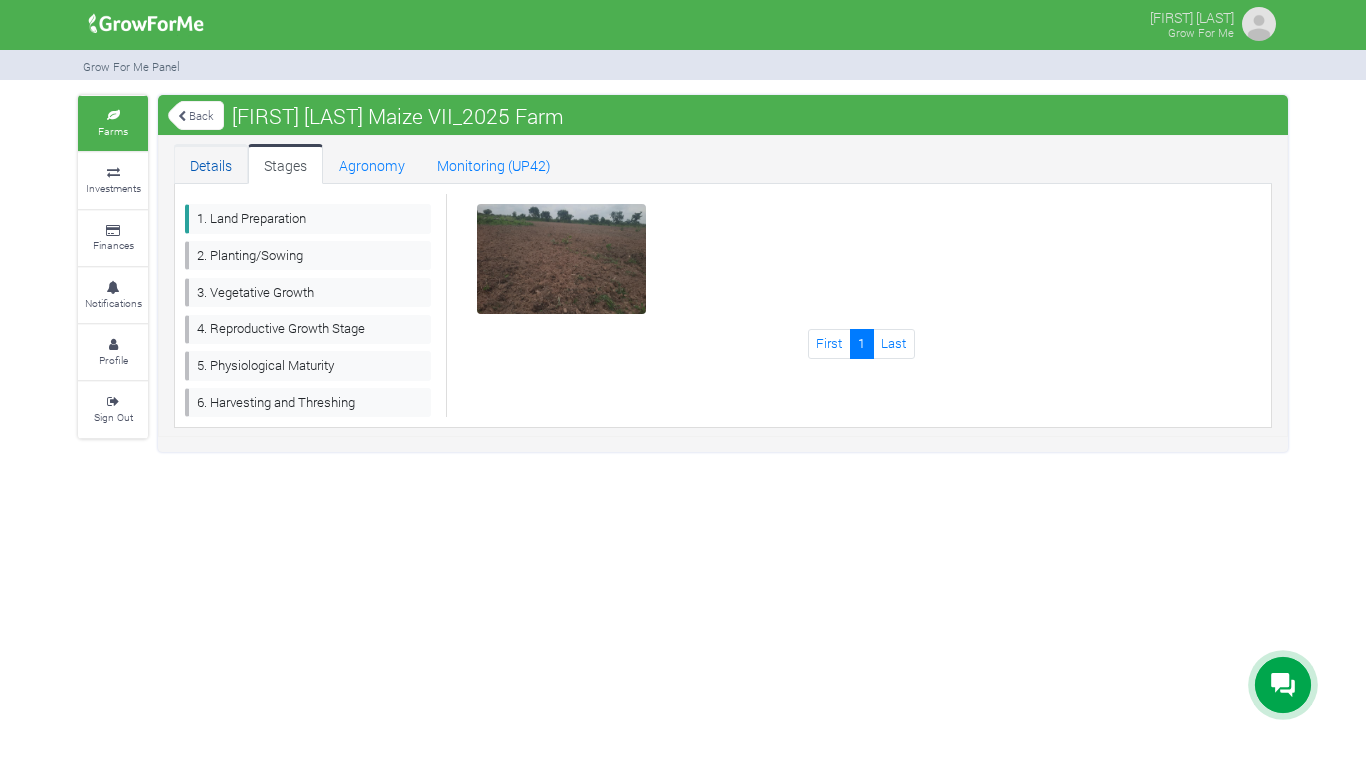 click on "Details" at bounding box center (211, 164) 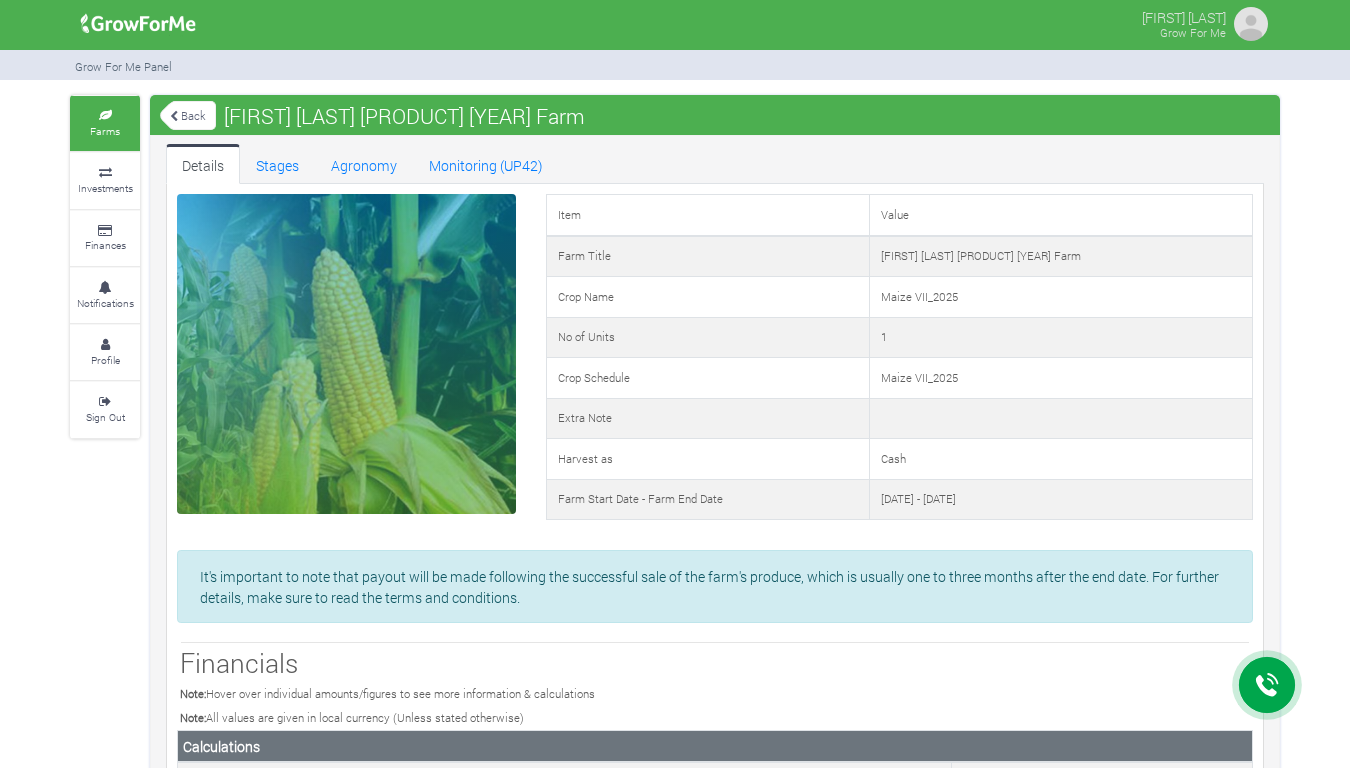 scroll, scrollTop: 0, scrollLeft: 0, axis: both 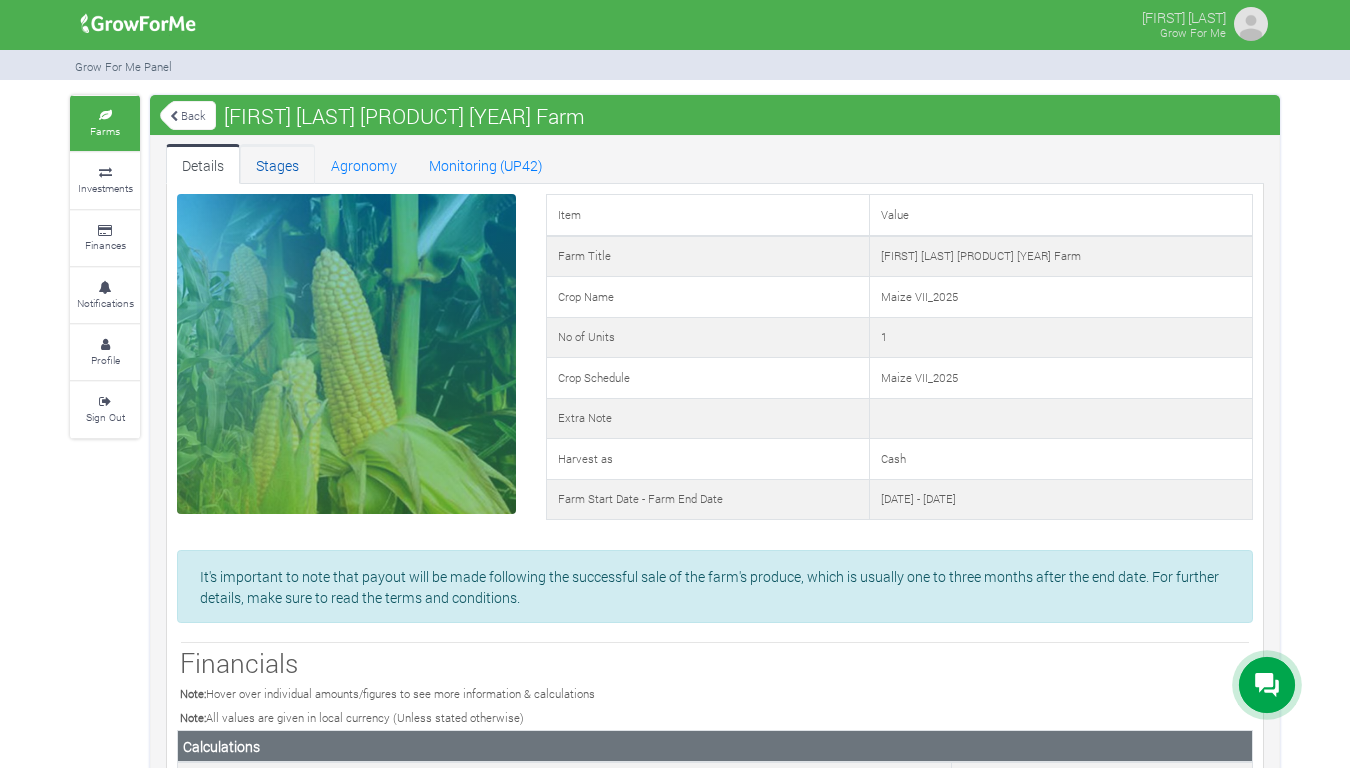 click on "Stages" at bounding box center [277, 164] 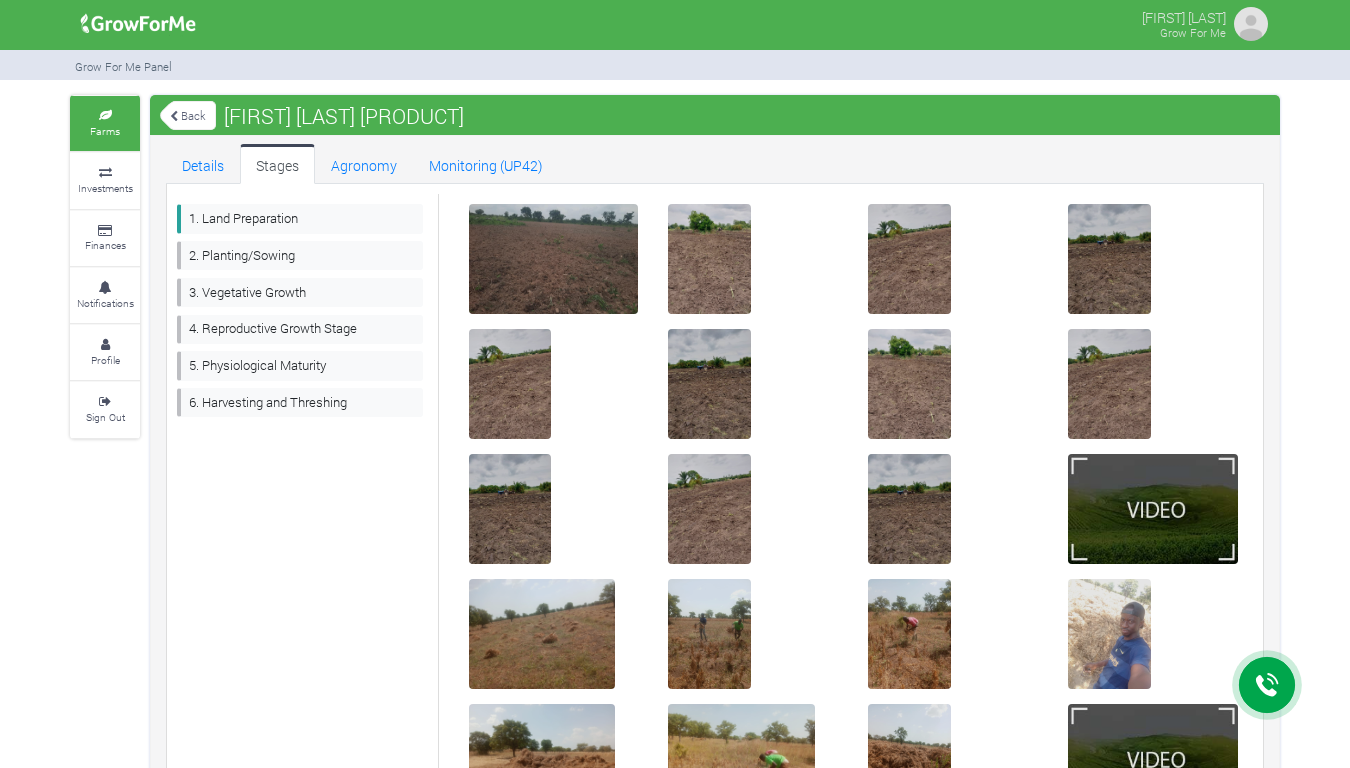 scroll, scrollTop: 0, scrollLeft: 0, axis: both 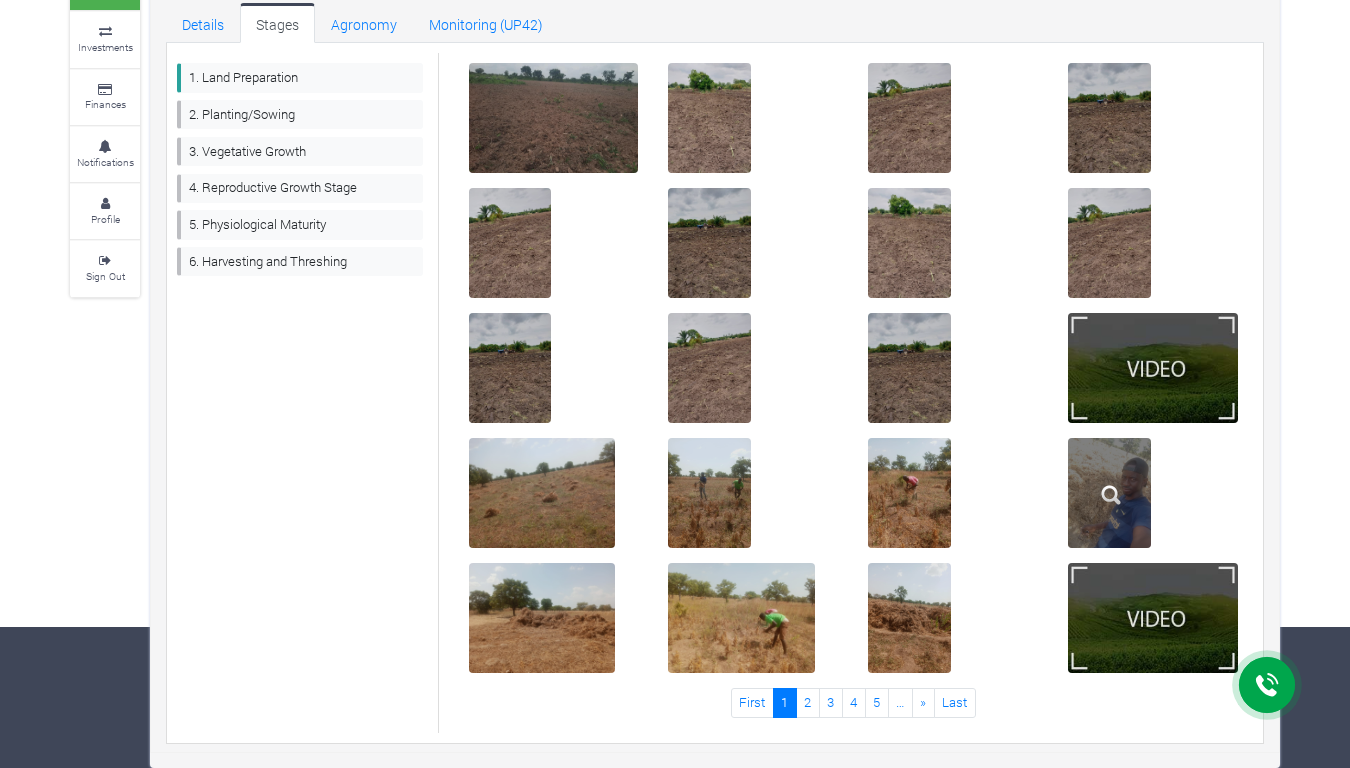 click at bounding box center [1111, 495] 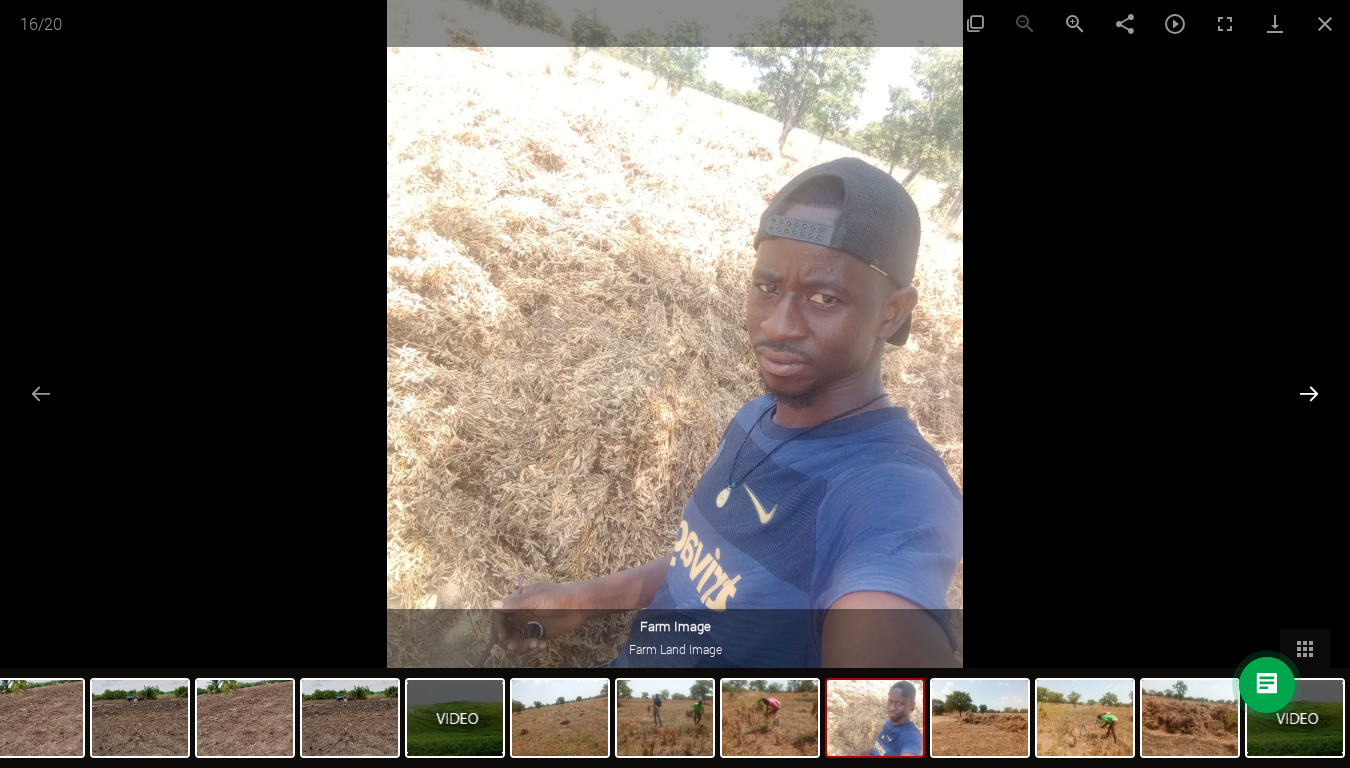 click at bounding box center (1309, 393) 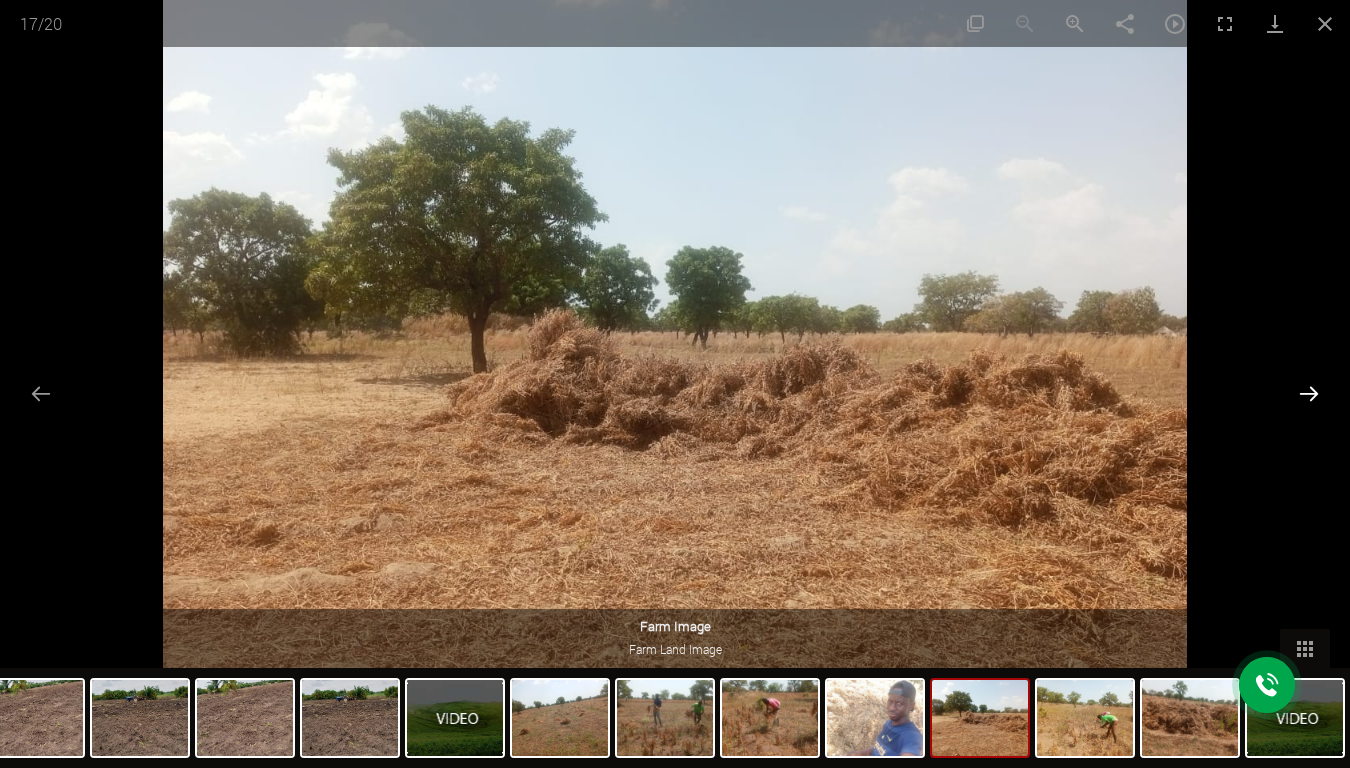 click at bounding box center [1309, 393] 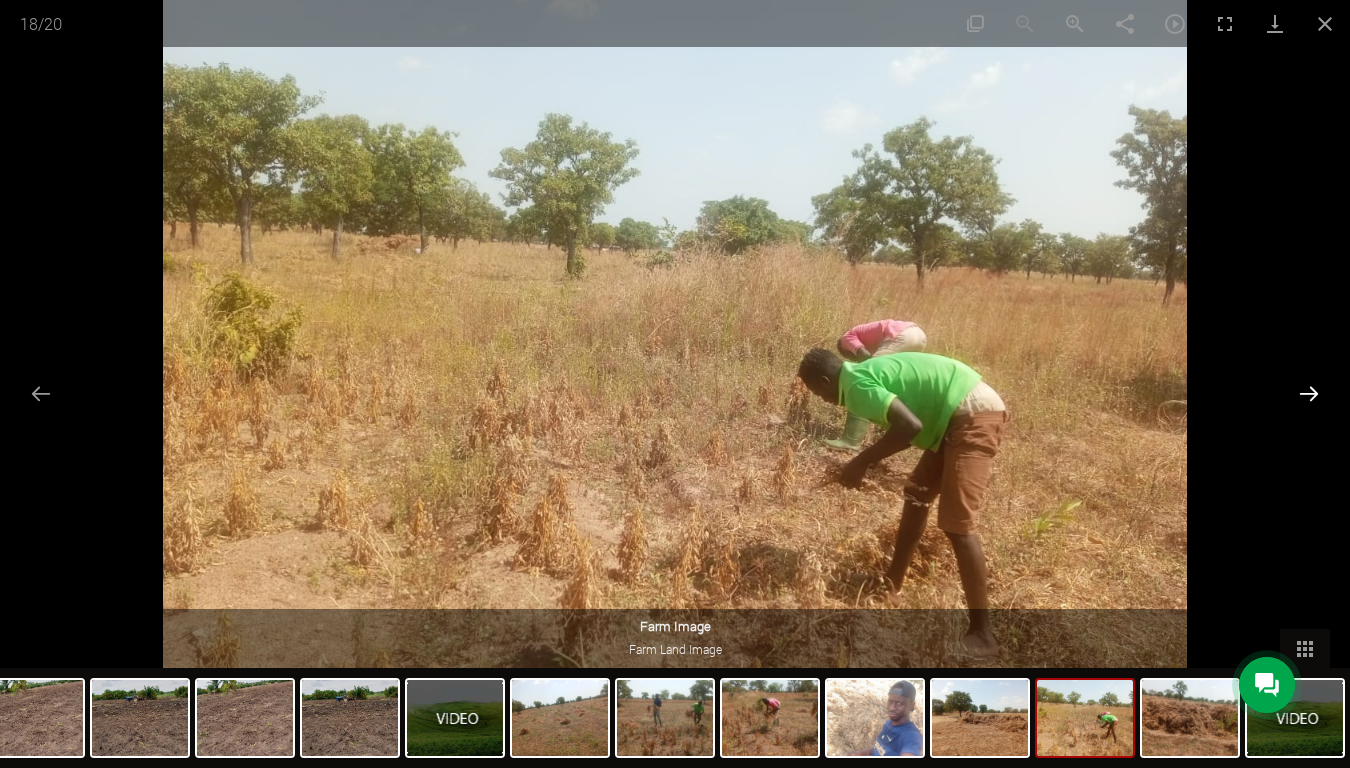 click at bounding box center (1309, 393) 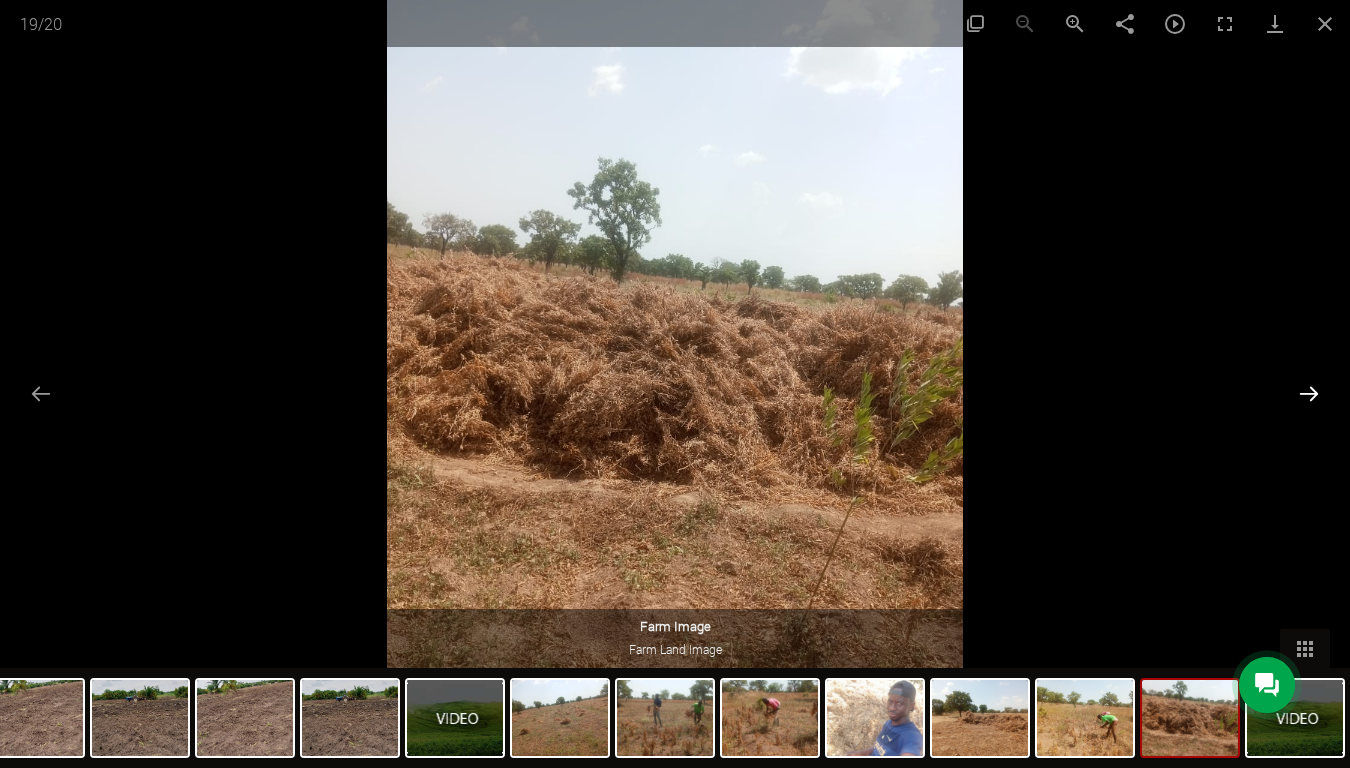 click at bounding box center (1309, 393) 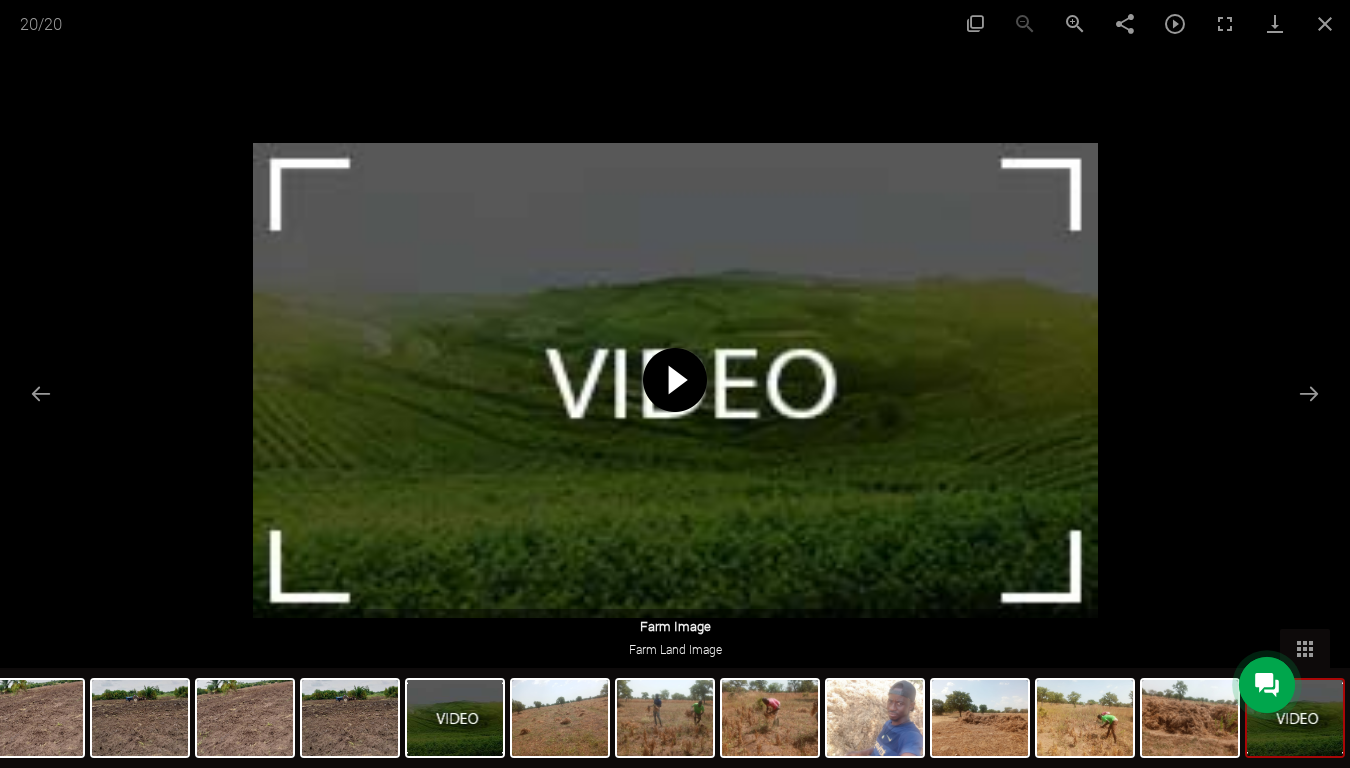 click at bounding box center (675, 380) 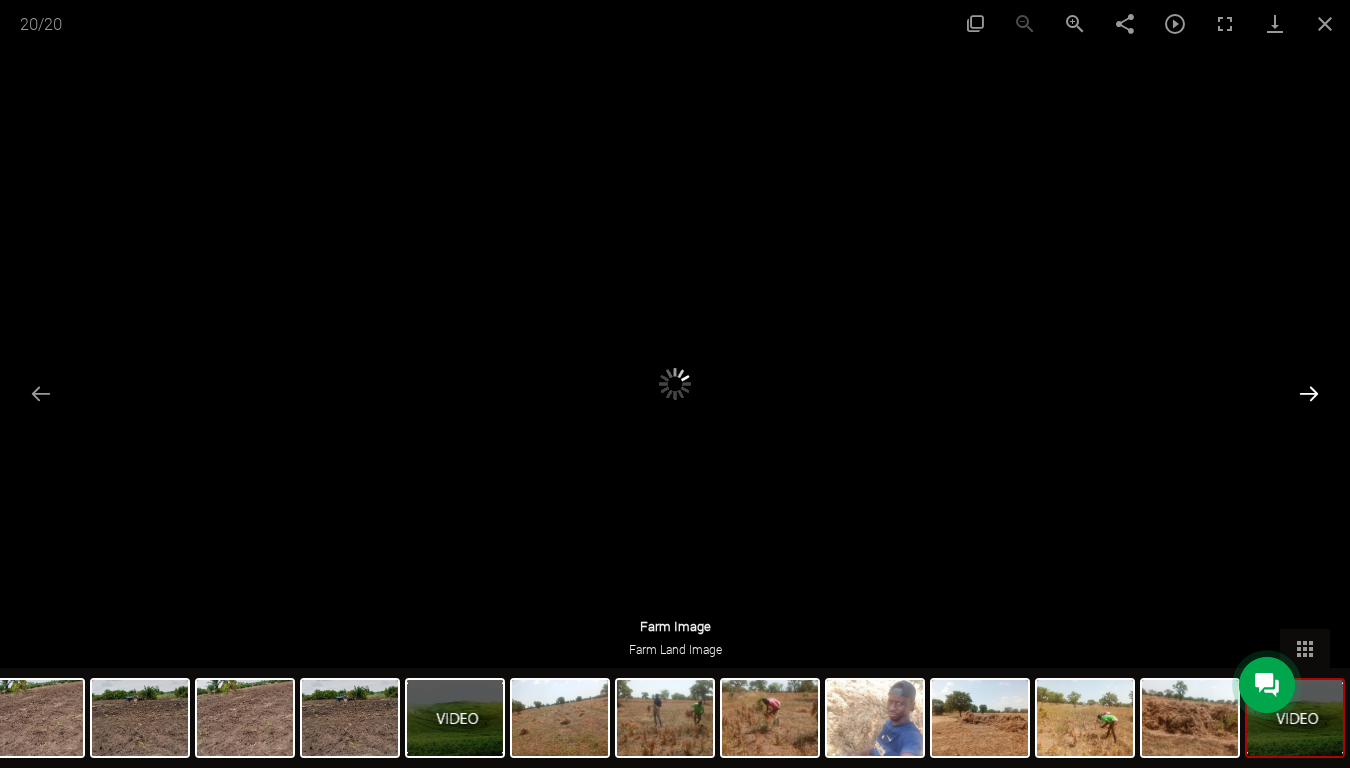 click at bounding box center [1309, 393] 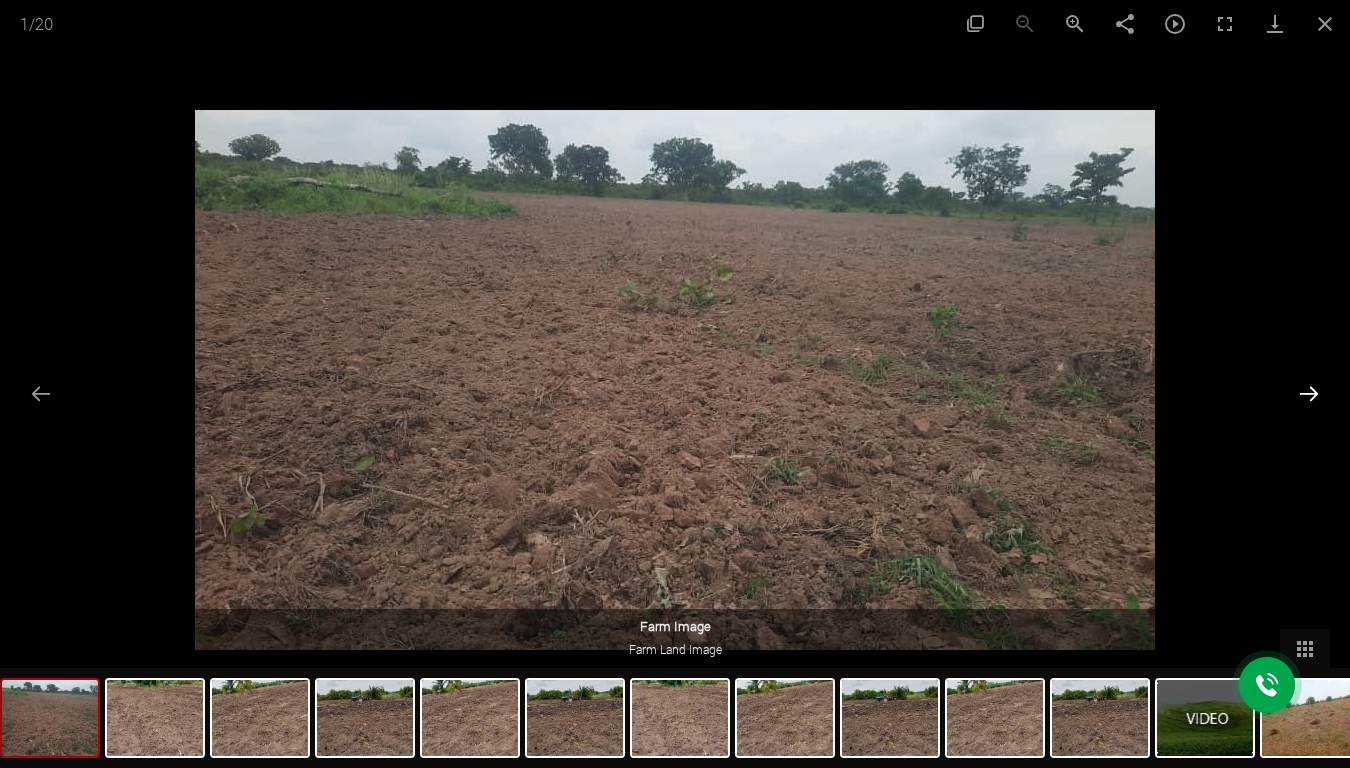 click at bounding box center [1309, 393] 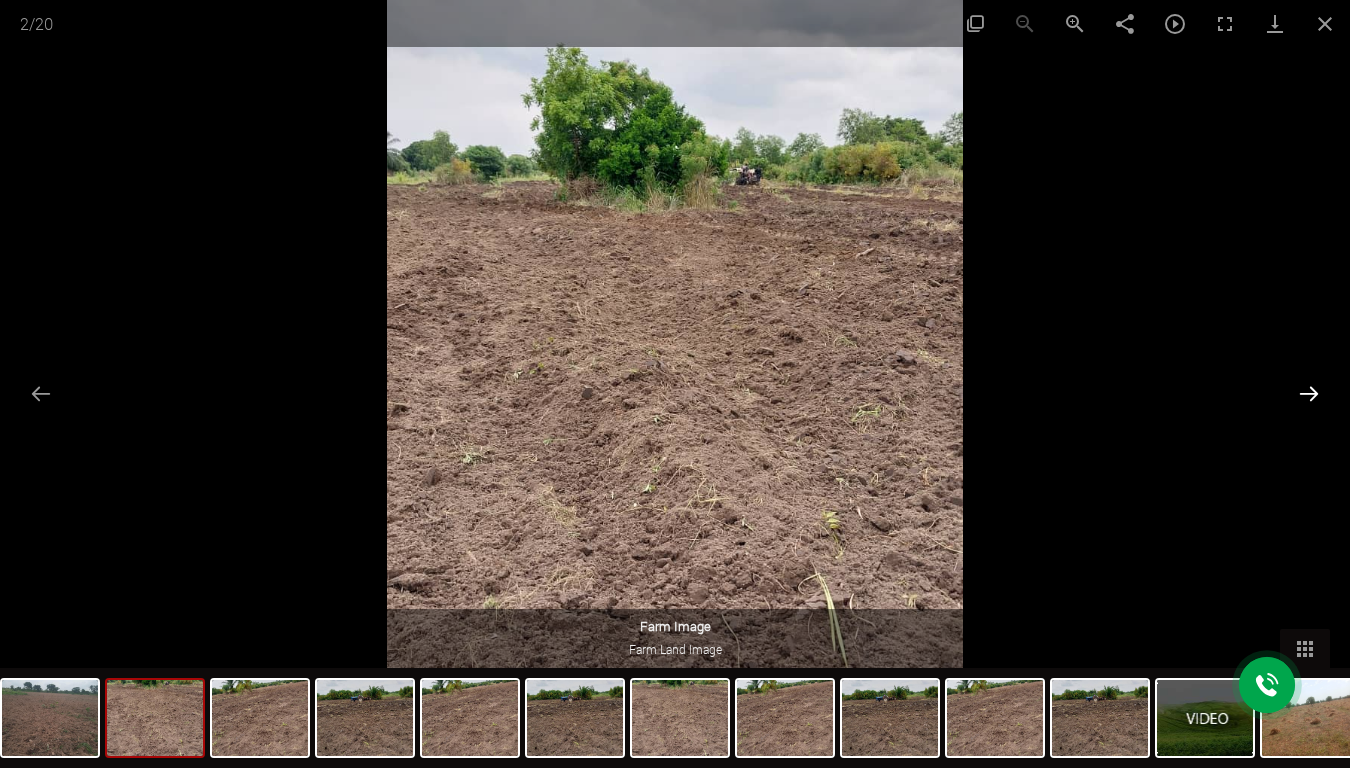 click at bounding box center [1309, 393] 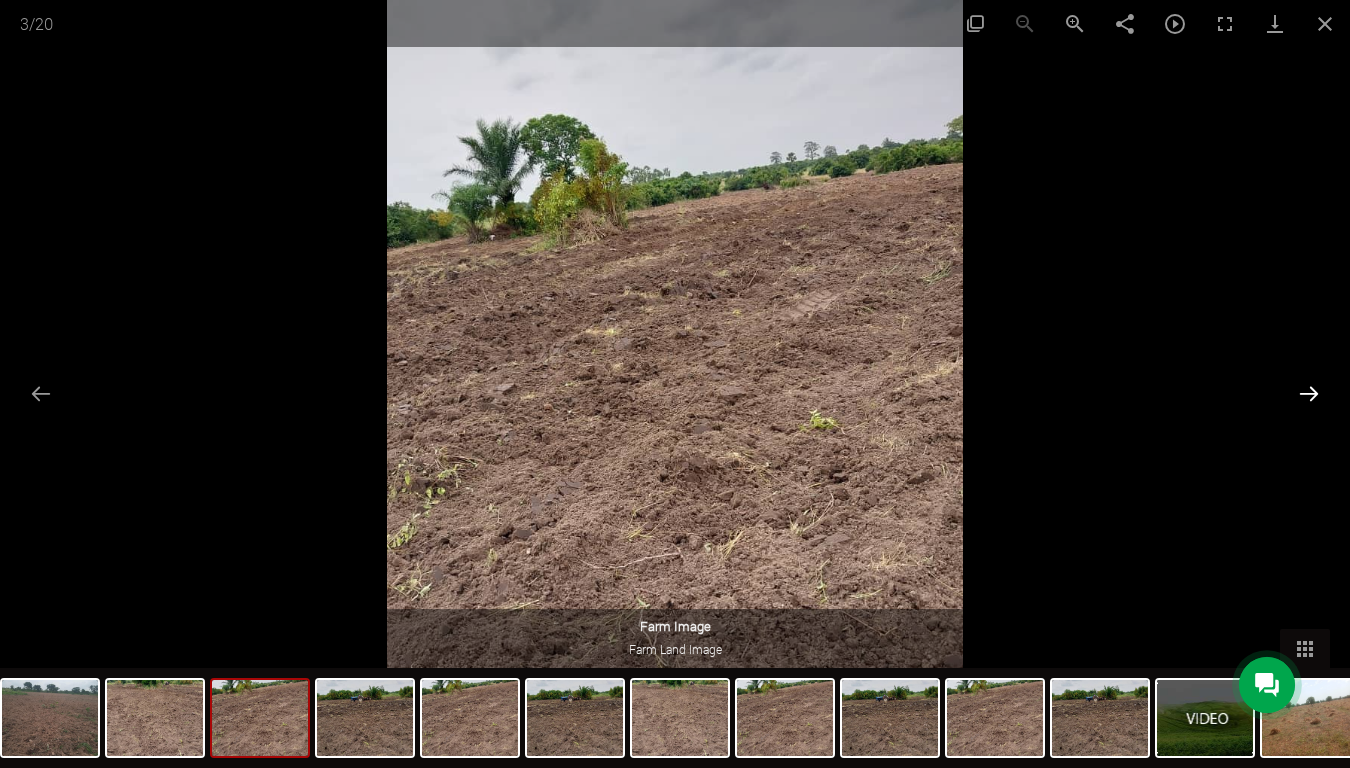 click at bounding box center [1309, 393] 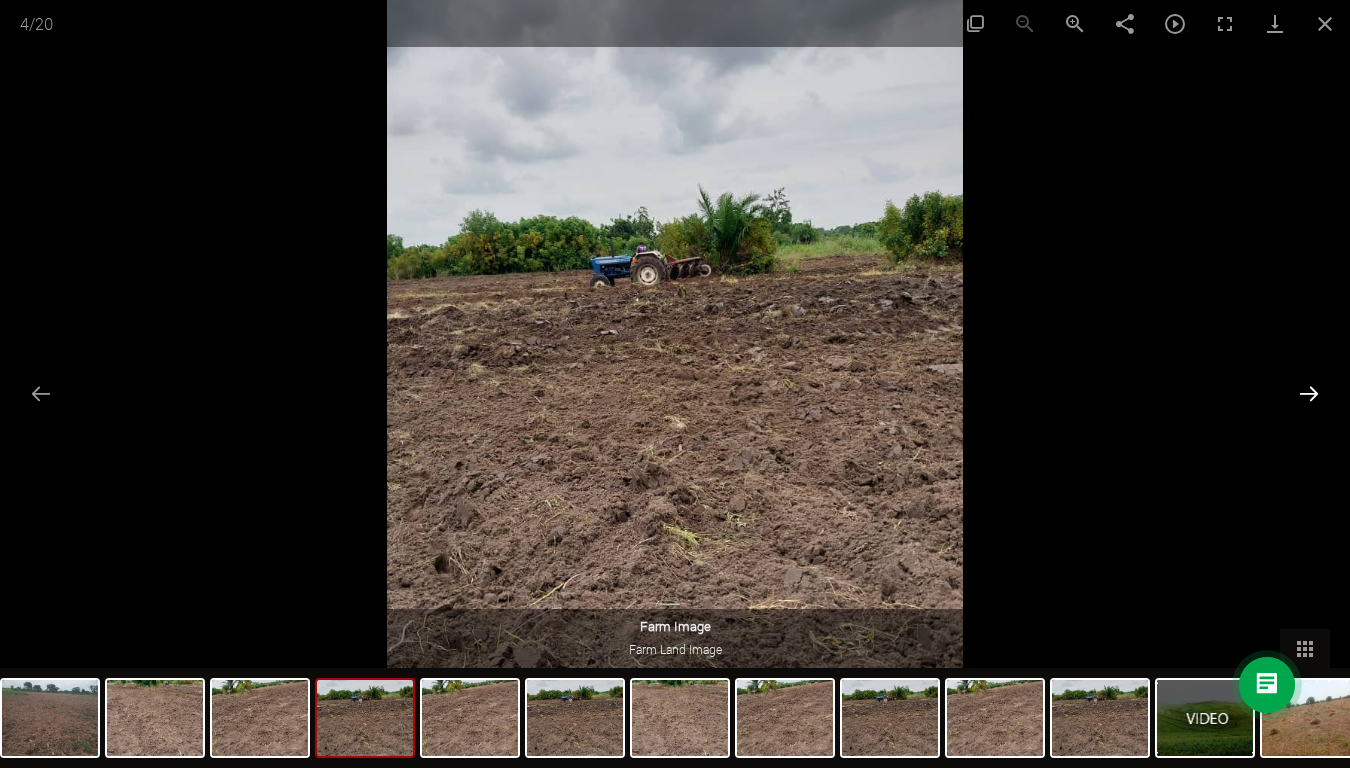 click at bounding box center [1309, 393] 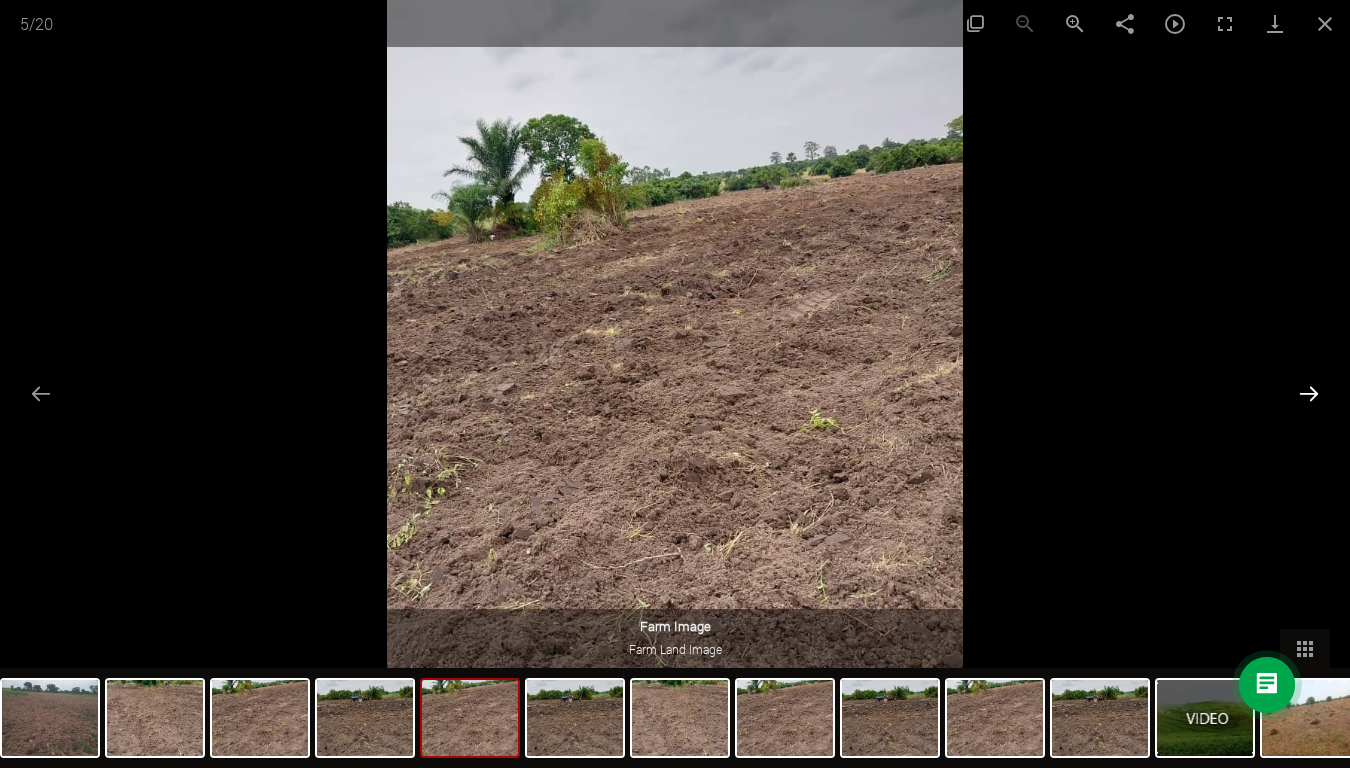 click at bounding box center [1309, 393] 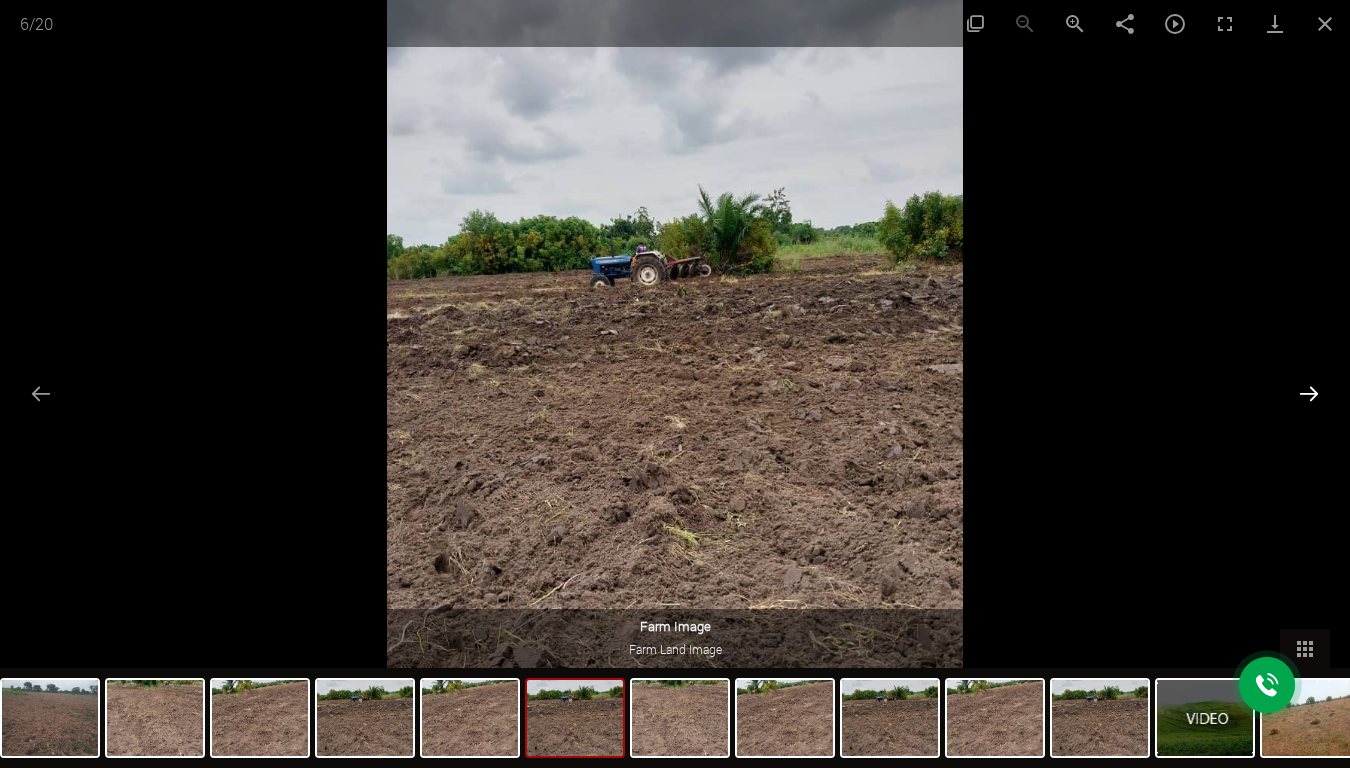 click at bounding box center (1309, 393) 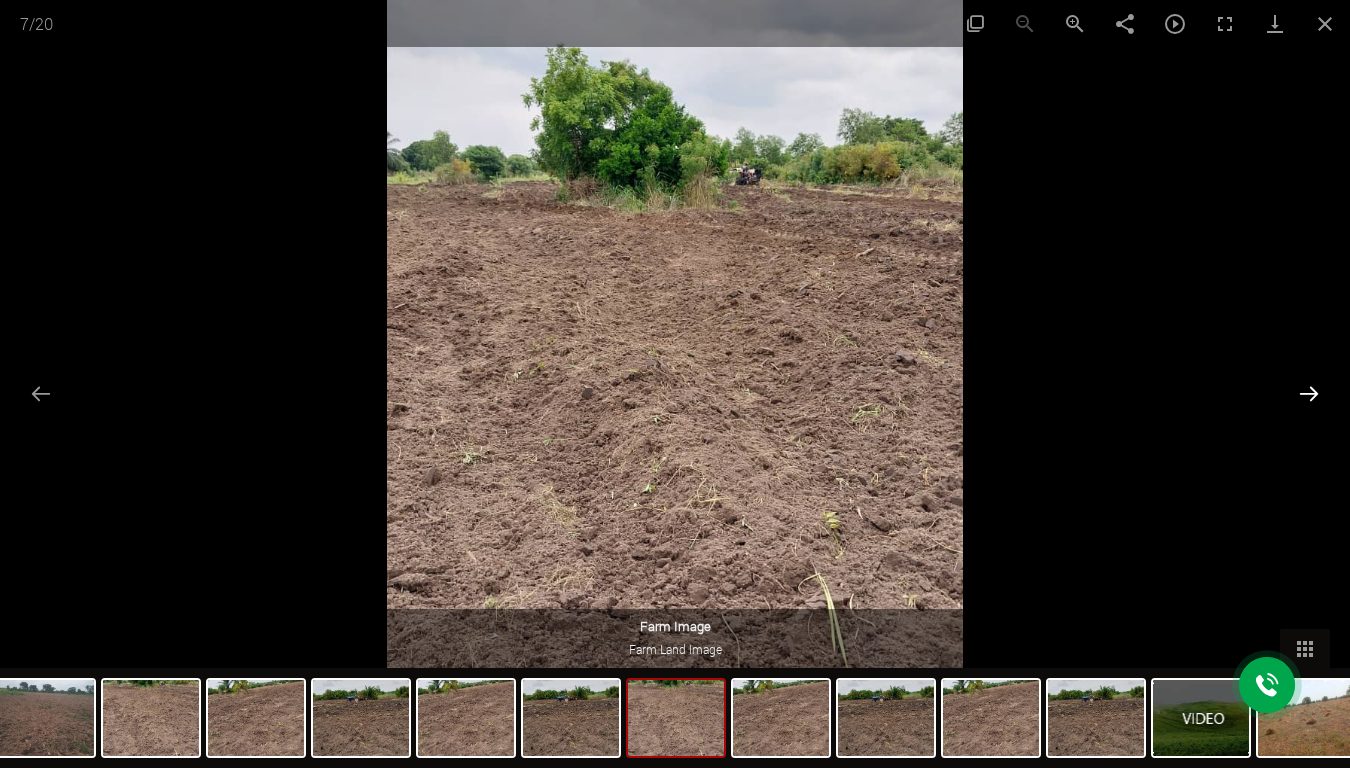 click at bounding box center (1309, 393) 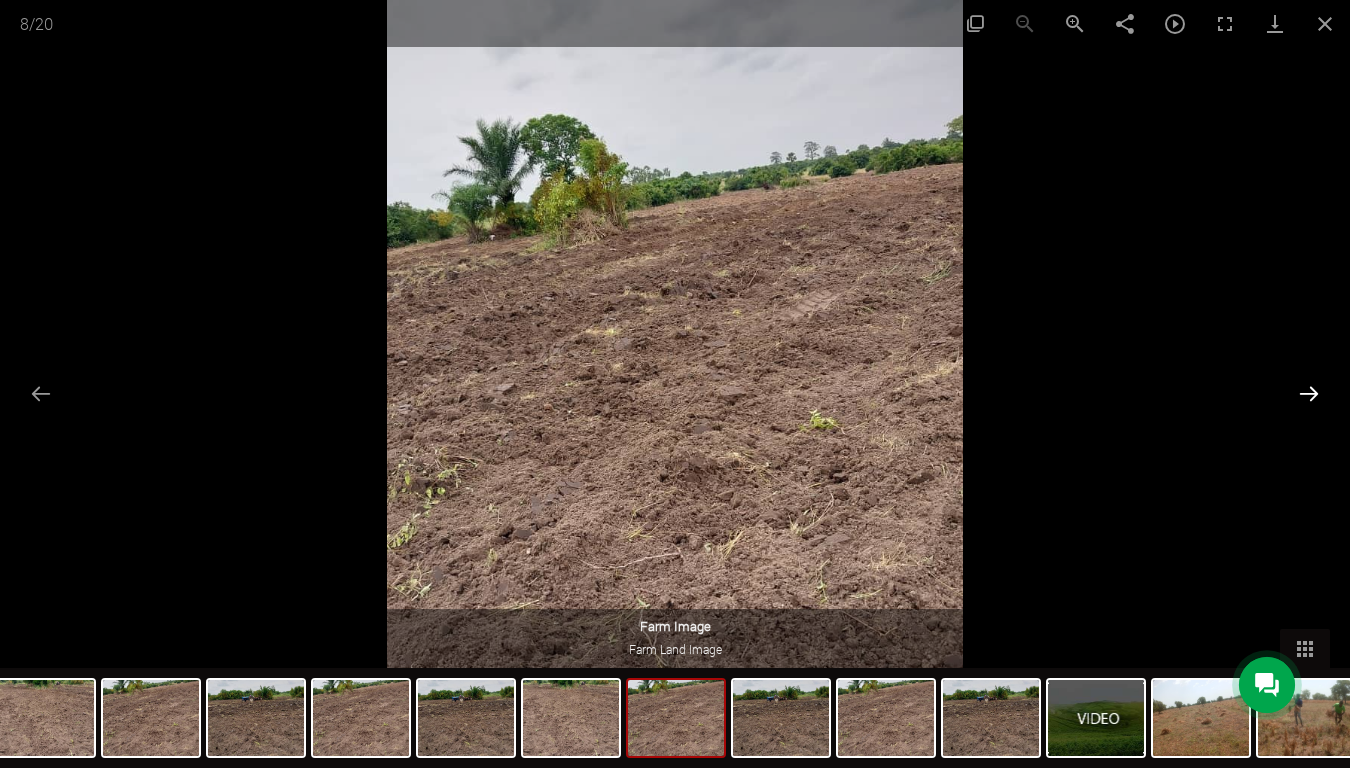 click at bounding box center (1309, 393) 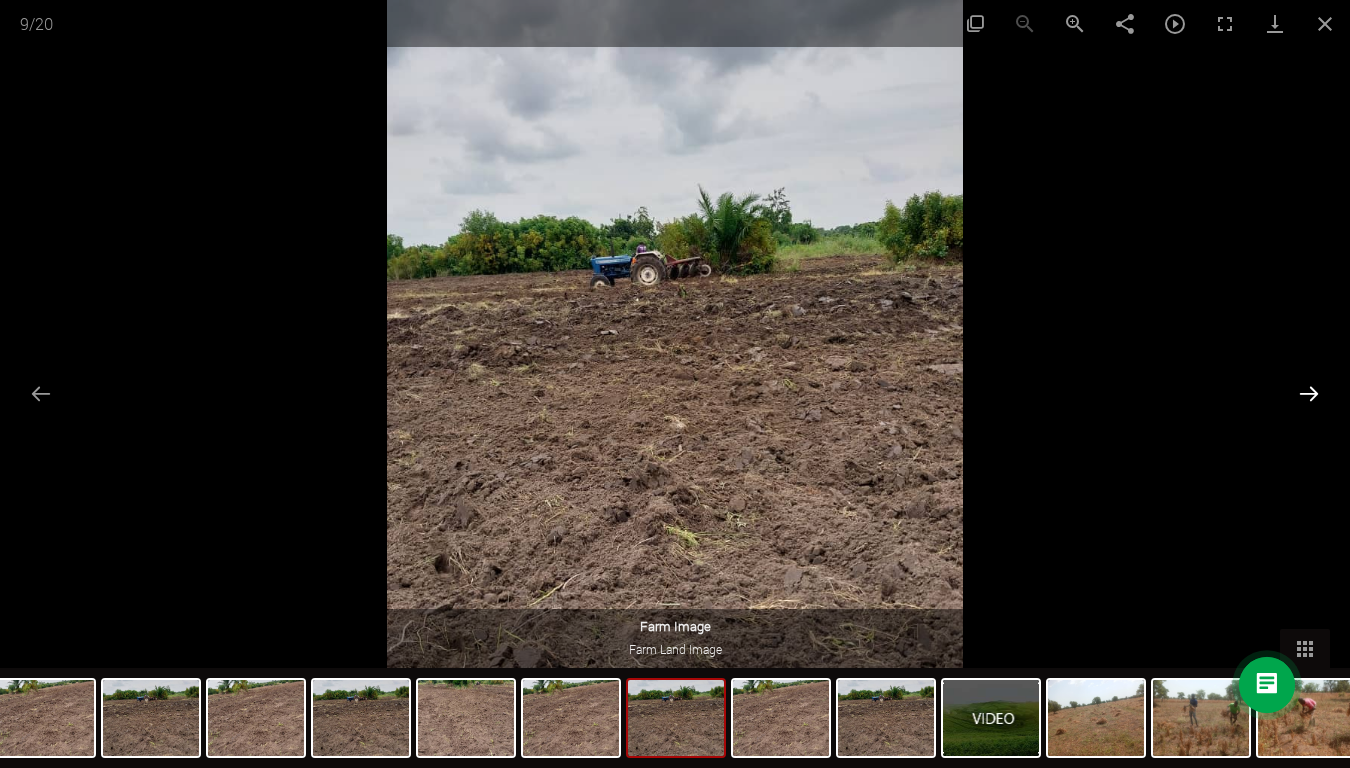 click at bounding box center (1309, 393) 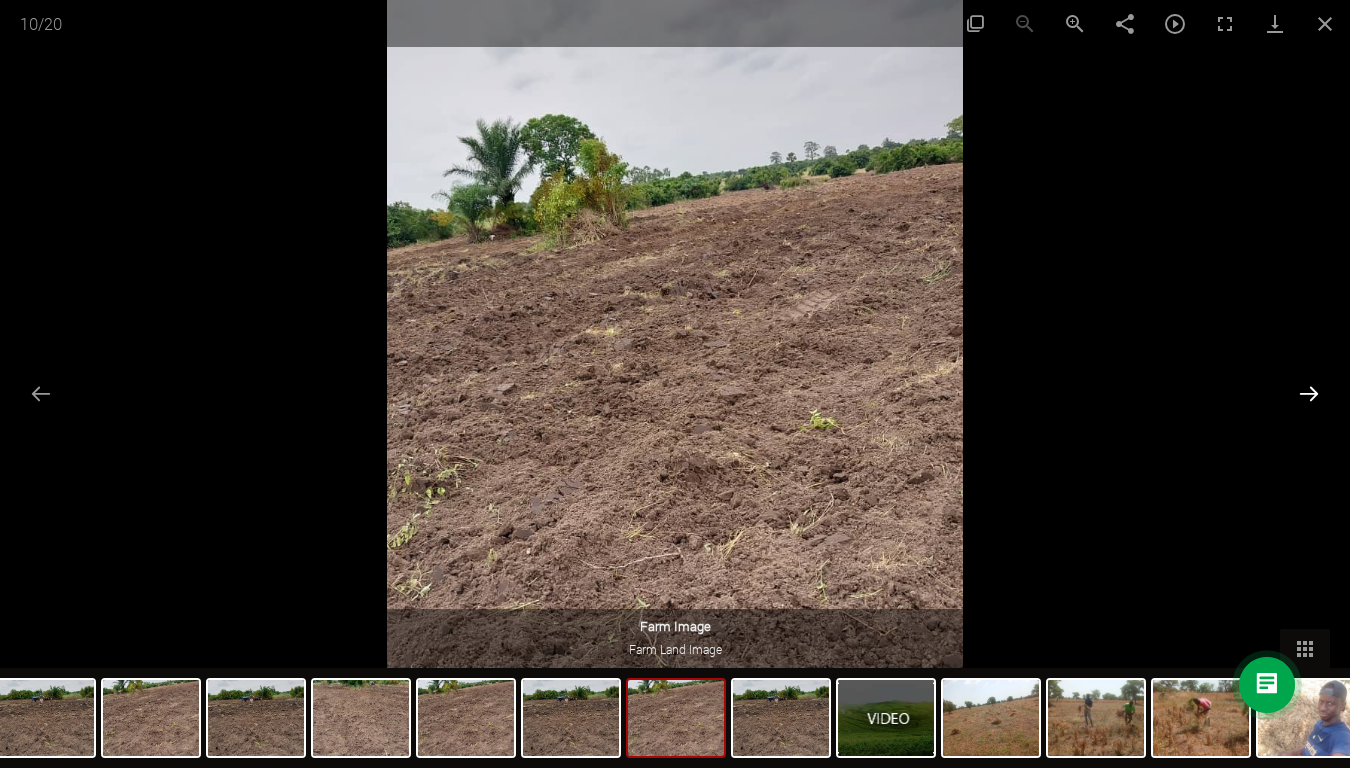 click at bounding box center (1309, 393) 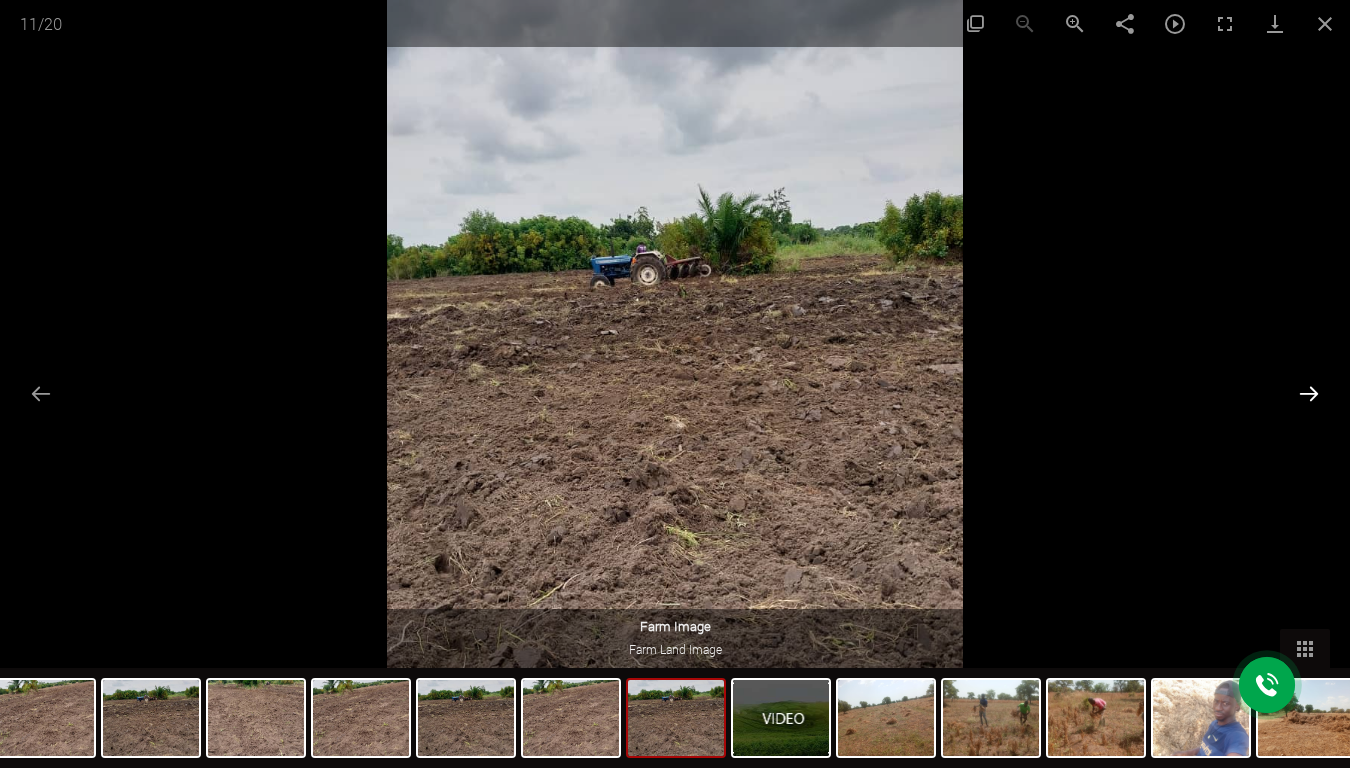 click at bounding box center [1309, 393] 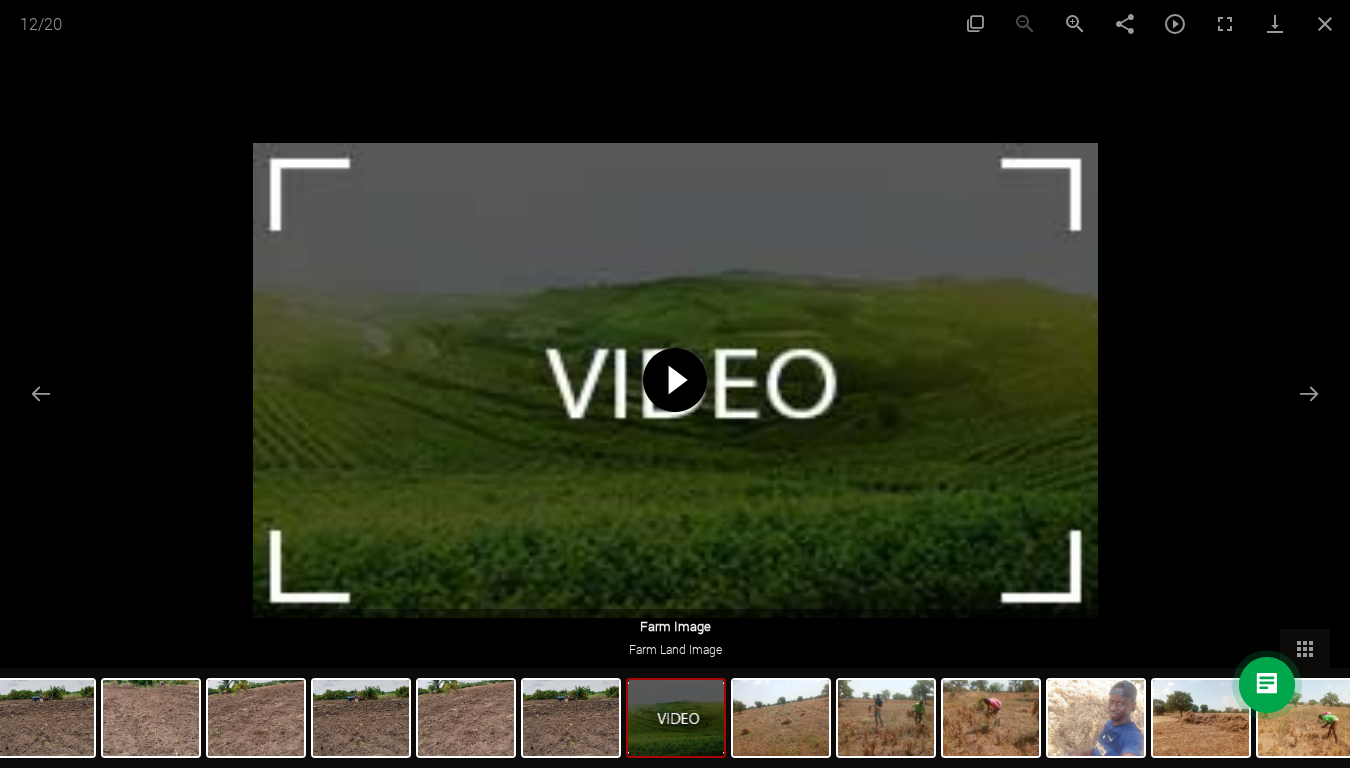 click at bounding box center [675, 380] 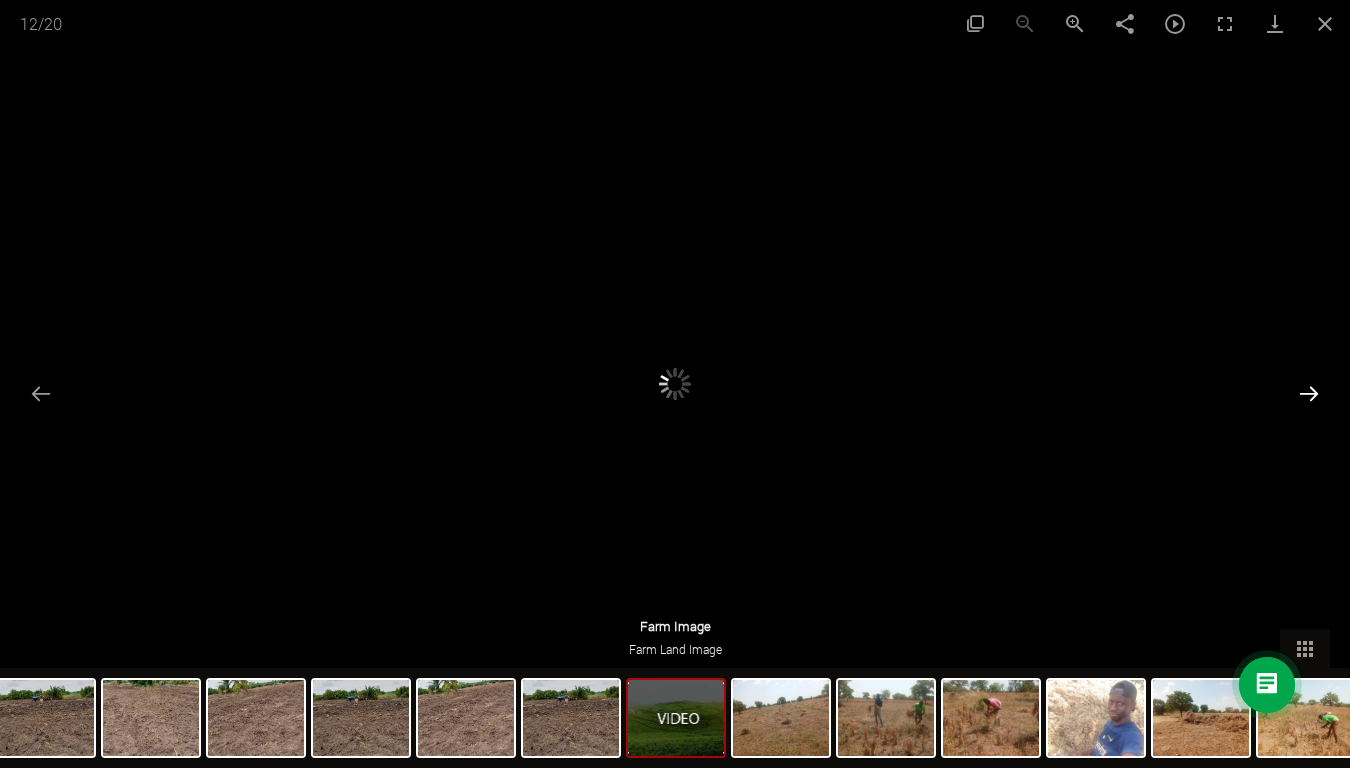 click at bounding box center [1309, 393] 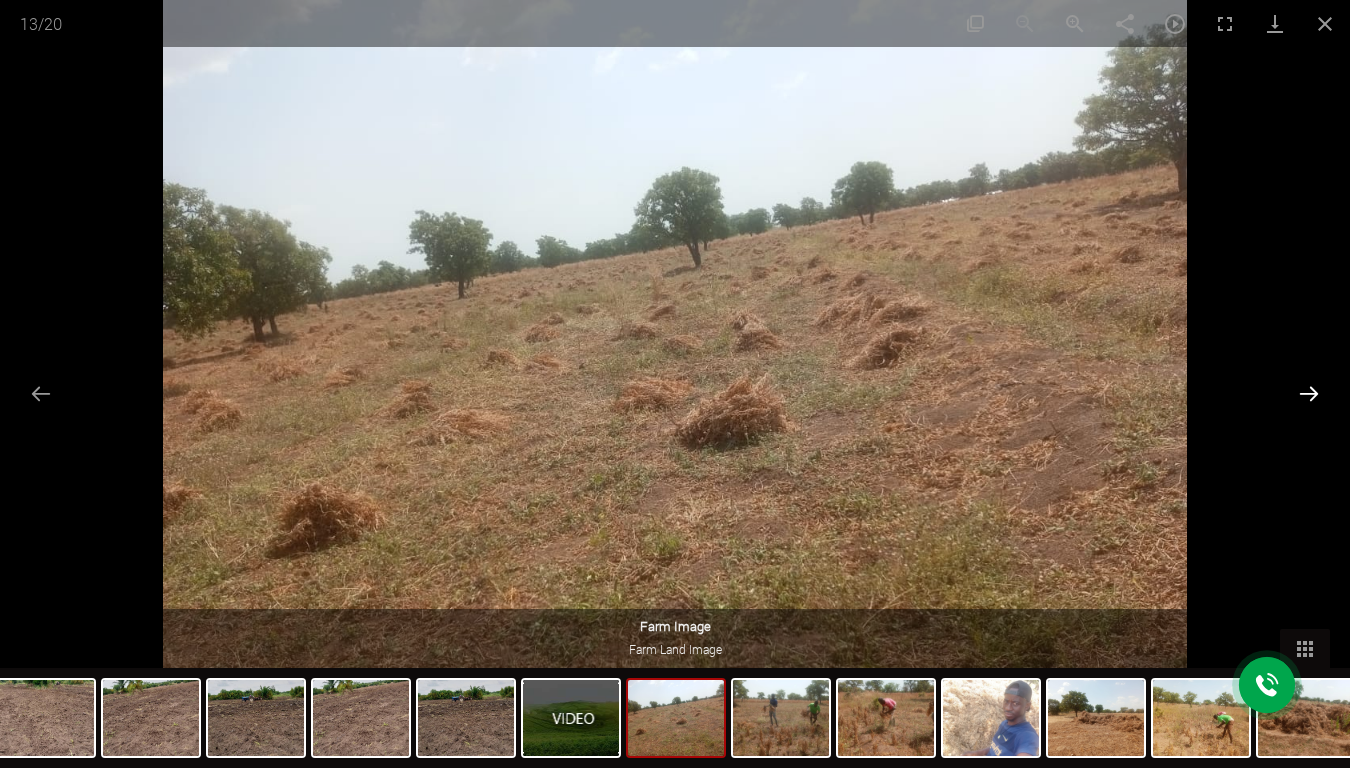 click at bounding box center [1309, 393] 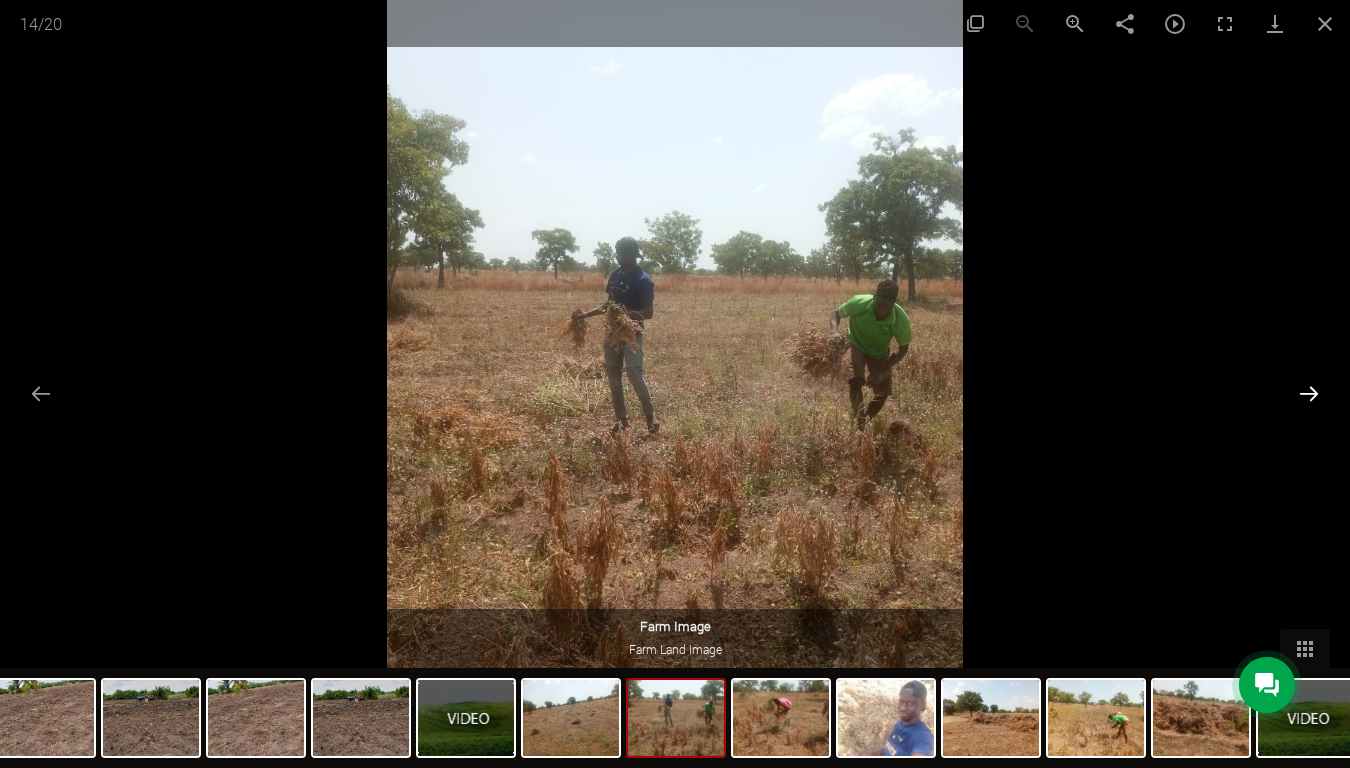 click at bounding box center [1309, 393] 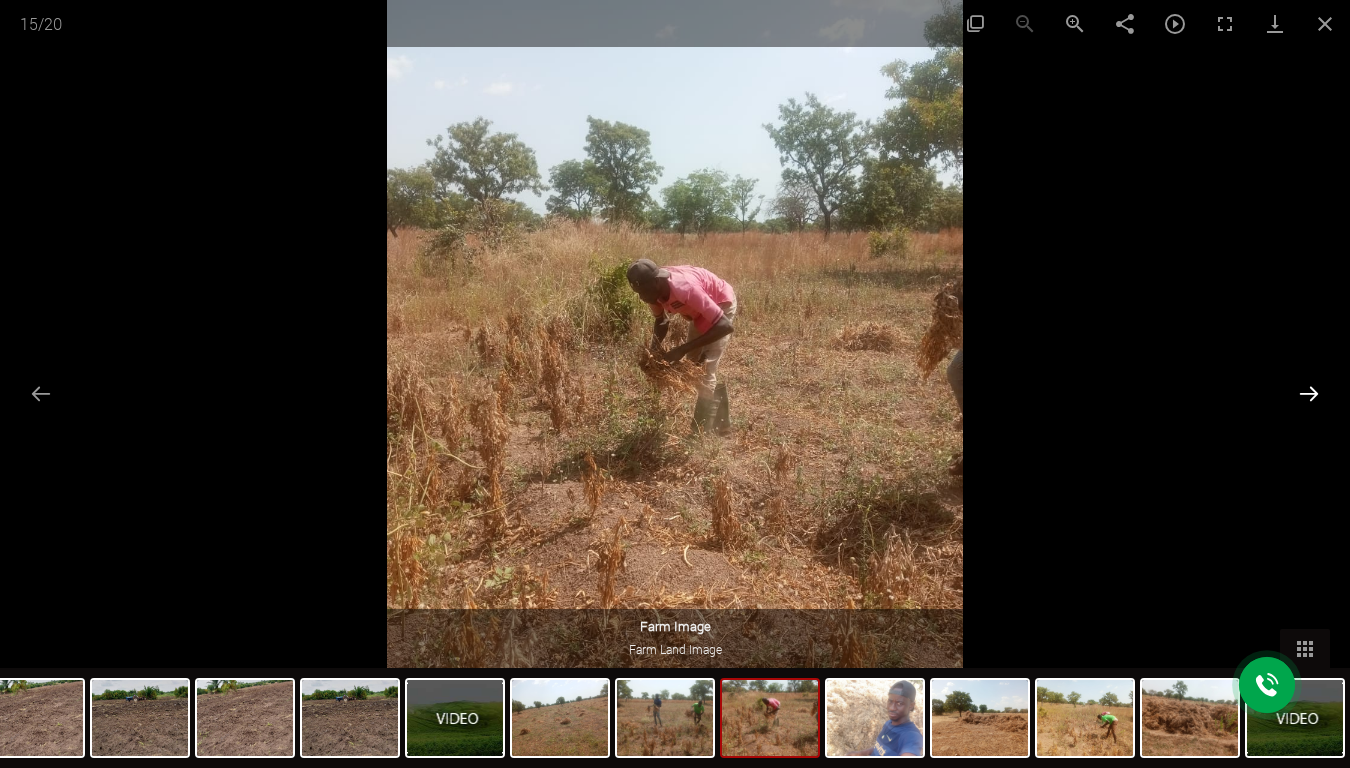 click at bounding box center [1309, 393] 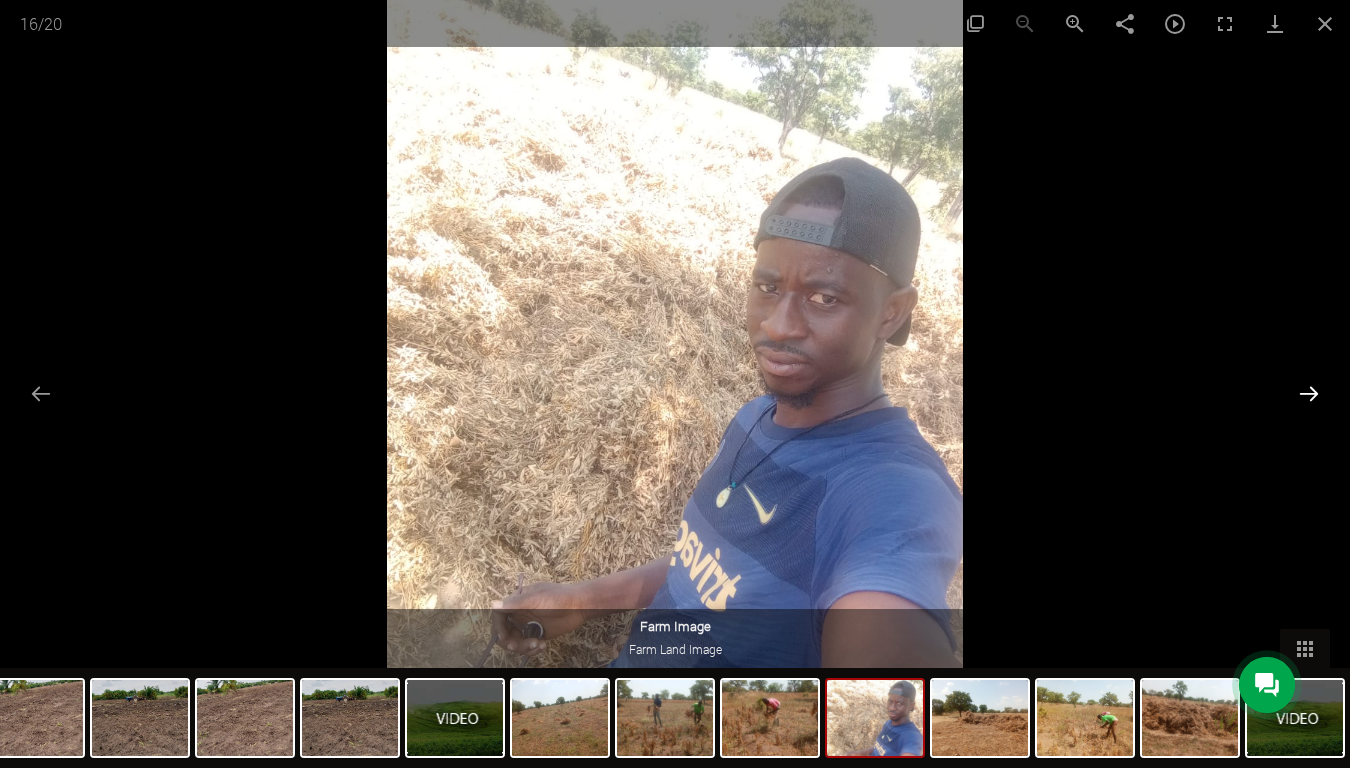 click at bounding box center [1309, 393] 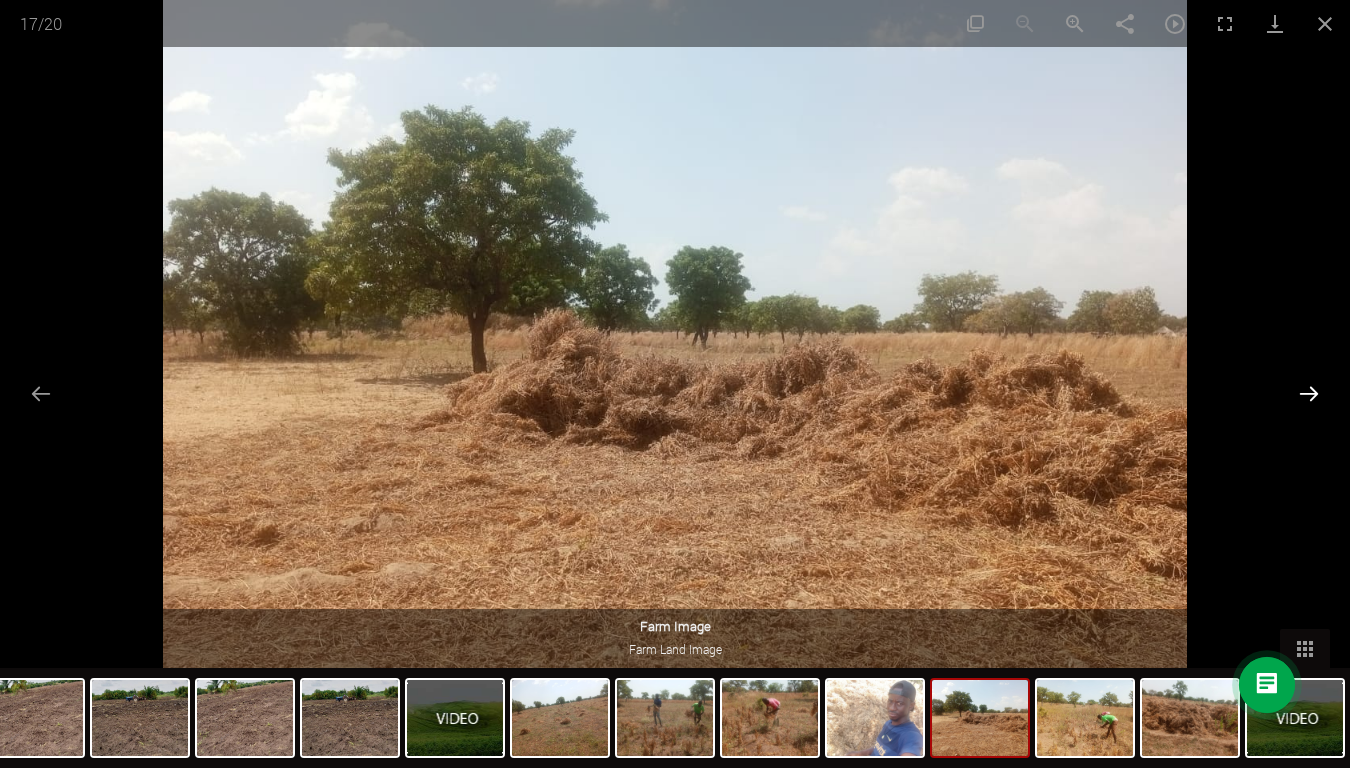 click at bounding box center [1309, 393] 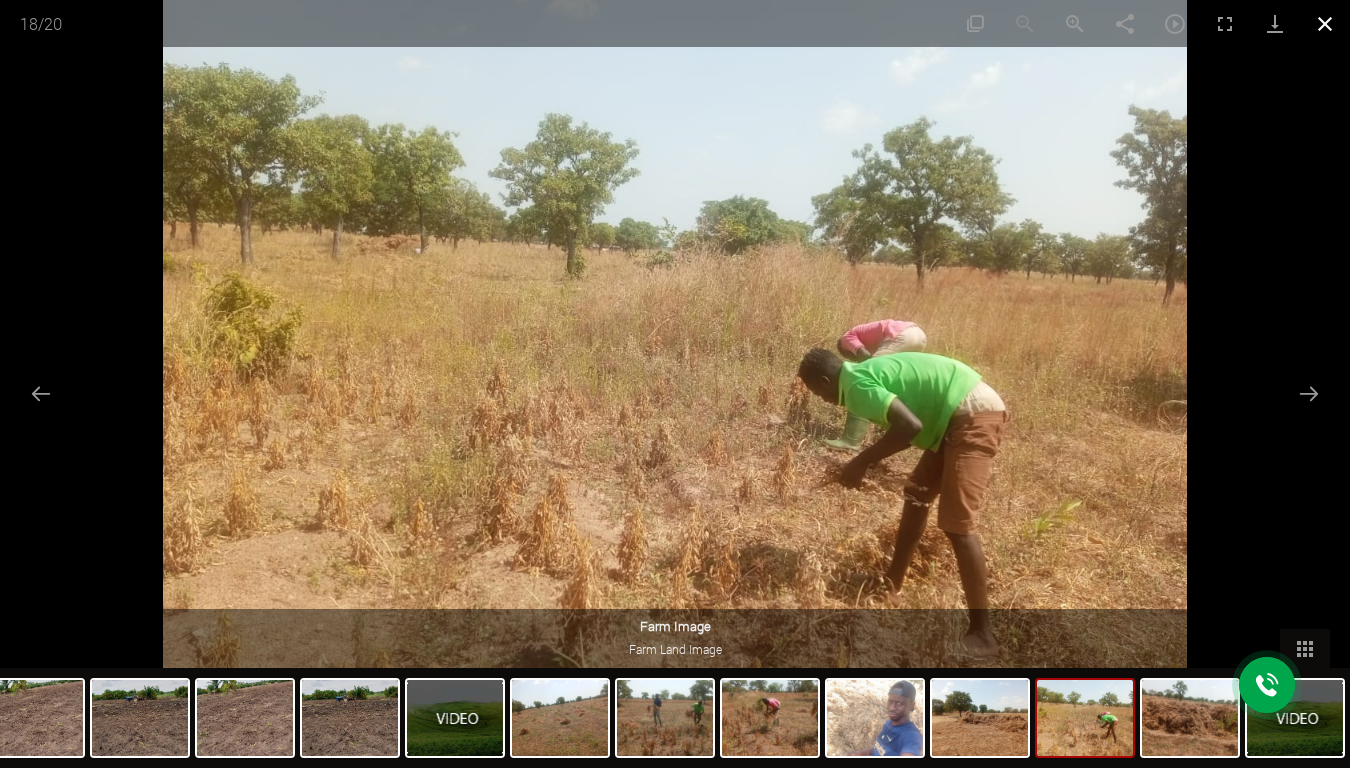 click at bounding box center (1325, 23) 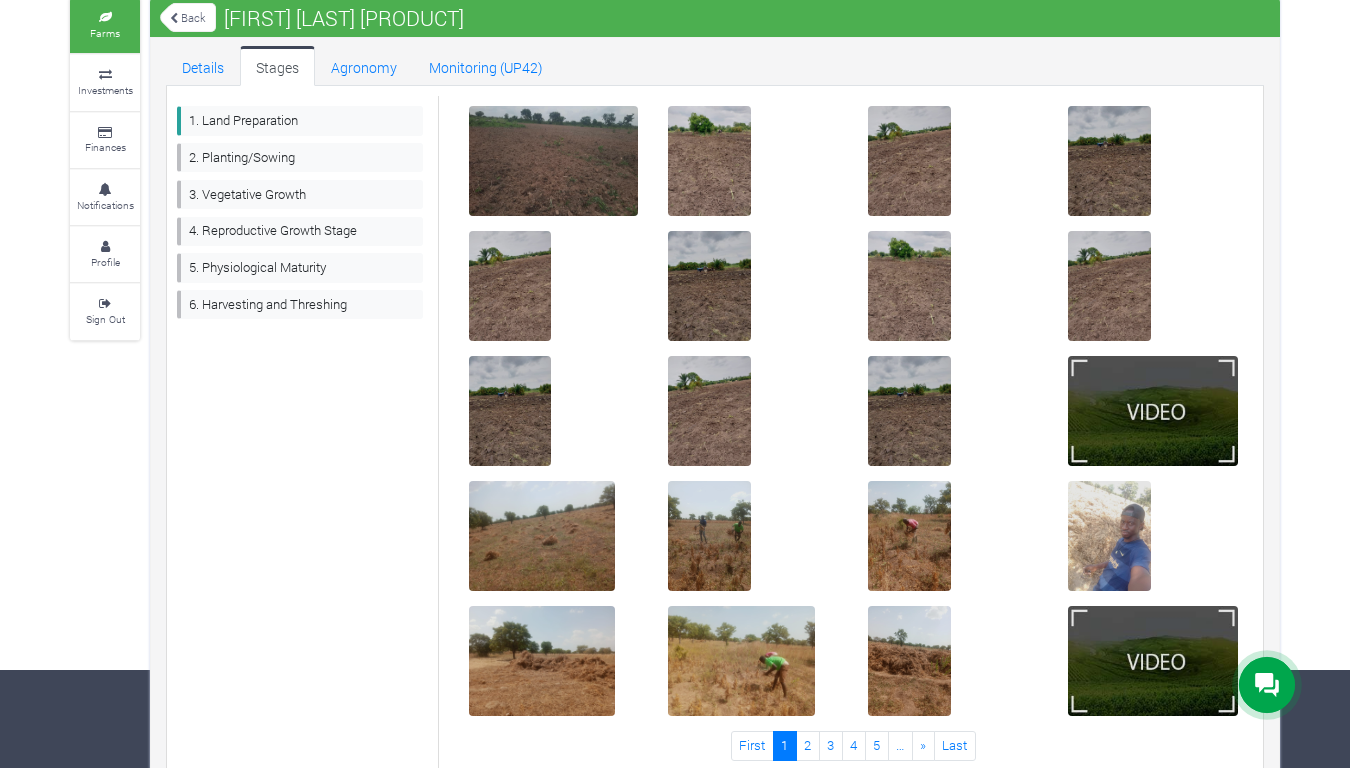 scroll, scrollTop: 0, scrollLeft: 0, axis: both 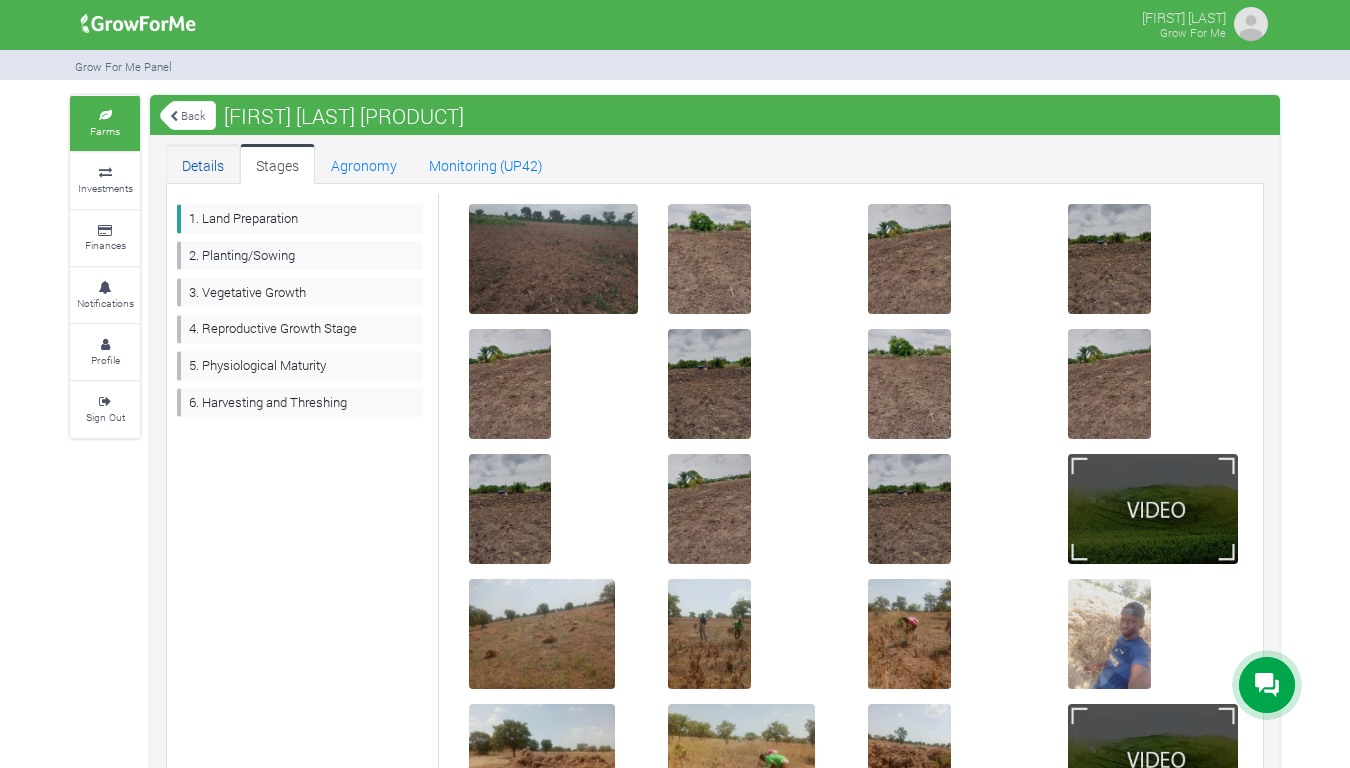 click on "Details" at bounding box center [203, 164] 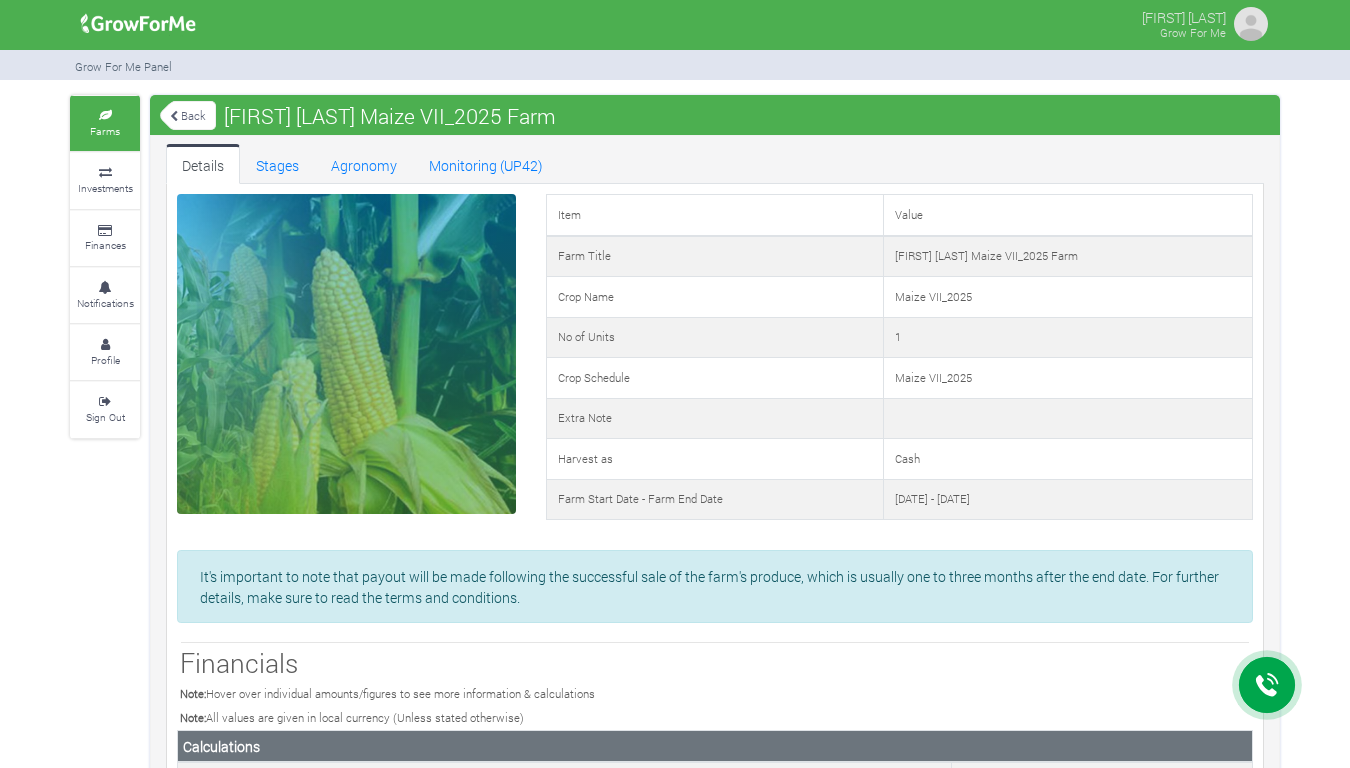 scroll, scrollTop: 0, scrollLeft: 0, axis: both 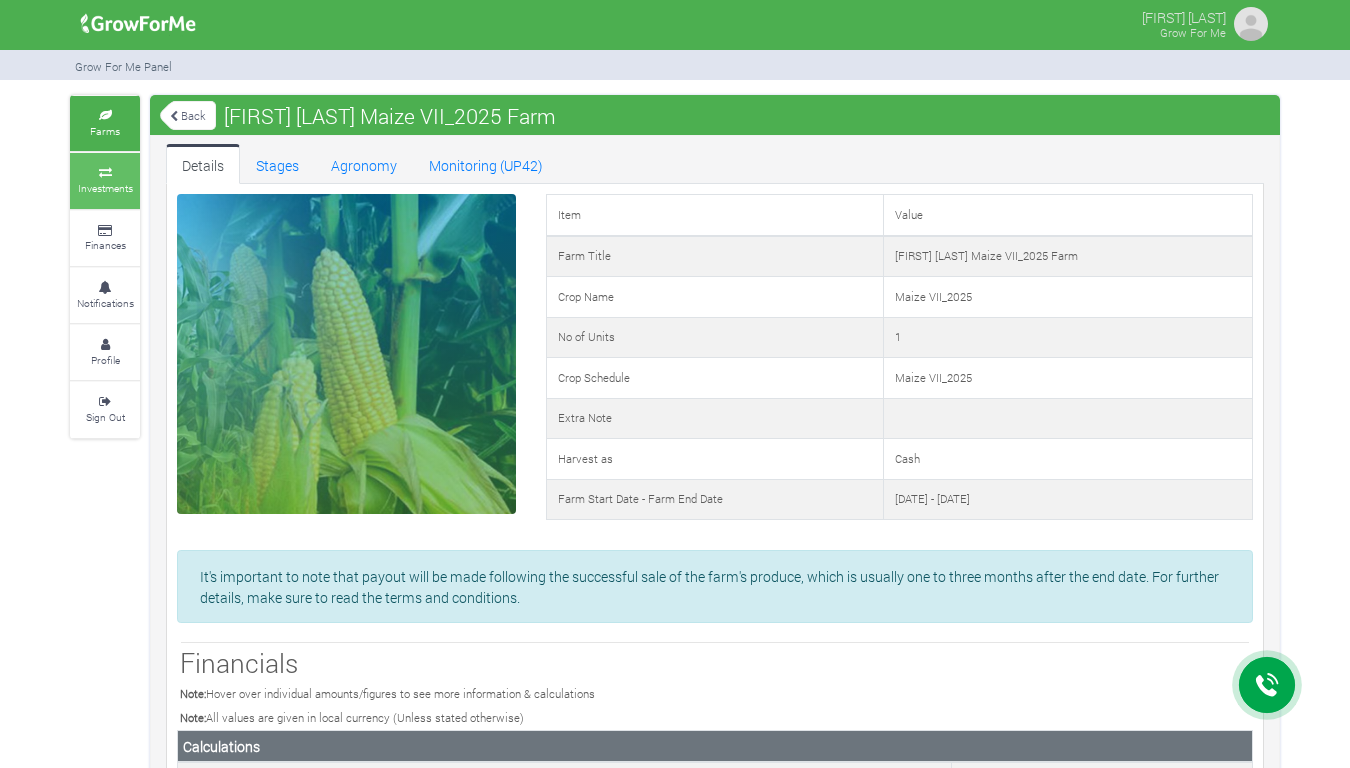 click on "Investments" at bounding box center [105, 188] 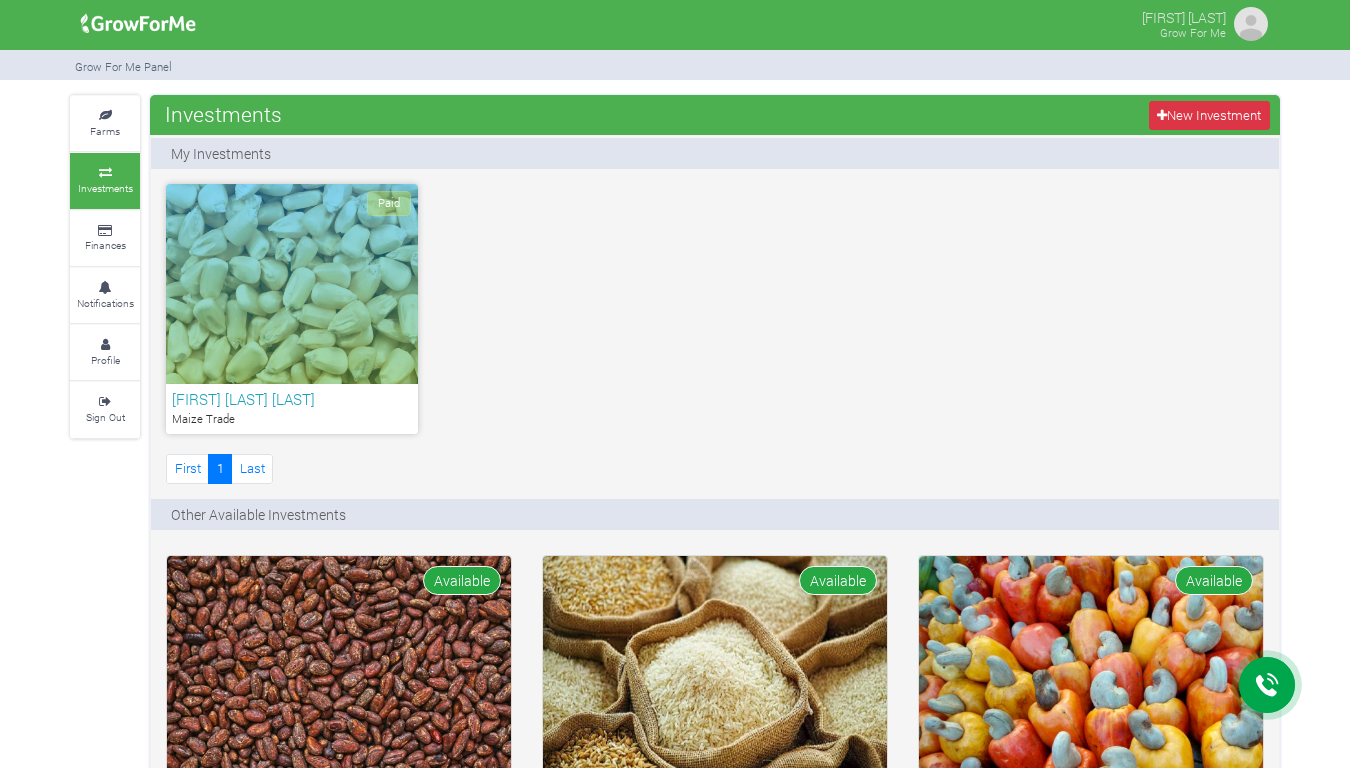 scroll, scrollTop: 0, scrollLeft: 0, axis: both 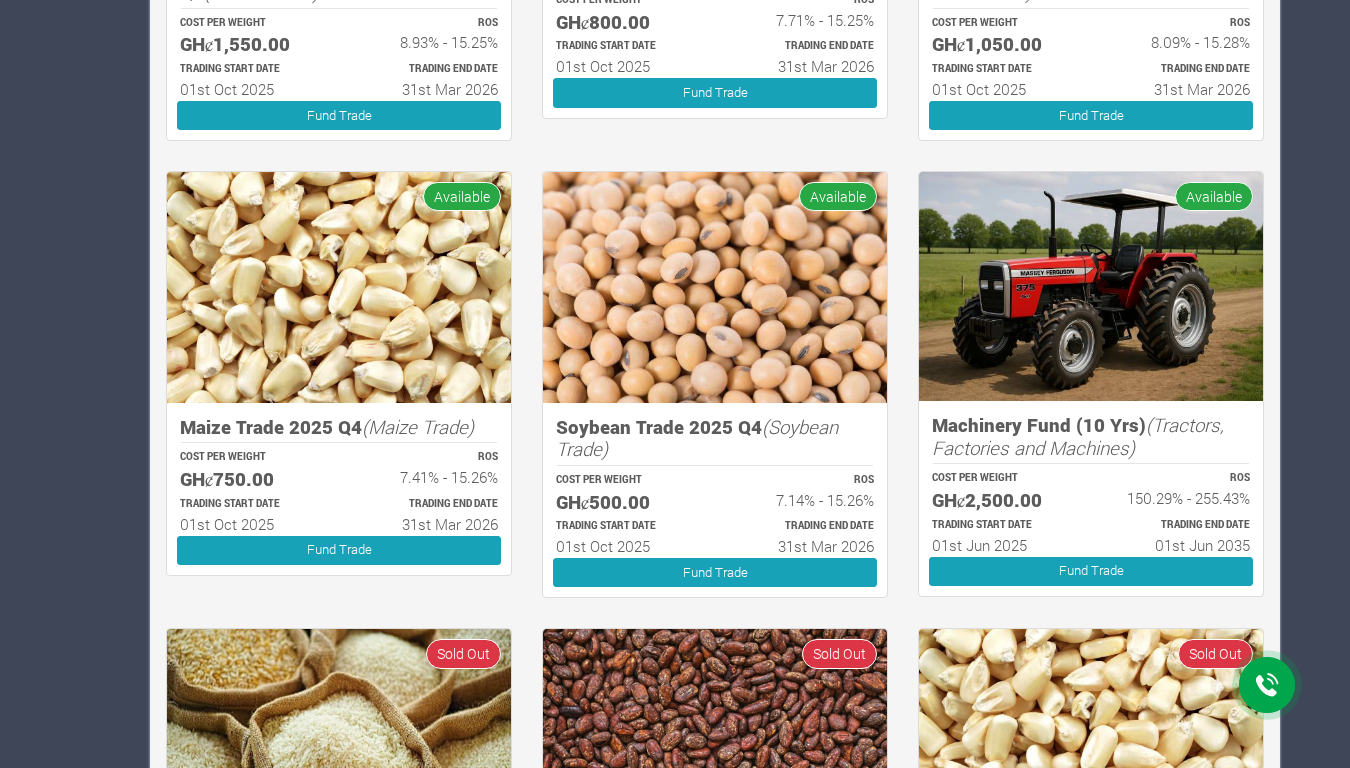 click at bounding box center [1091, 286] 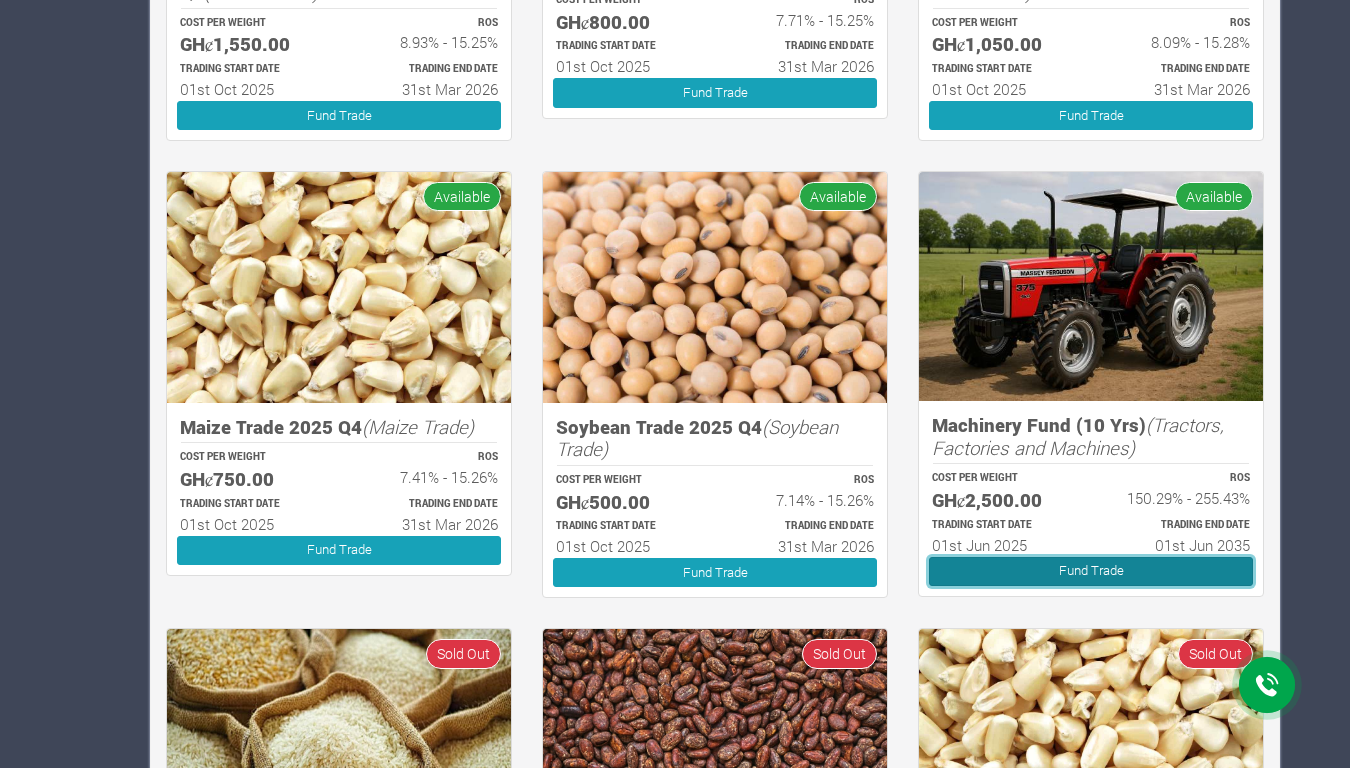 click on "Fund Trade" at bounding box center (1091, 571) 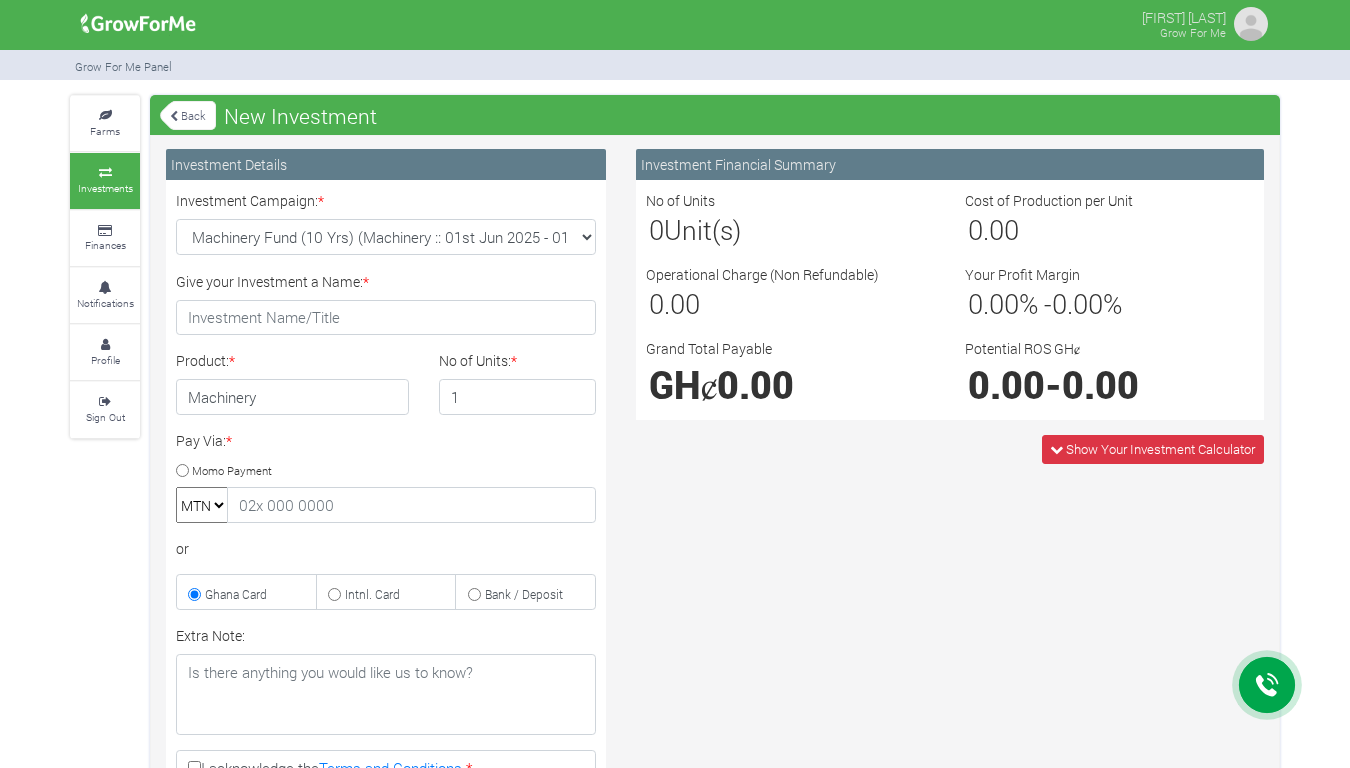 scroll, scrollTop: 0, scrollLeft: 0, axis: both 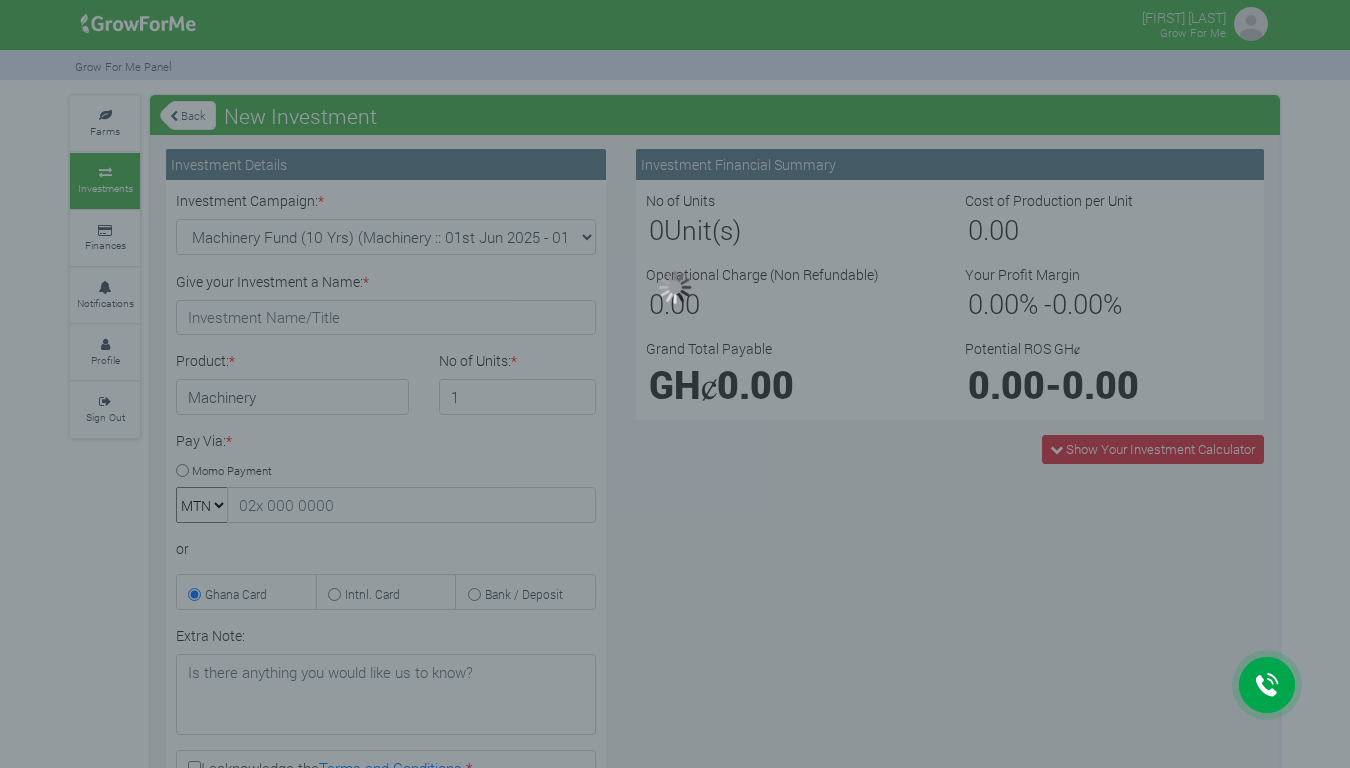 type on "1" 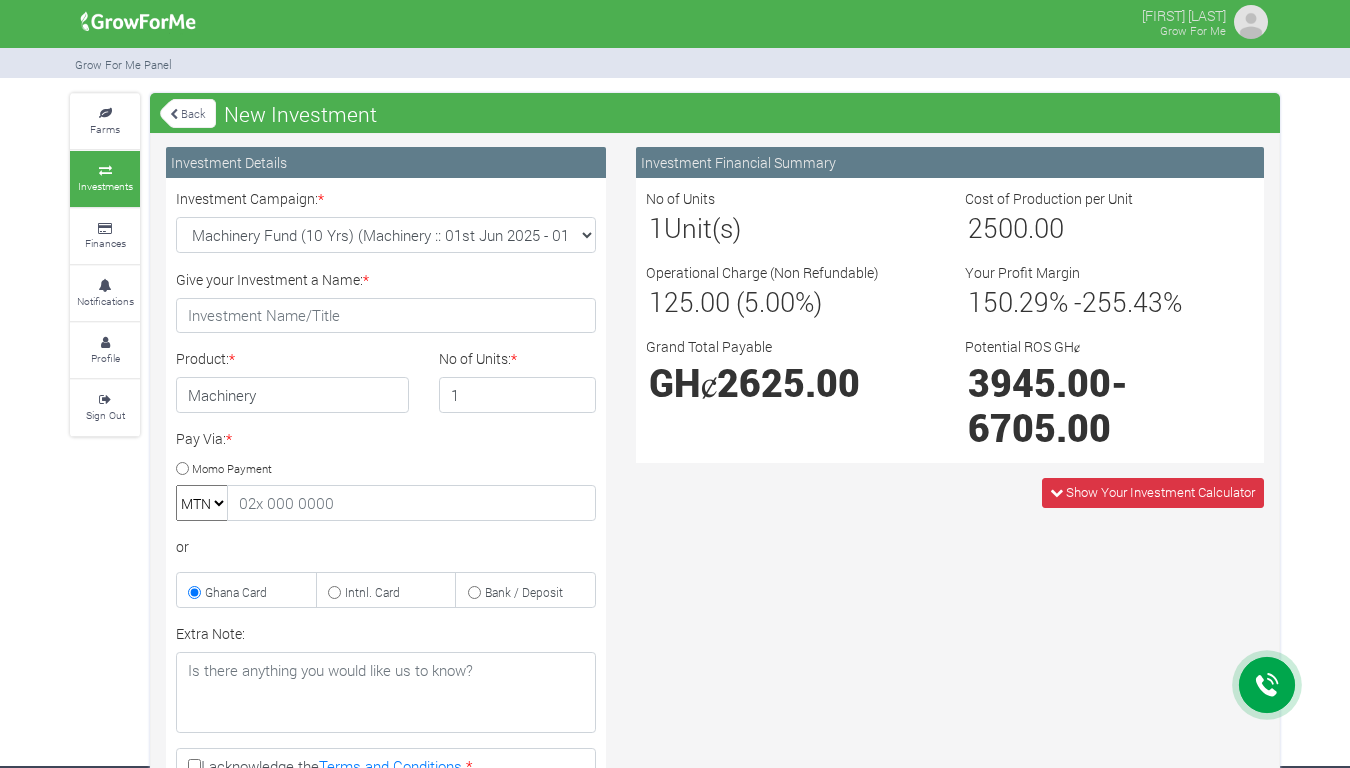 scroll, scrollTop: 0, scrollLeft: 0, axis: both 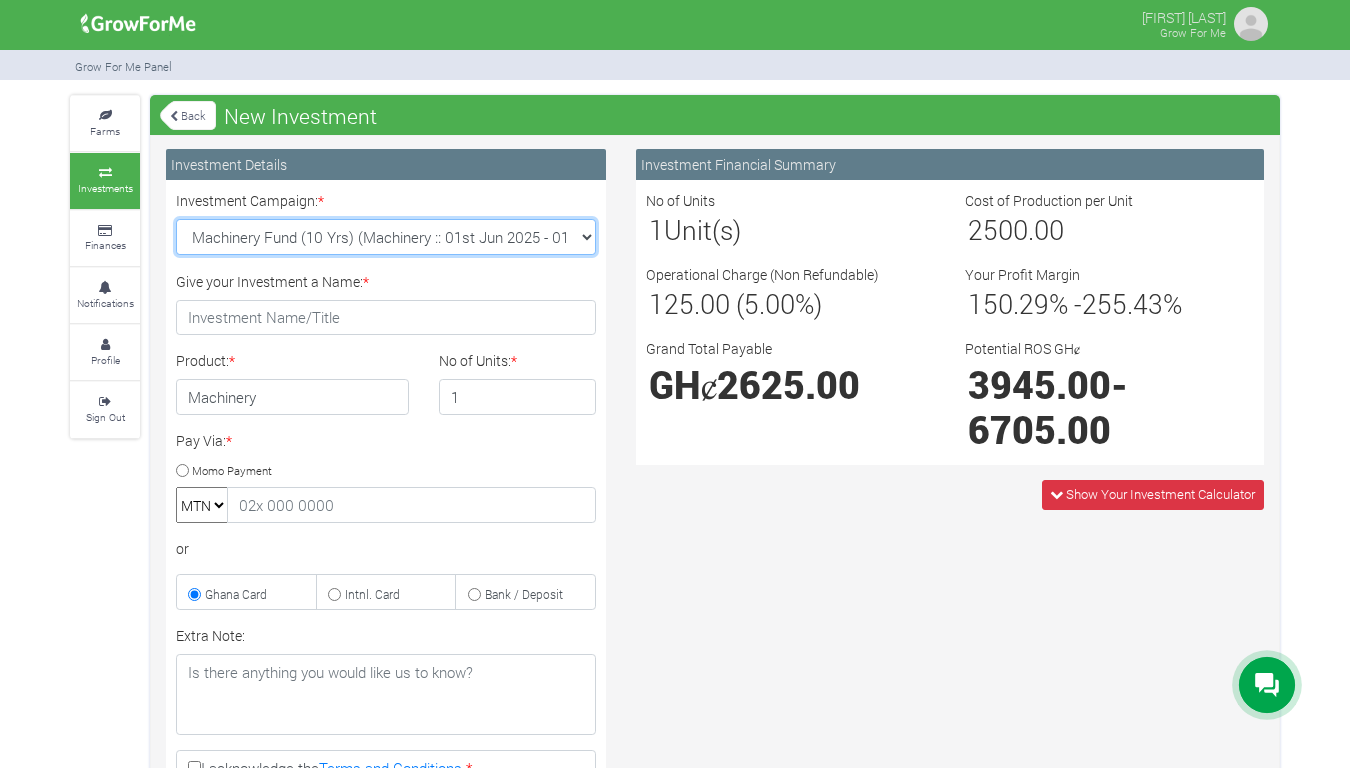 click on "Machinery Fund (10 Yrs) (Machinery :: 01st Jun 2025 - 01st Jun 2035)
Maize Trade 2025 Q4 (Maize Trade :: 01st Oct 2025 - 31st Mar 2026)
Cashew Trade 2025 Q4 (Cashew Trade :: 01st Oct 2025 - 31st Mar 2026)
Soybean Trade 2025 Q4 (Soybean Trade :: 01st Oct 2025 - 31st Mar 2026)" at bounding box center (386, 237) 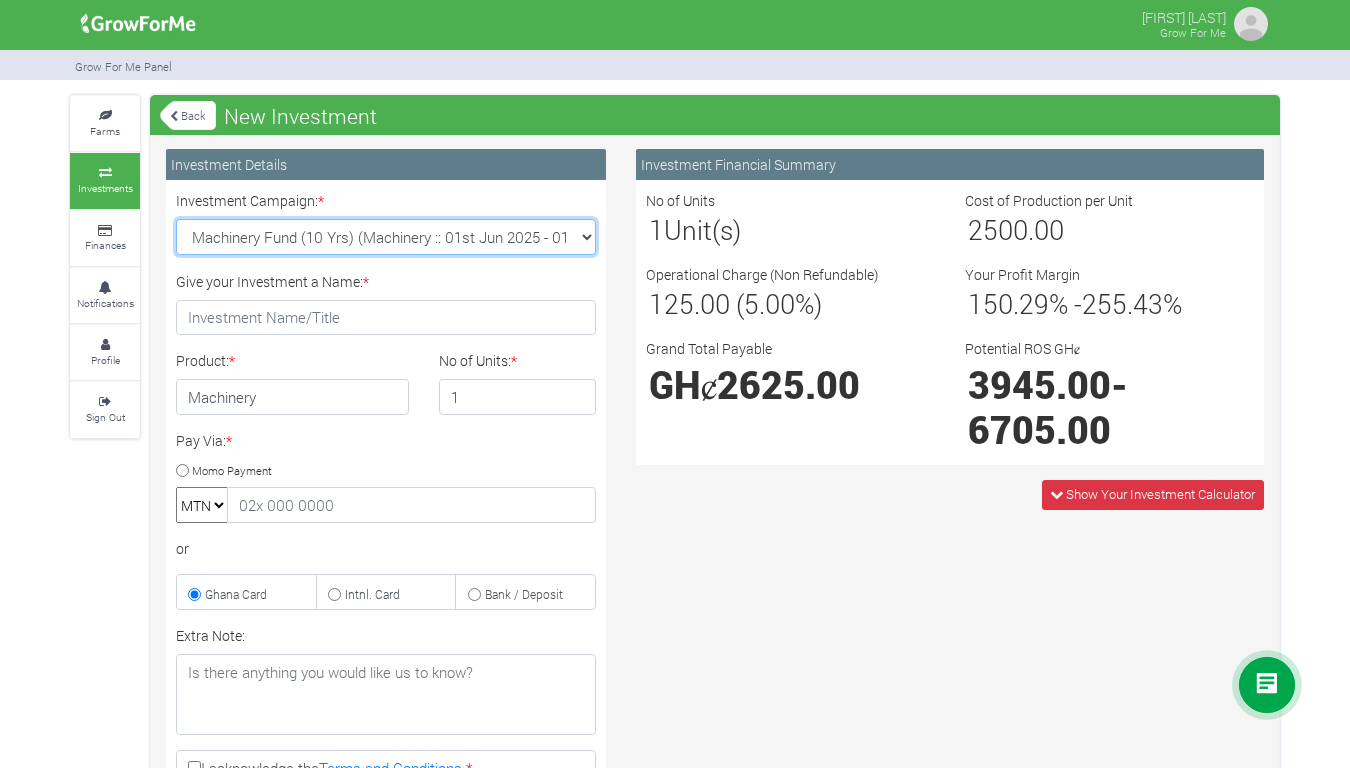 click on "Machinery Fund (10 Yrs) (Machinery :: 01st Jun 2025 - 01st Jun 2035)
Maize Trade 2025 Q4 (Maize Trade :: 01st Oct 2025 - 31st Mar 2026)
Cashew Trade 2025 Q4 (Cashew Trade :: 01st Oct 2025 - 31st Mar 2026)
Soybean Trade 2025 Q4 (Soybean Trade :: 01st Oct 2025 - 31st Mar 2026)" at bounding box center [386, 237] 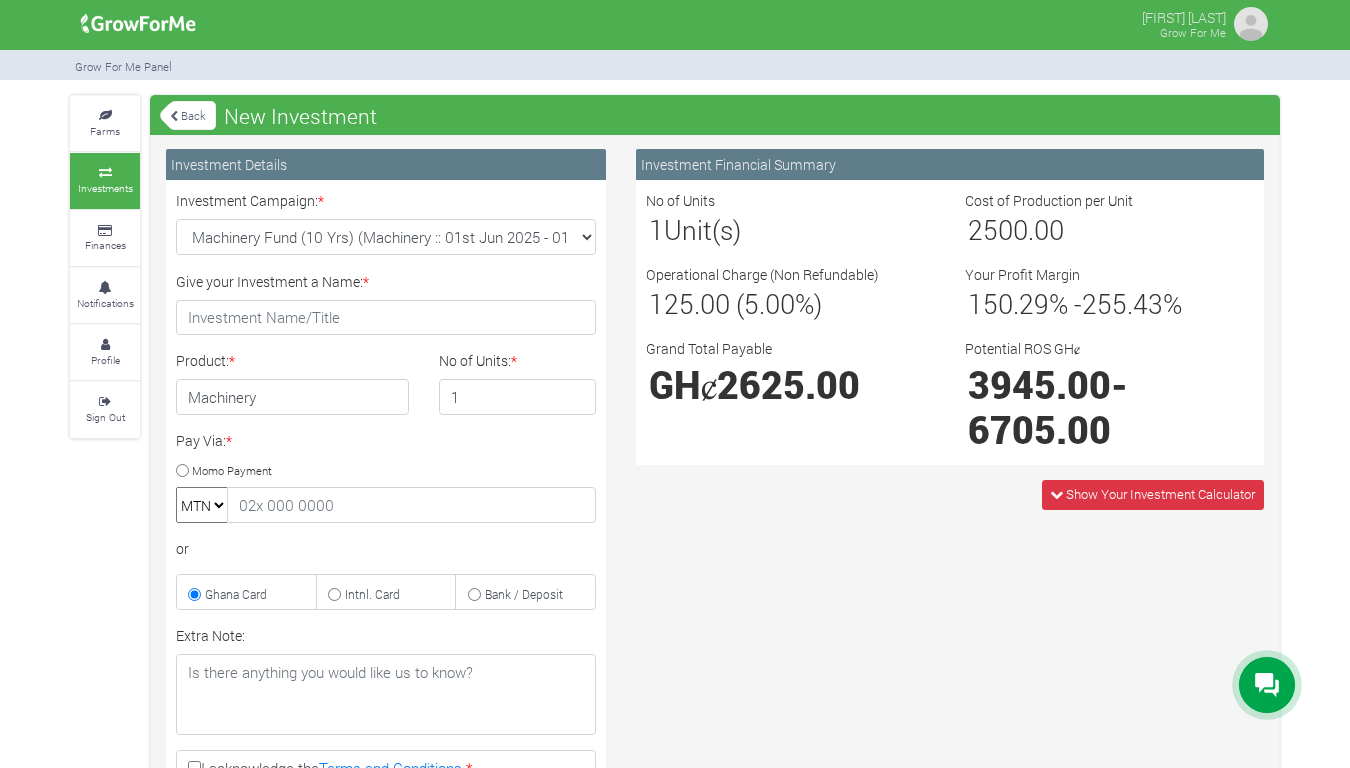 click at bounding box center (174, 116) 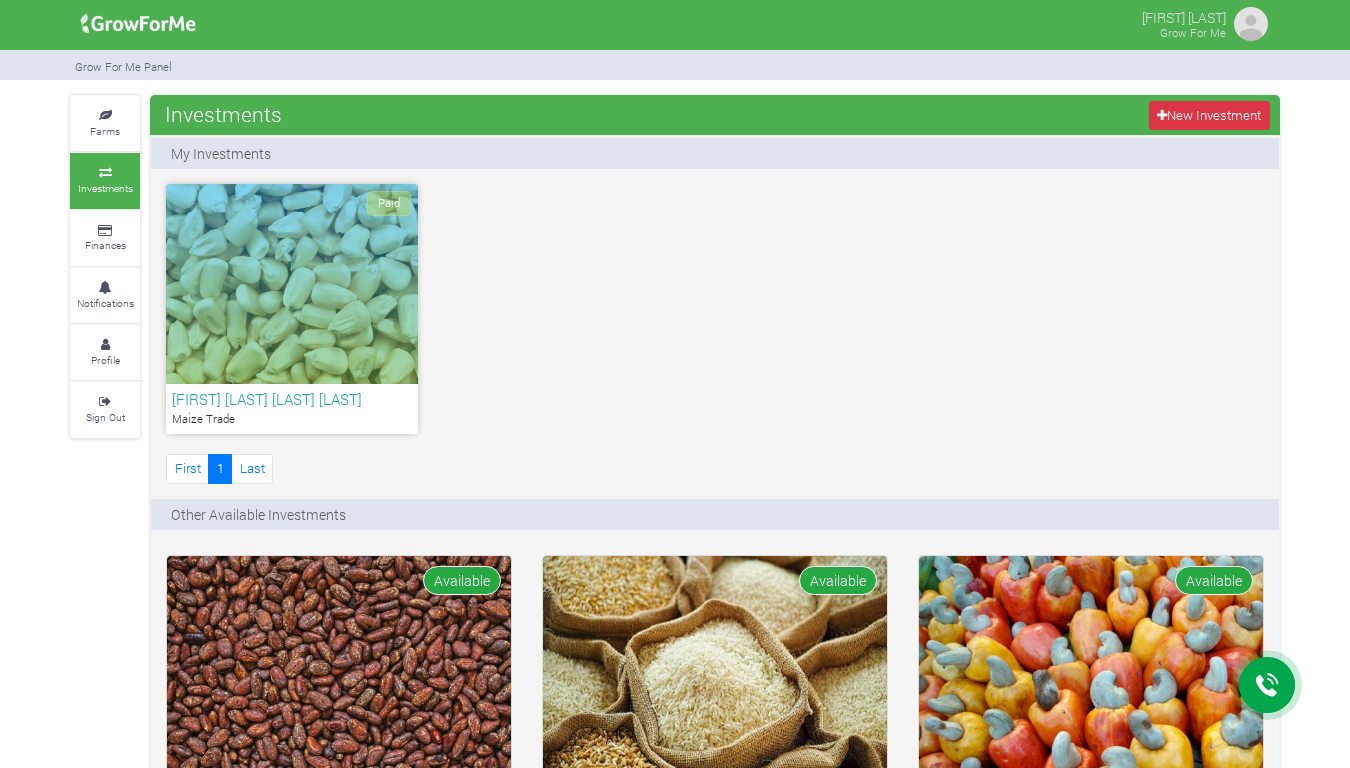 scroll, scrollTop: 0, scrollLeft: 0, axis: both 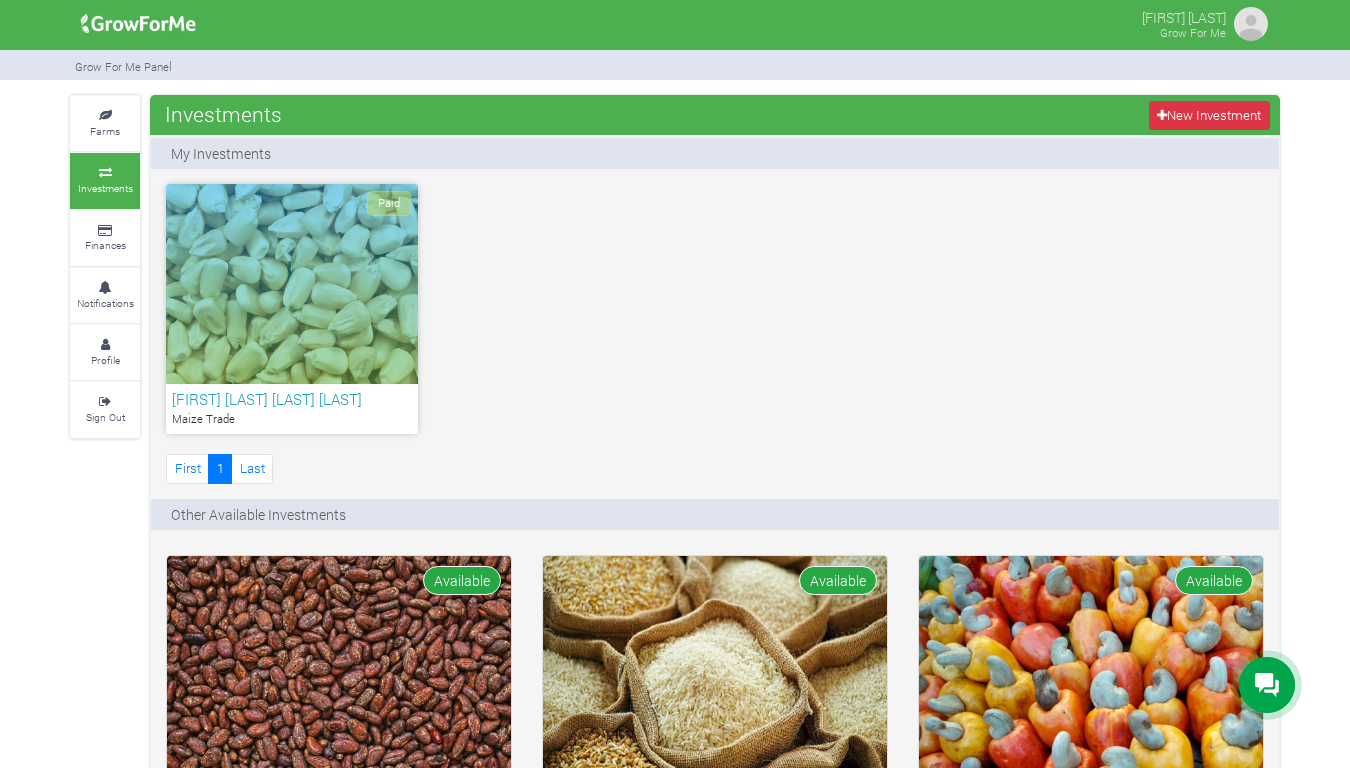 click on "Paid" at bounding box center (292, 284) 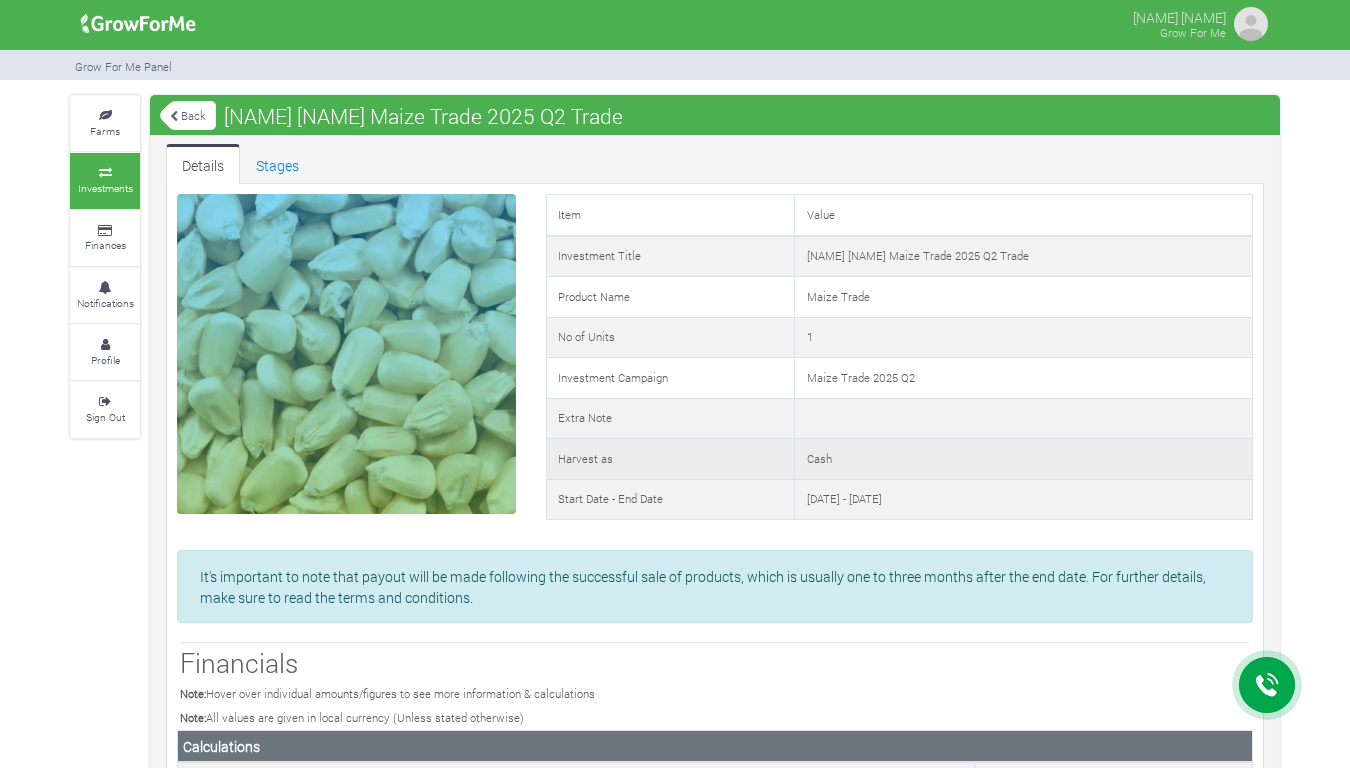 scroll, scrollTop: 0, scrollLeft: 0, axis: both 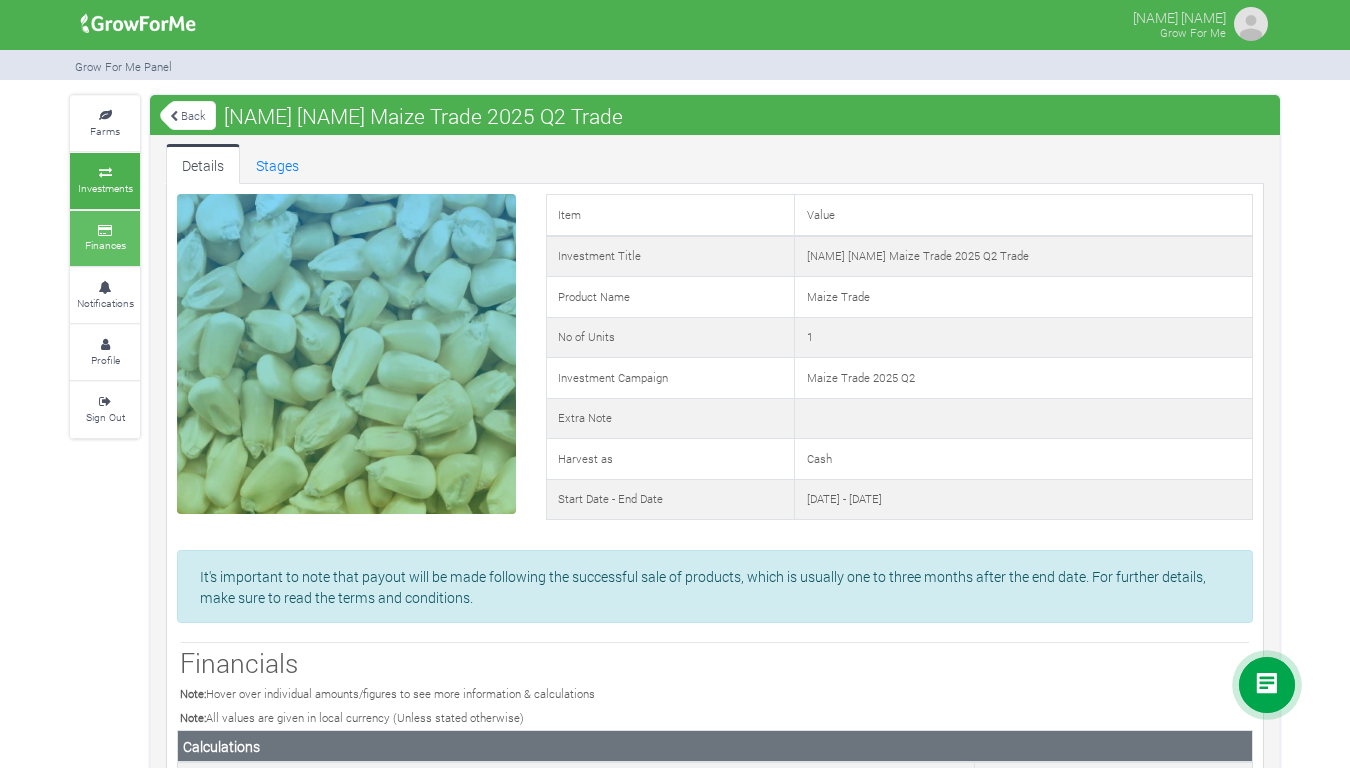 click on "Finances" at bounding box center [105, 245] 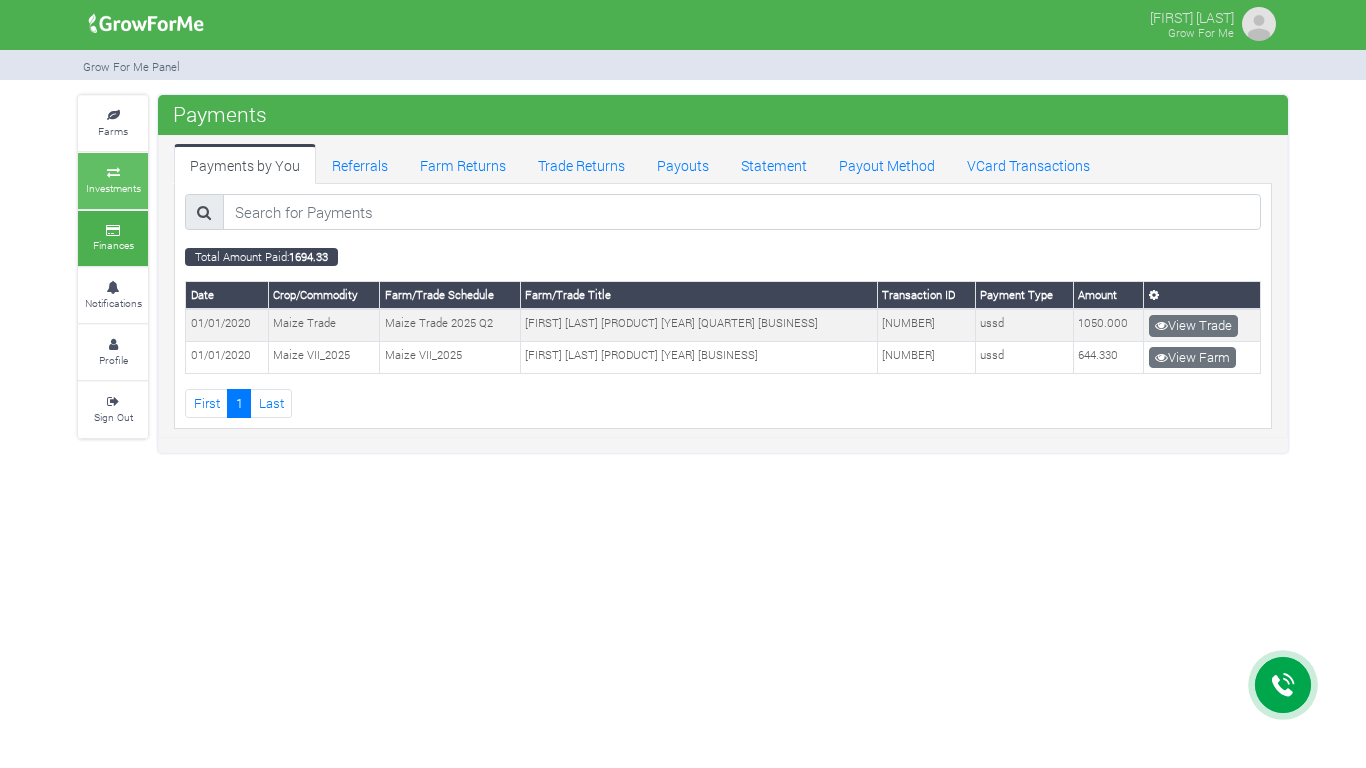 scroll, scrollTop: 0, scrollLeft: 0, axis: both 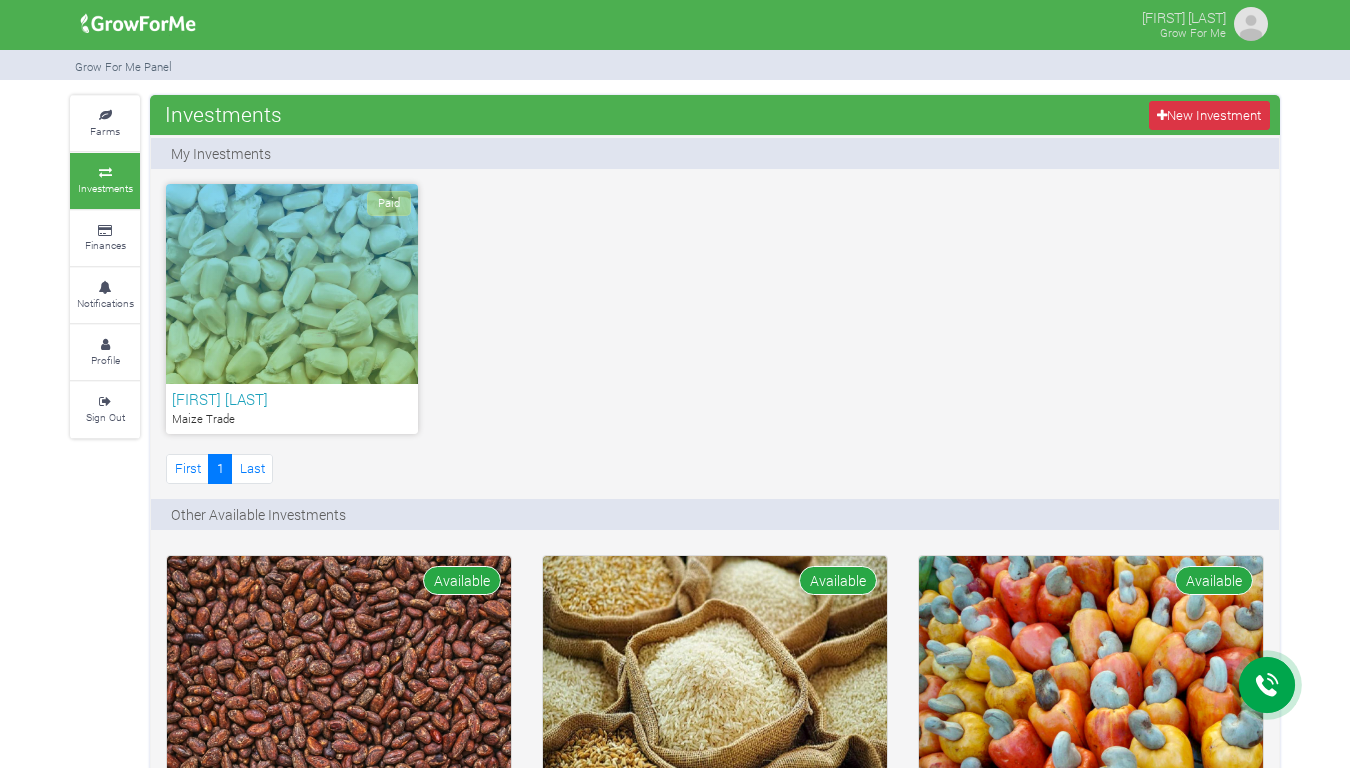 click on "Paid" at bounding box center [292, 284] 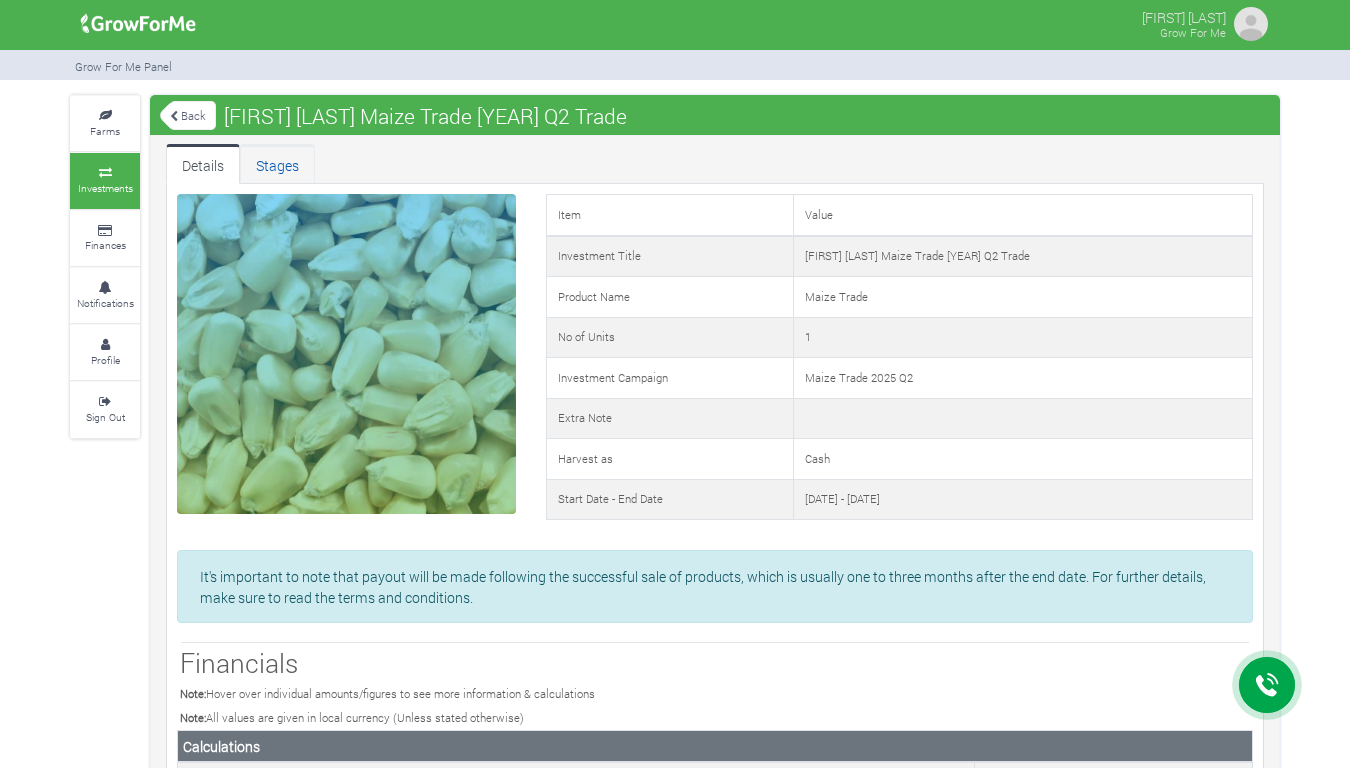 scroll, scrollTop: 0, scrollLeft: 0, axis: both 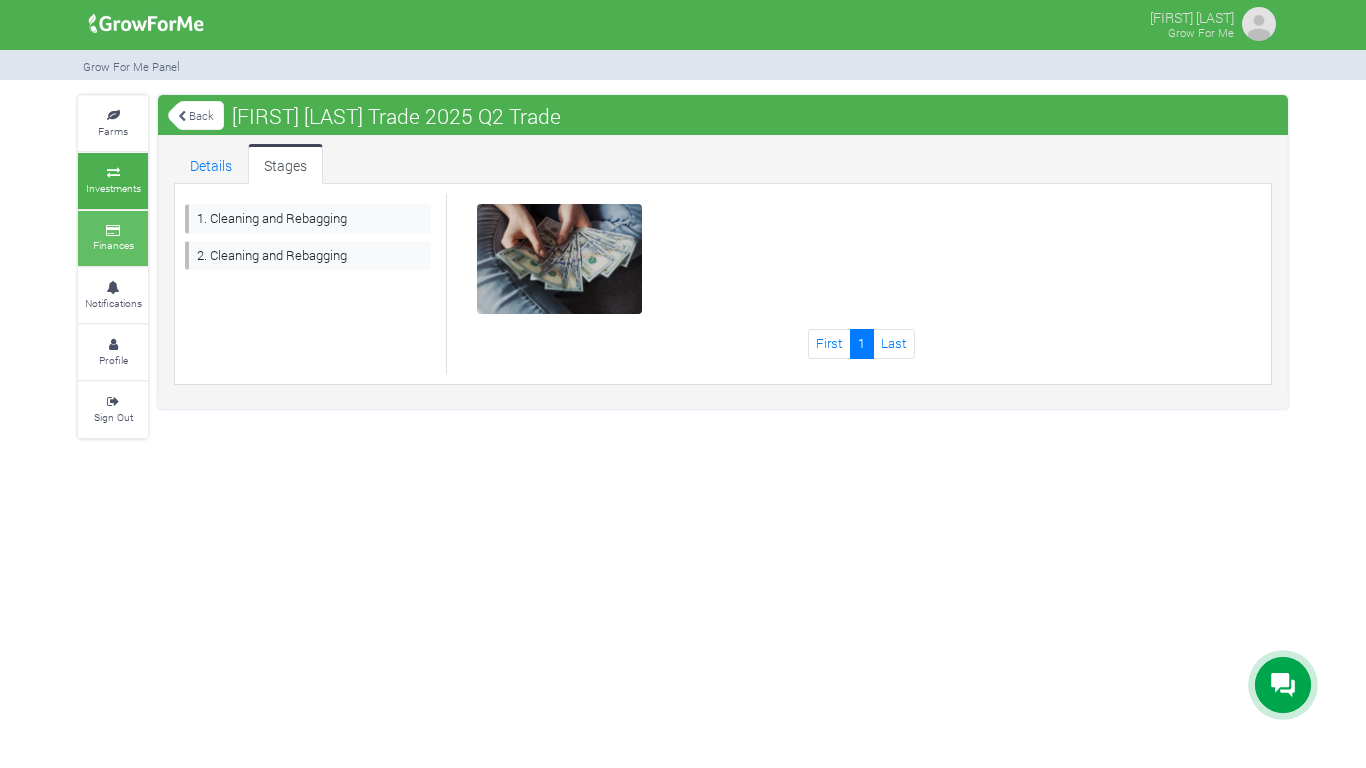 click on "Finances" at bounding box center [113, 245] 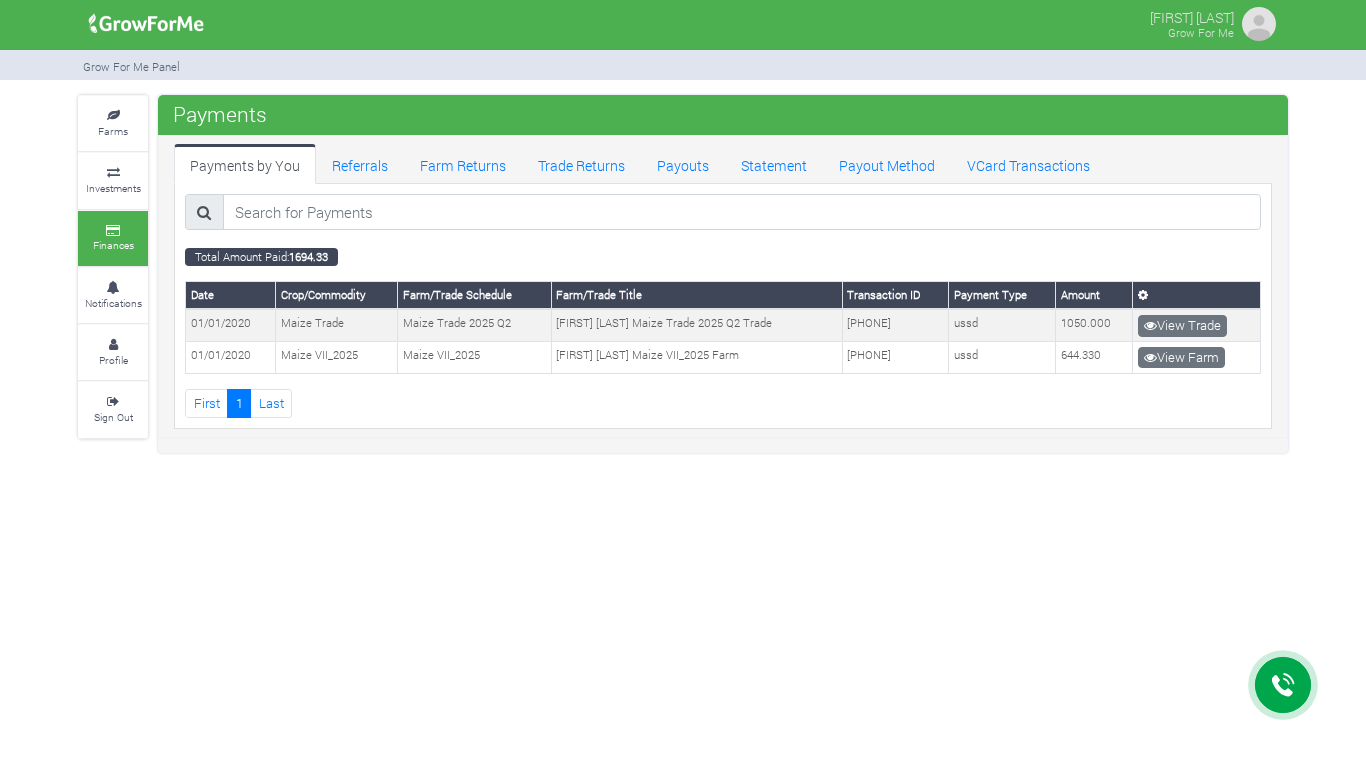 scroll, scrollTop: 0, scrollLeft: 0, axis: both 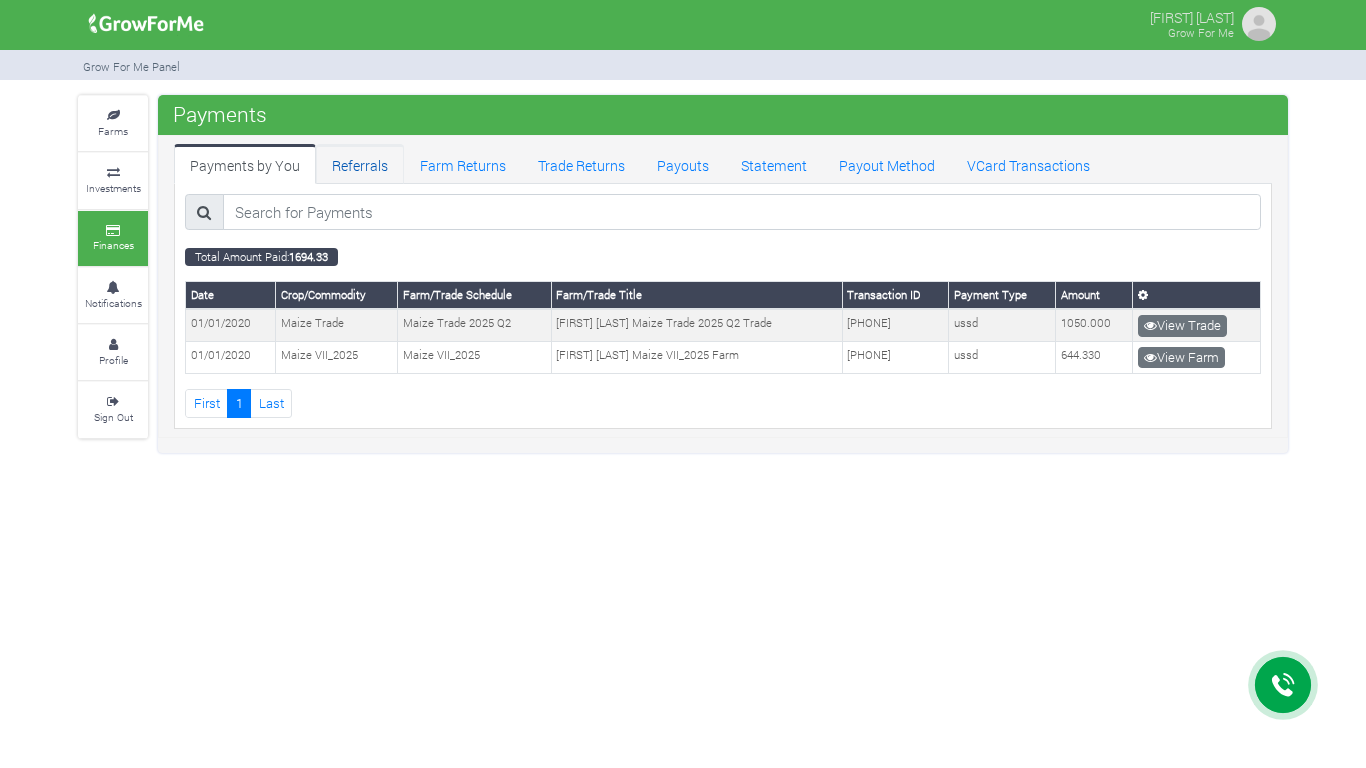 click on "Referrals" at bounding box center [360, 164] 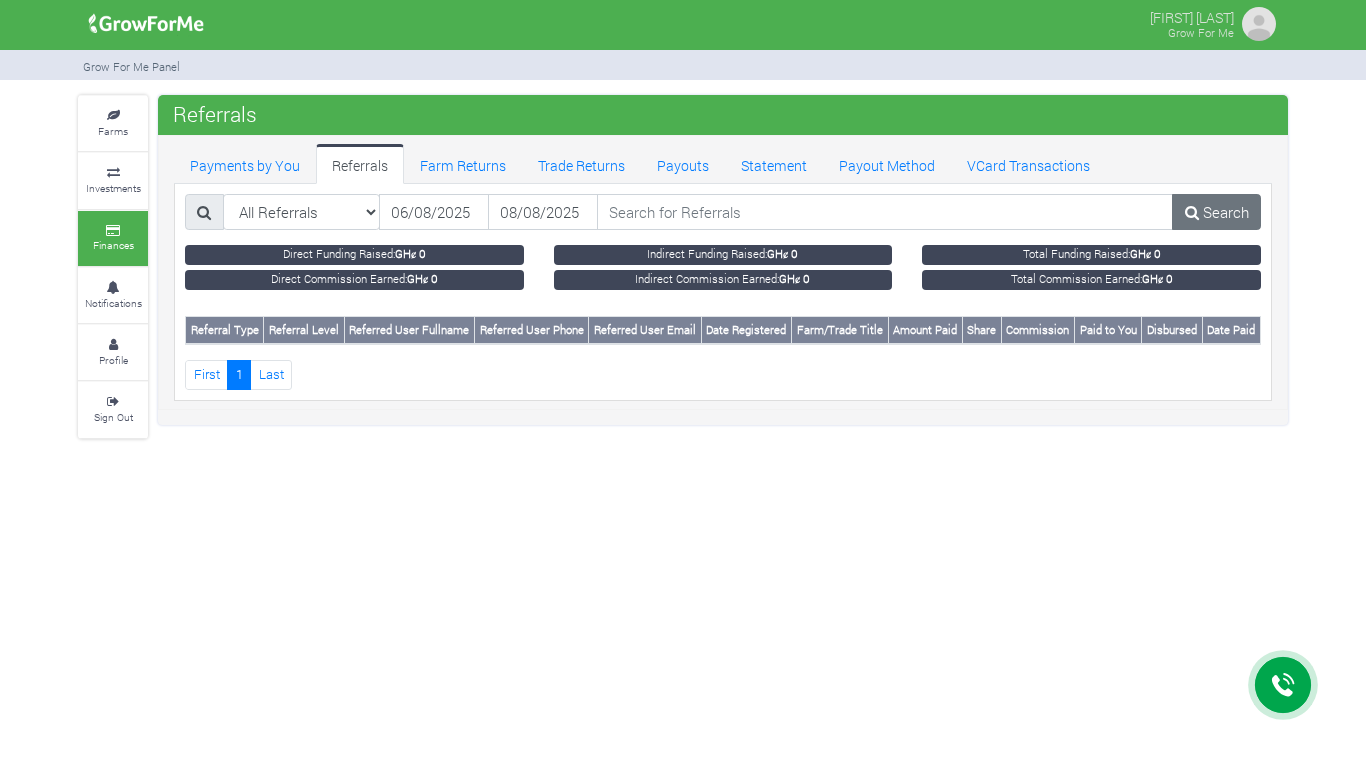 scroll, scrollTop: 0, scrollLeft: 0, axis: both 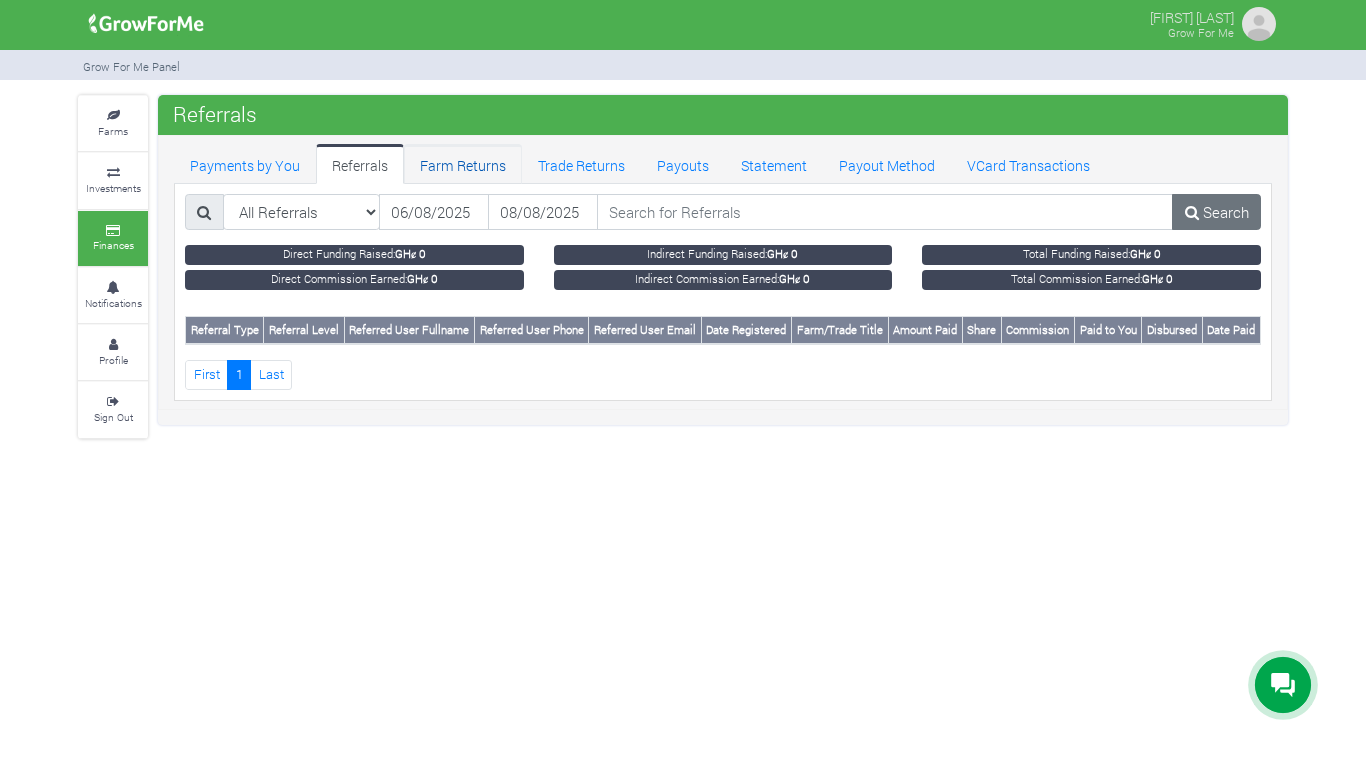 click on "Farm Returns" at bounding box center [463, 164] 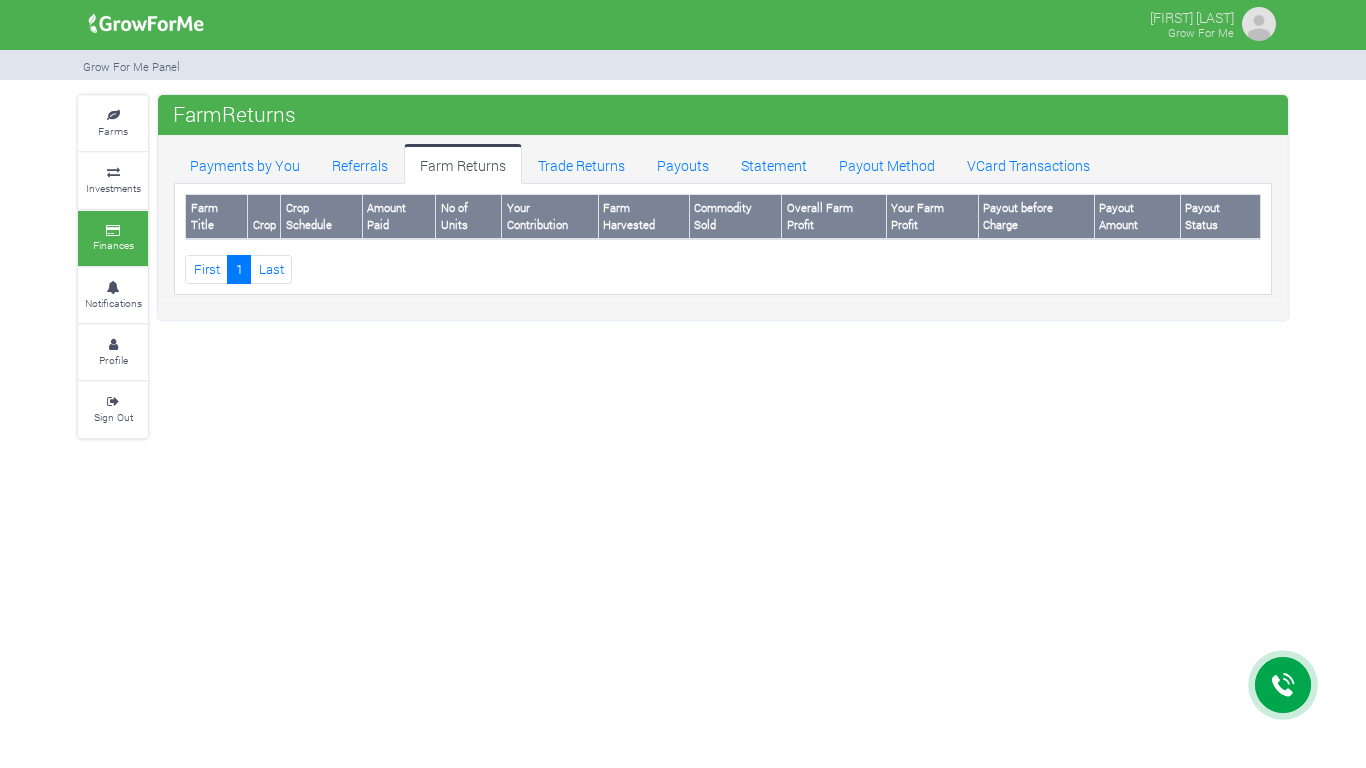 scroll, scrollTop: 0, scrollLeft: 0, axis: both 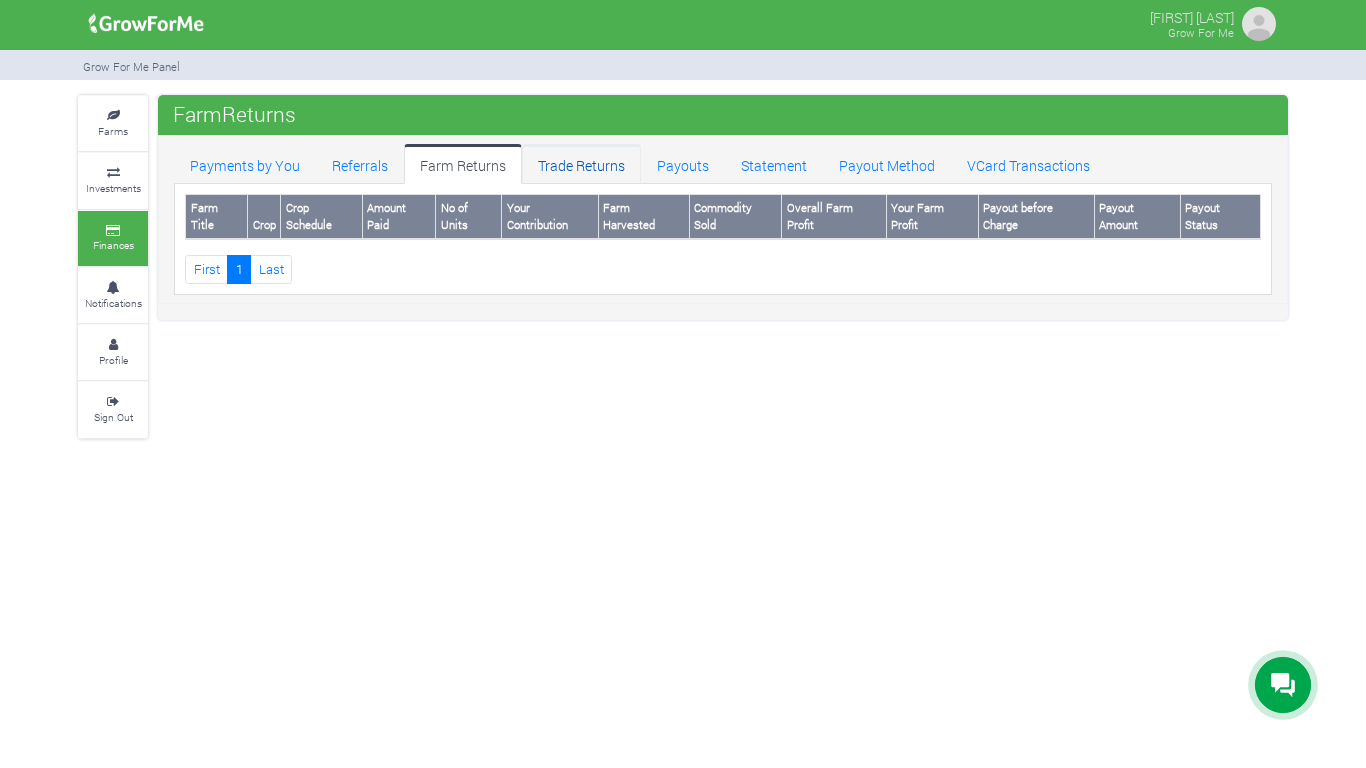 click on "Trade Returns" at bounding box center [581, 164] 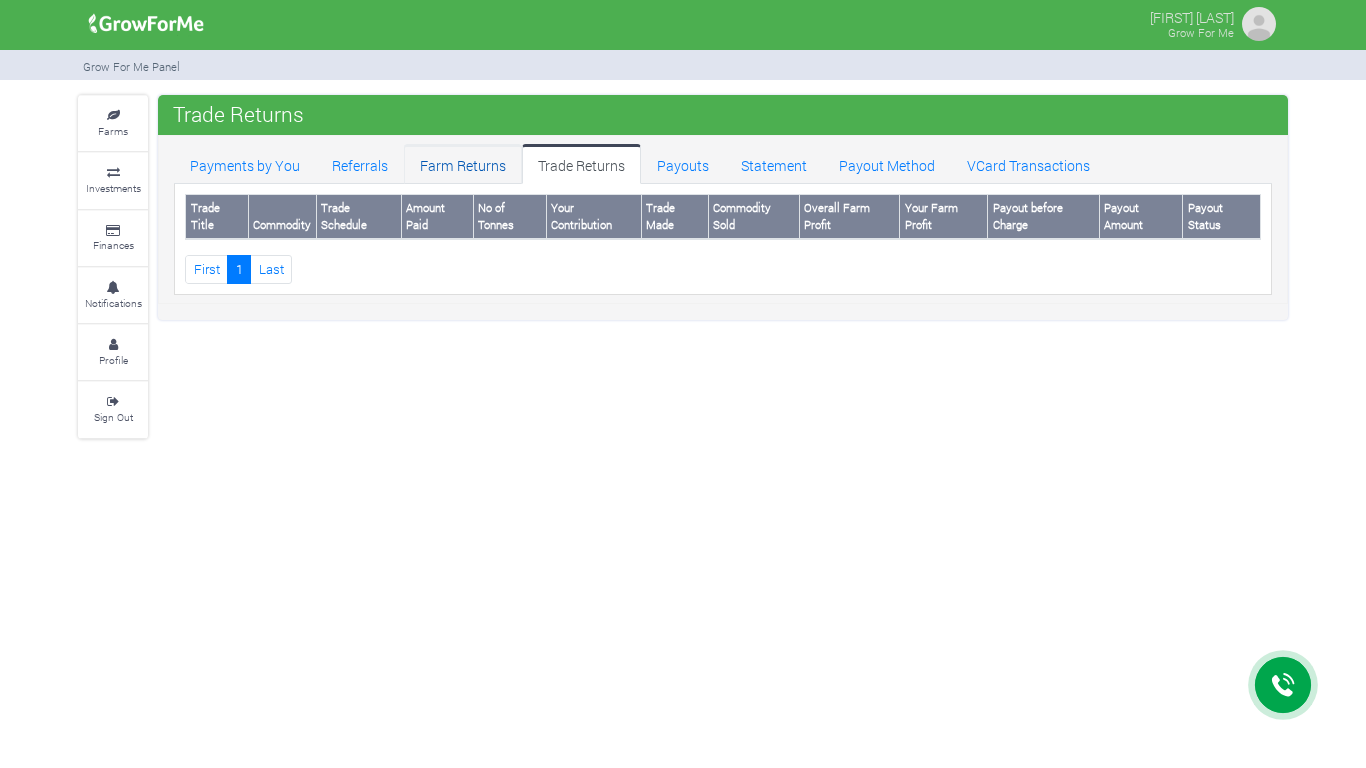 scroll, scrollTop: 0, scrollLeft: 0, axis: both 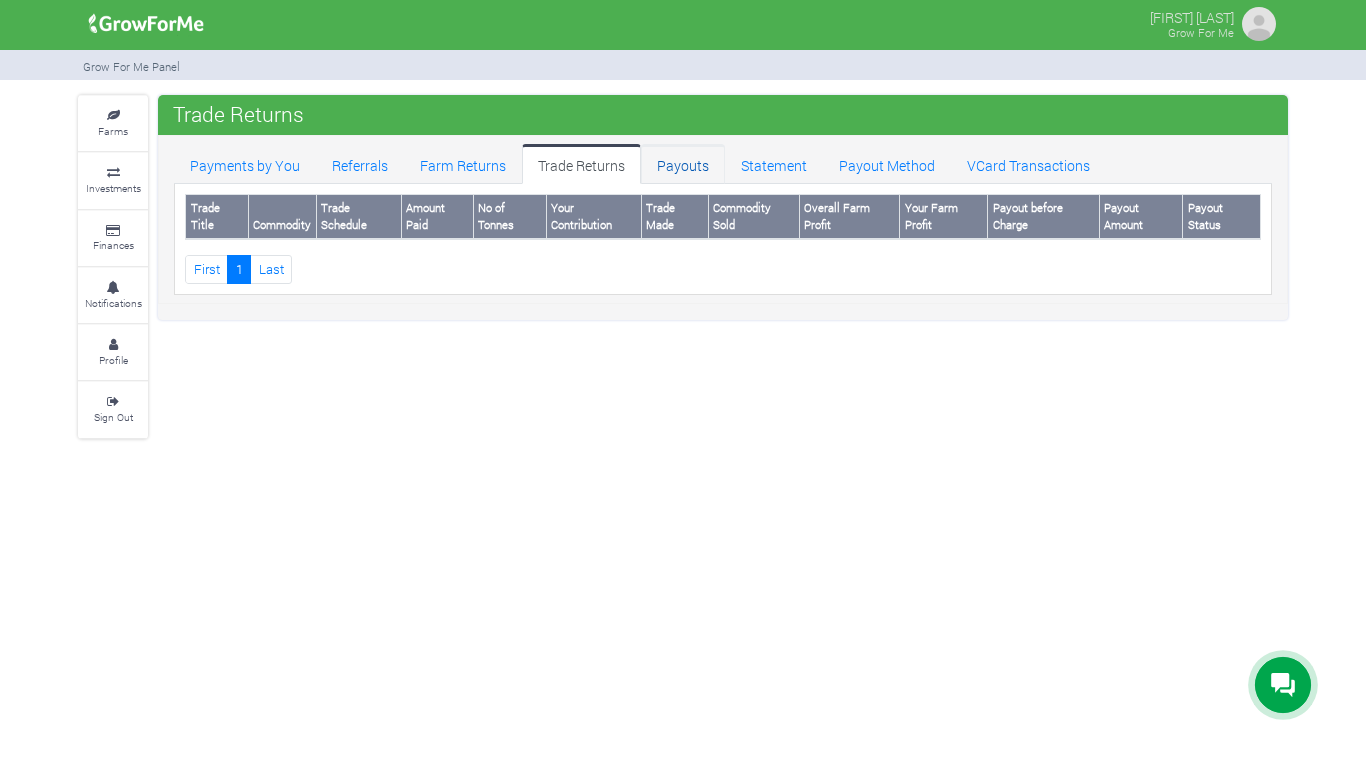 click on "Payouts" at bounding box center (683, 164) 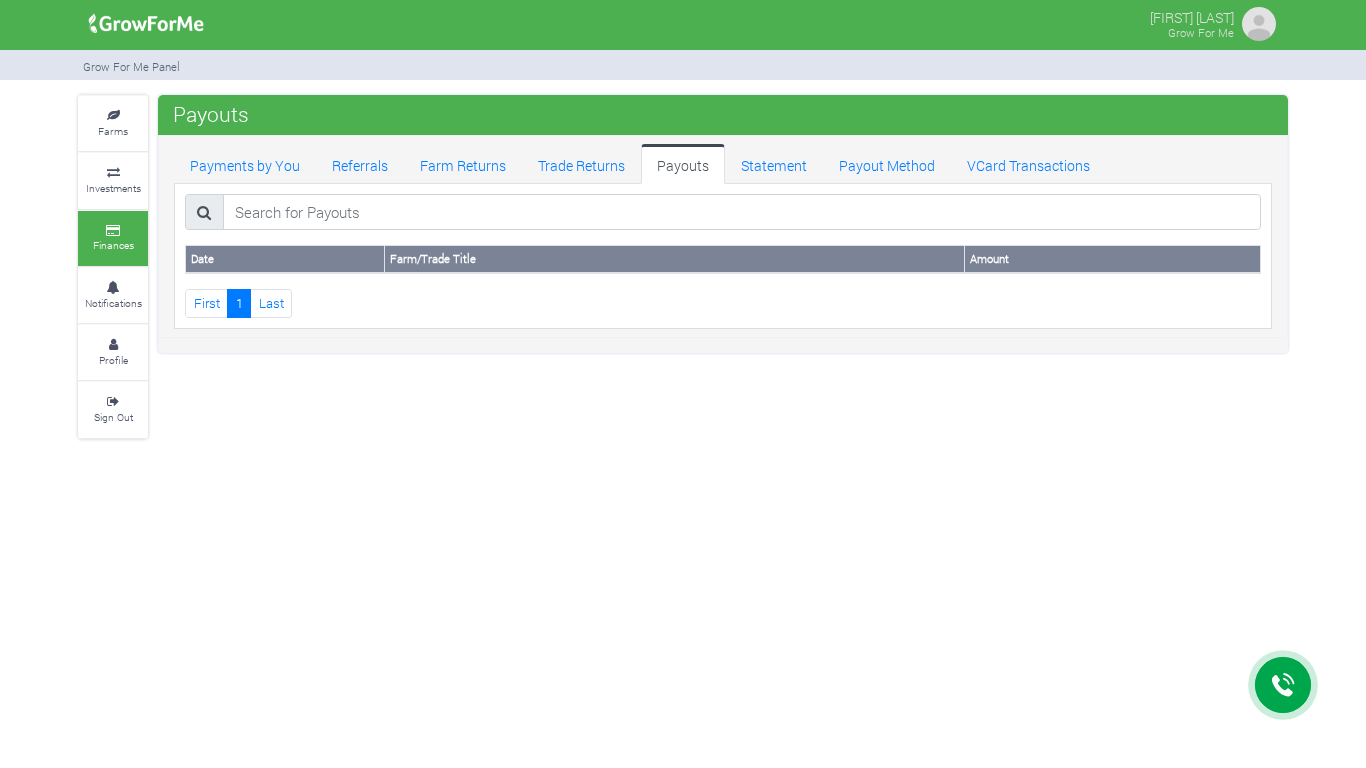 scroll, scrollTop: 0, scrollLeft: 0, axis: both 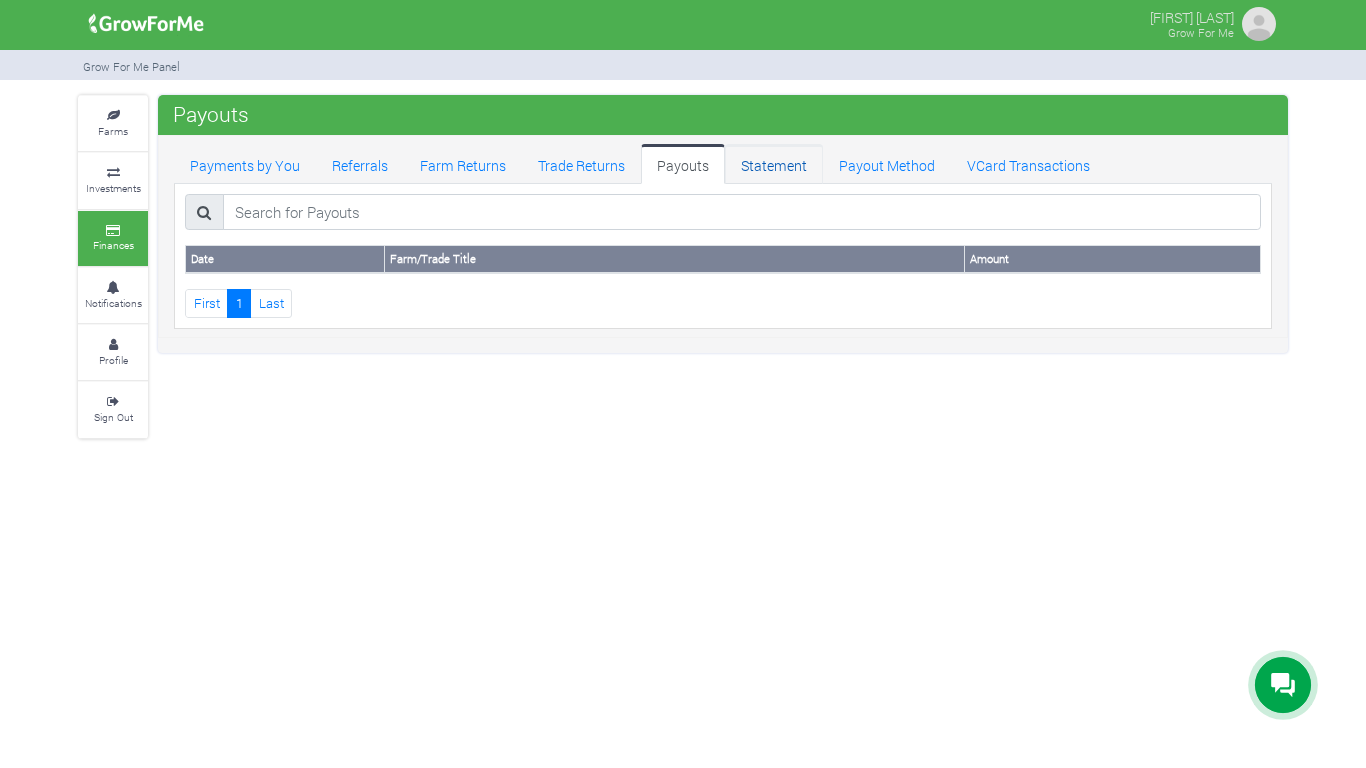 click on "Statement" at bounding box center (774, 164) 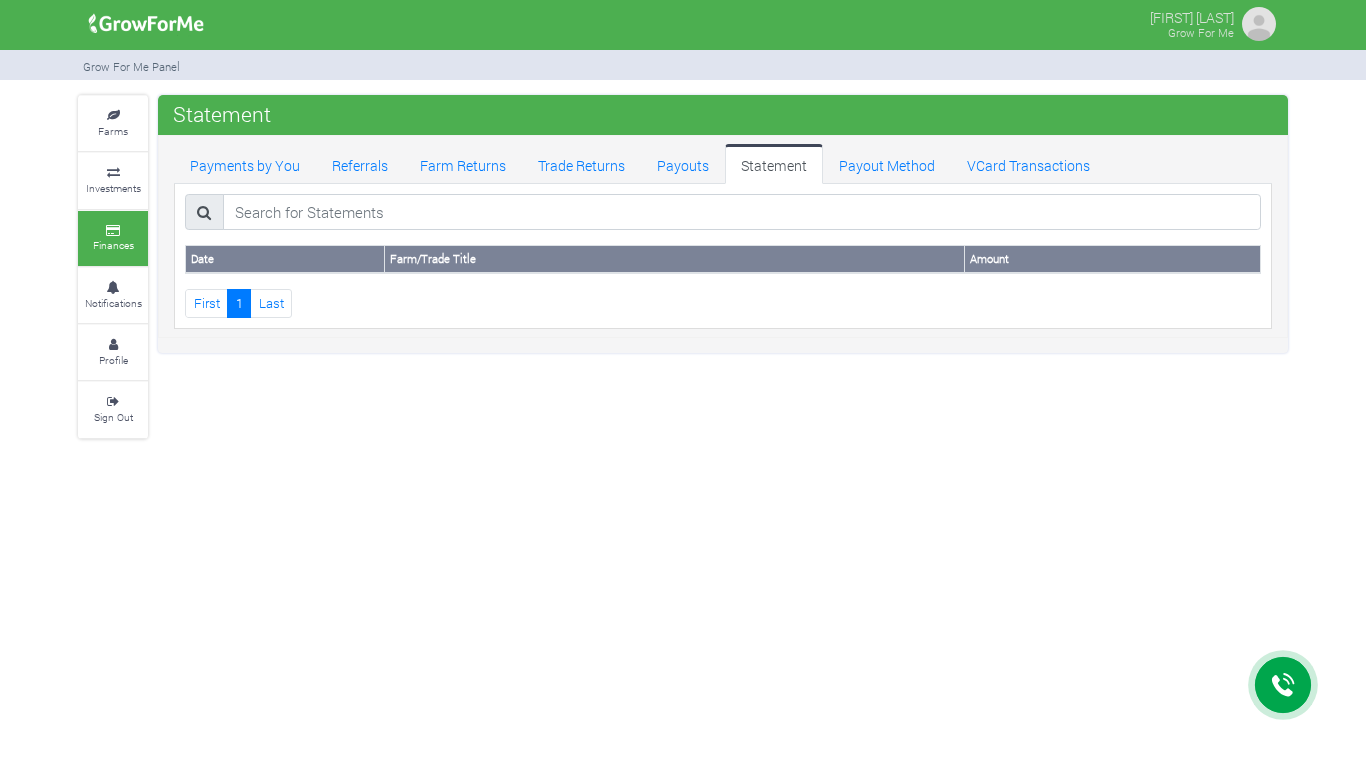 scroll, scrollTop: 0, scrollLeft: 0, axis: both 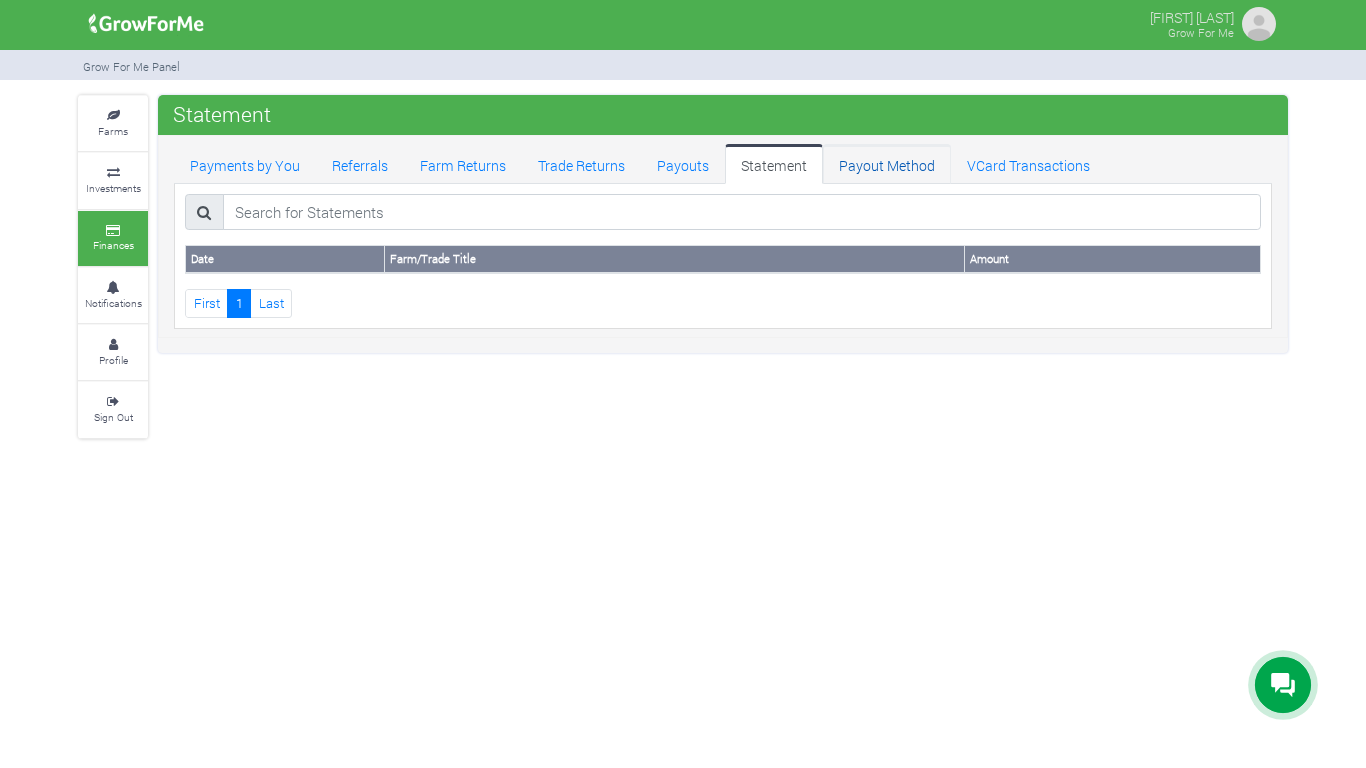 click on "Payout Method" at bounding box center [887, 164] 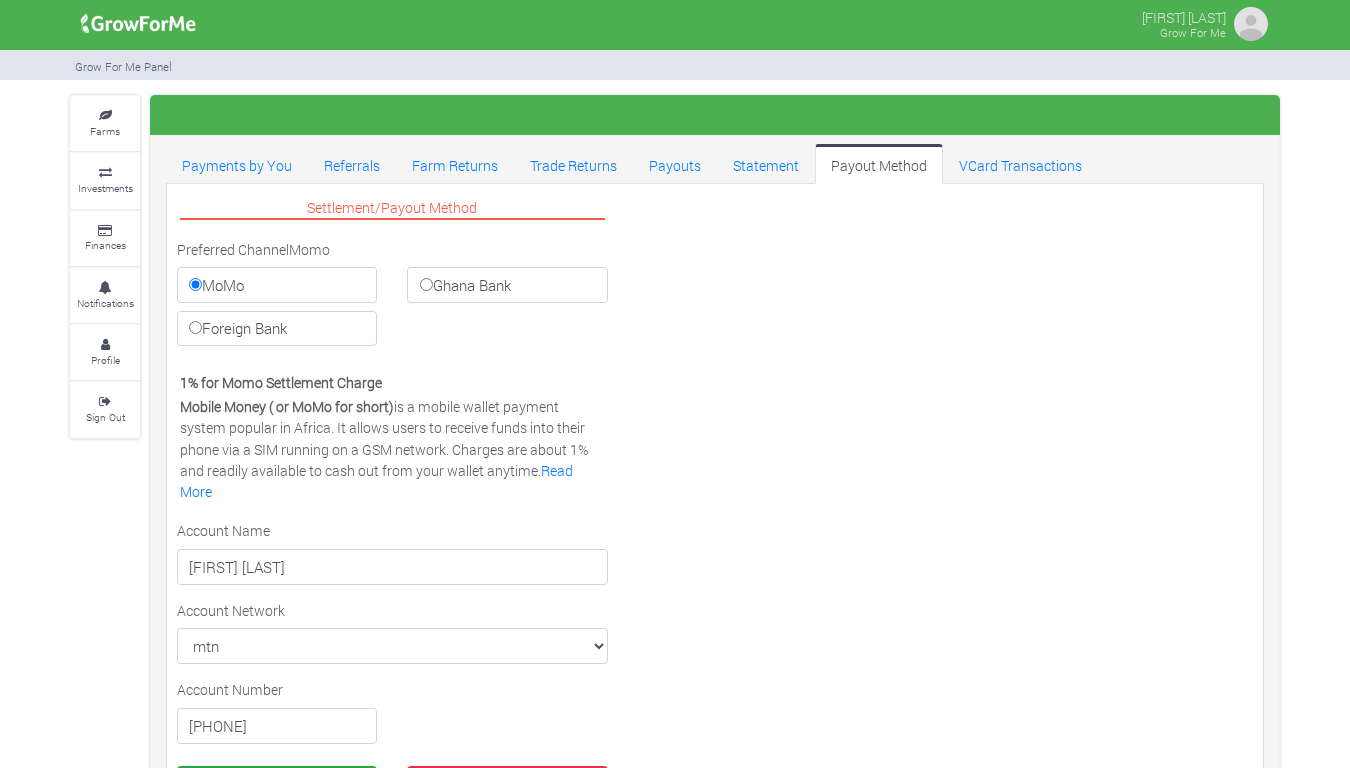 scroll, scrollTop: 0, scrollLeft: 0, axis: both 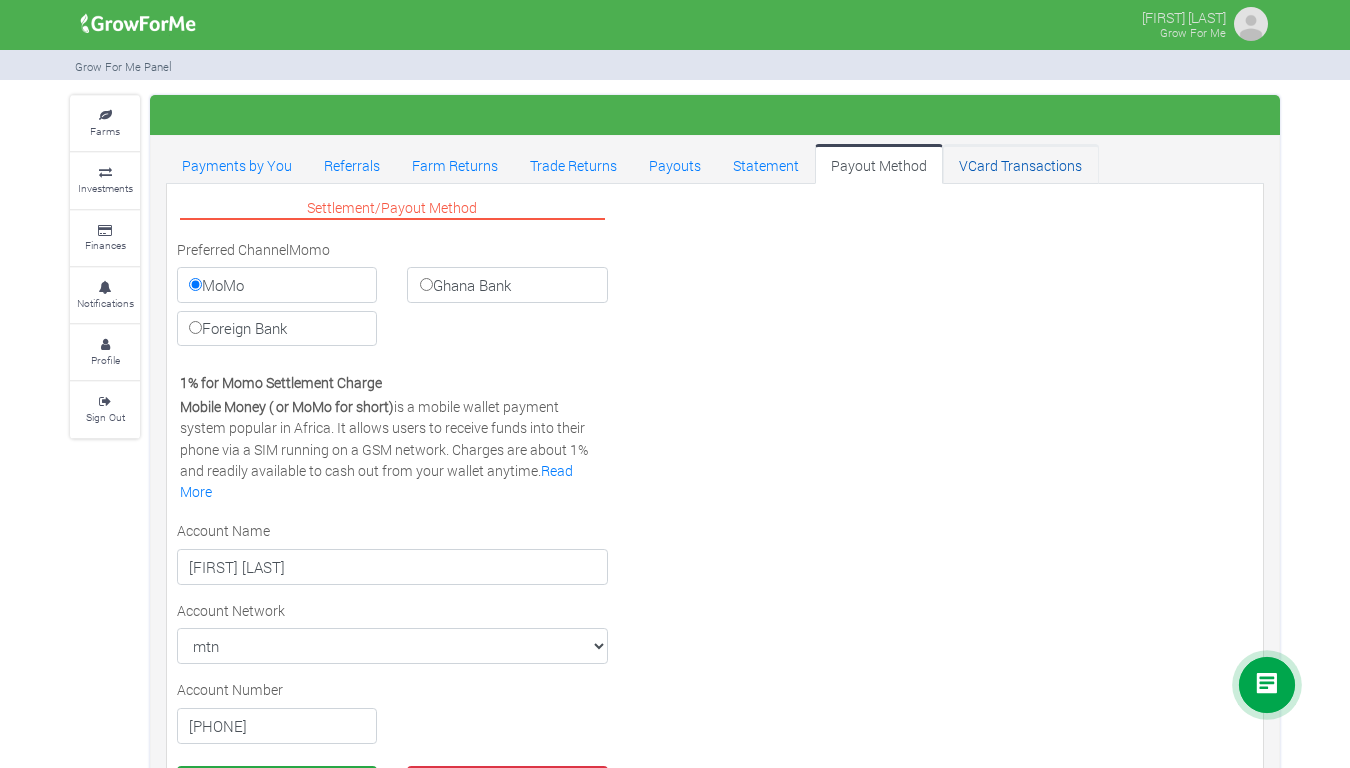 click on "VCard Transactions" at bounding box center [1020, 164] 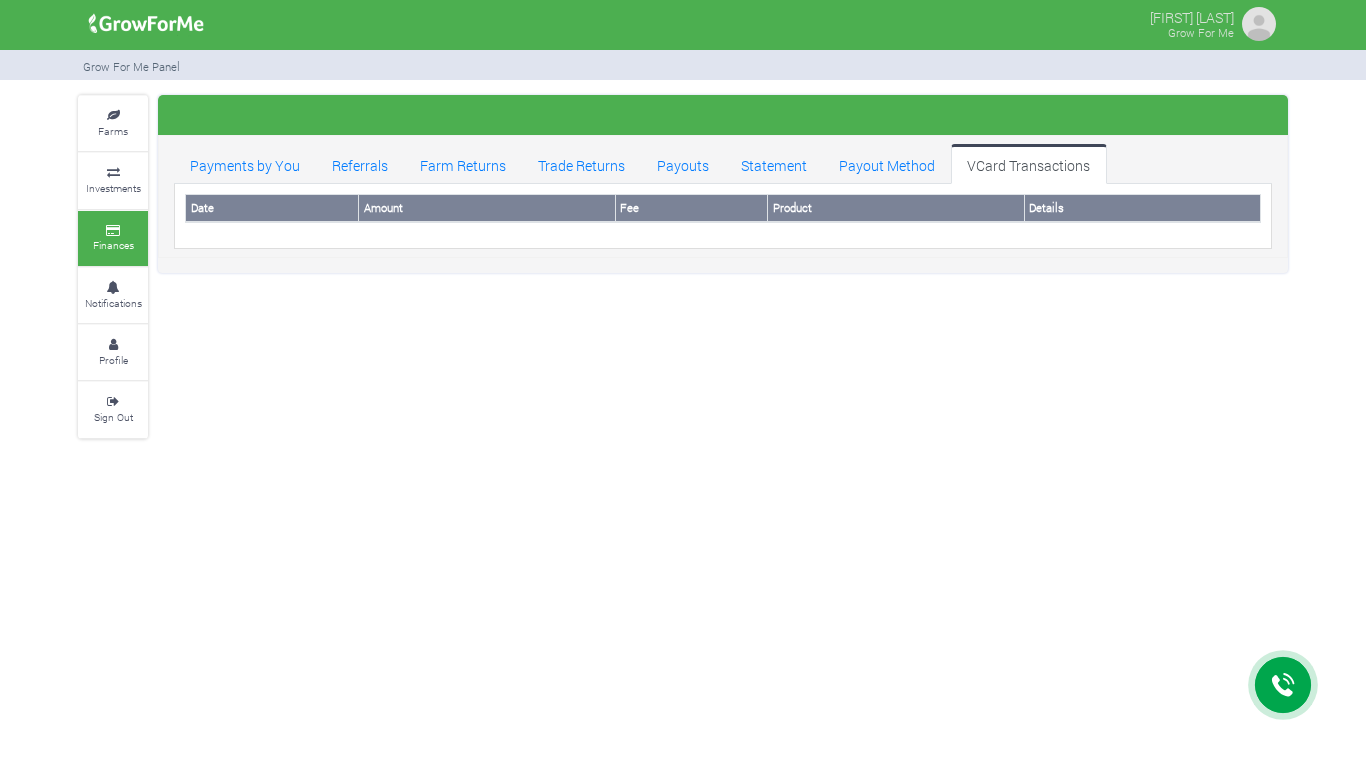 scroll, scrollTop: 0, scrollLeft: 0, axis: both 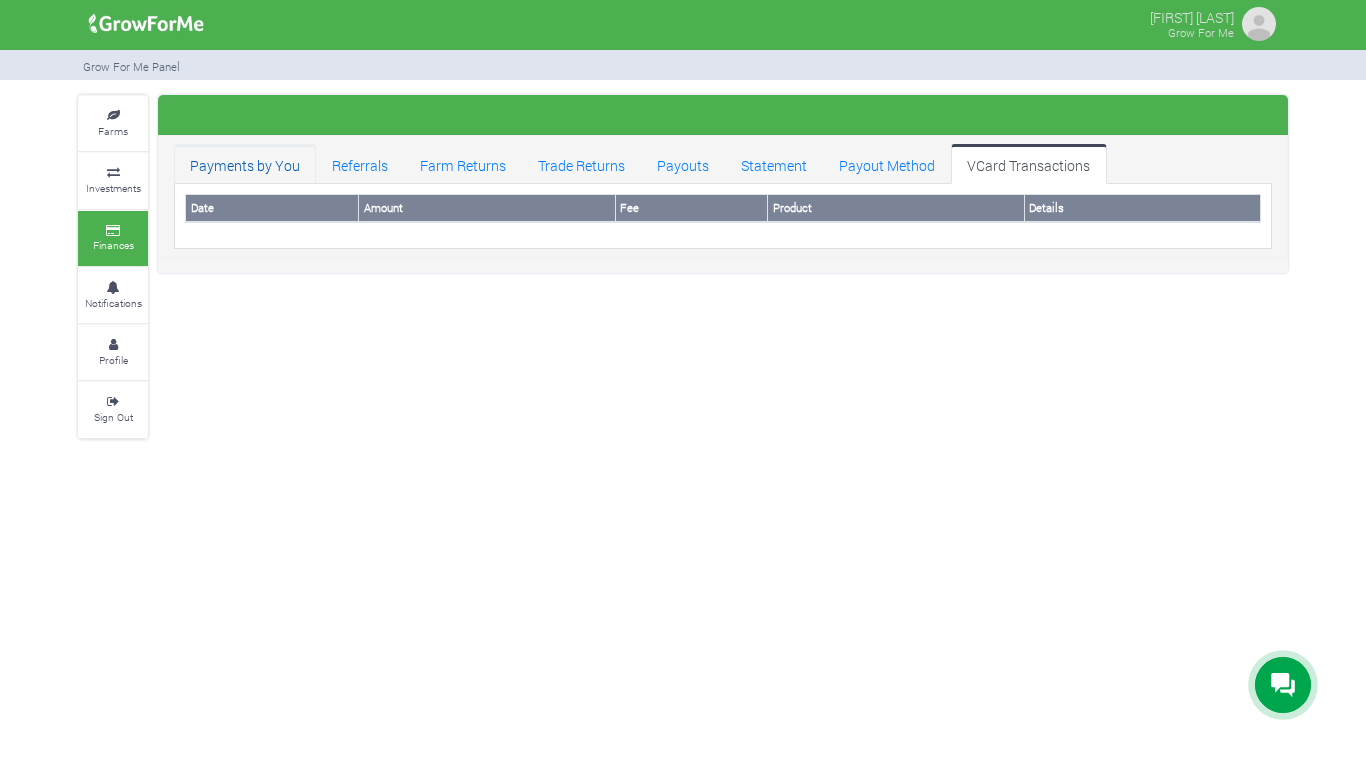 click on "Payments by You" at bounding box center (245, 164) 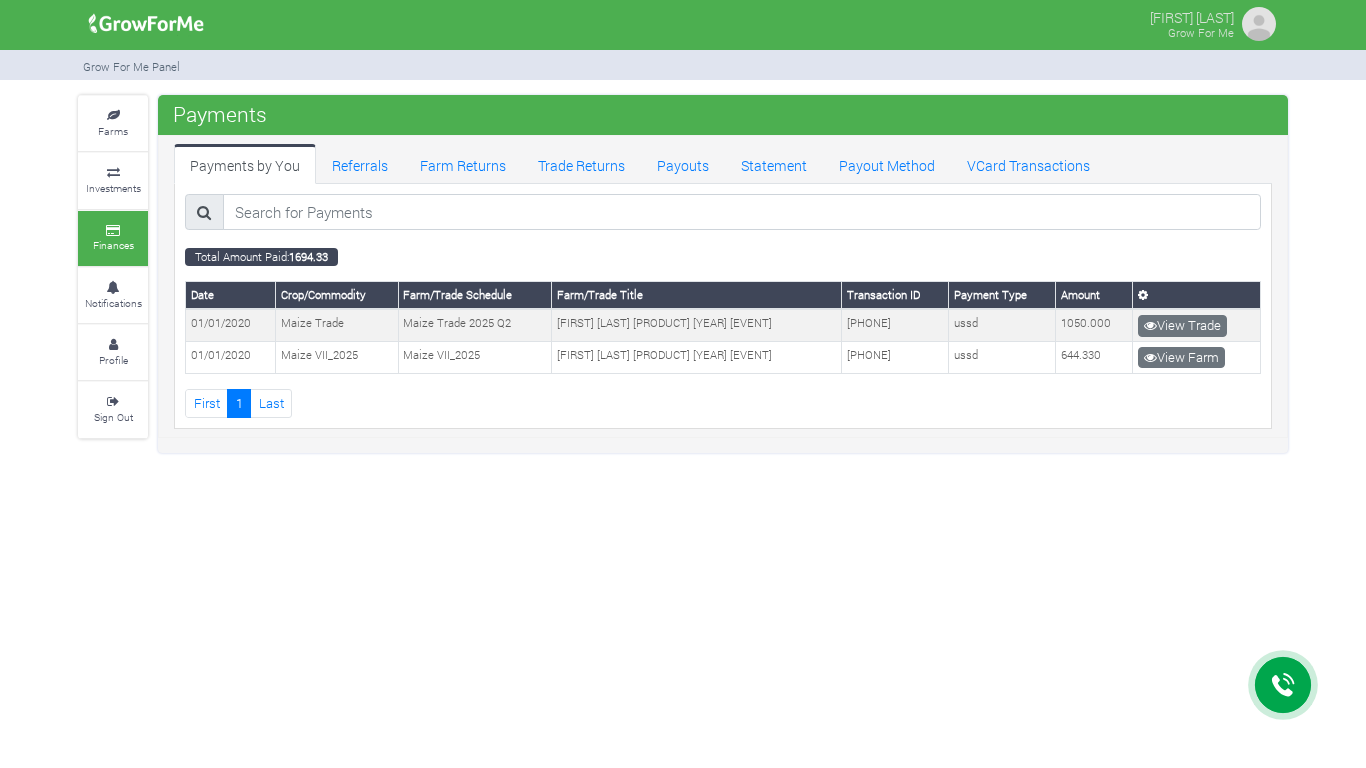 scroll, scrollTop: 0, scrollLeft: 0, axis: both 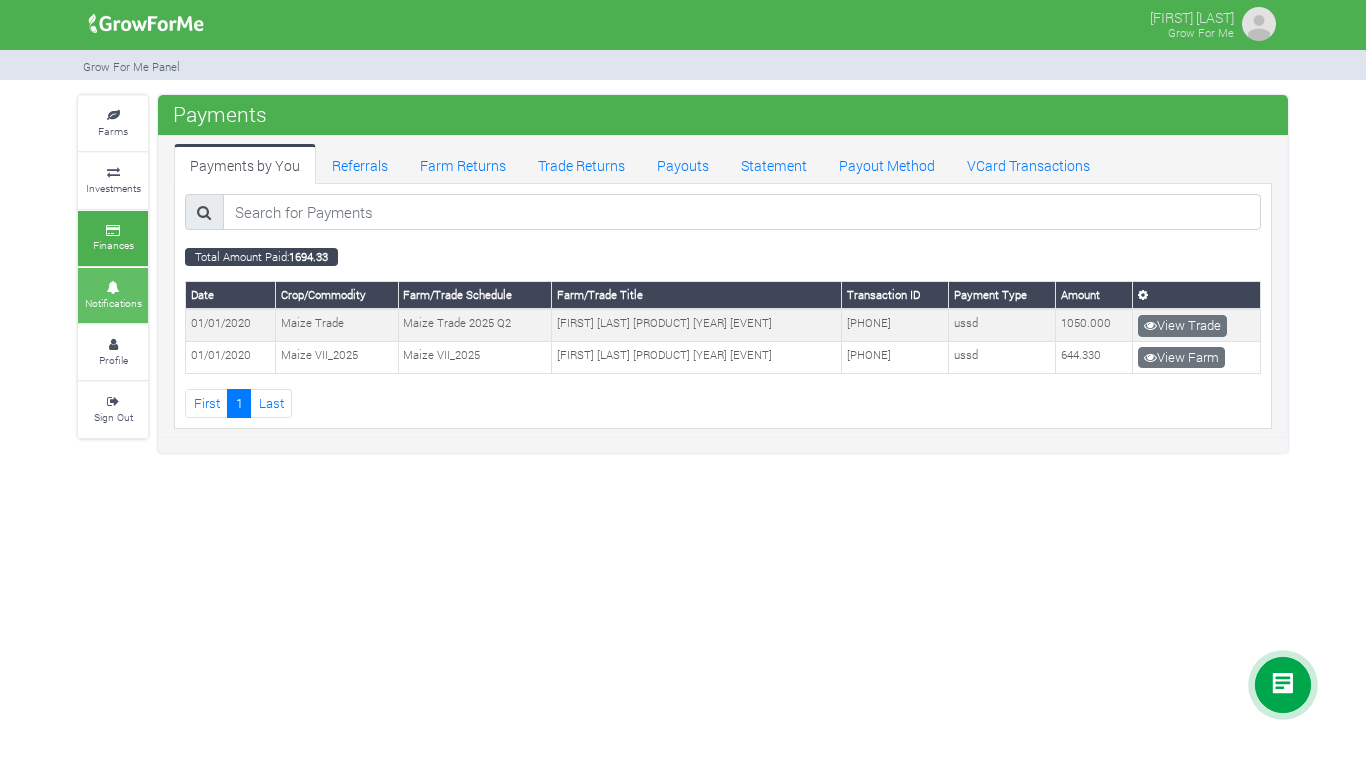 click on "Notifications" at bounding box center (113, 295) 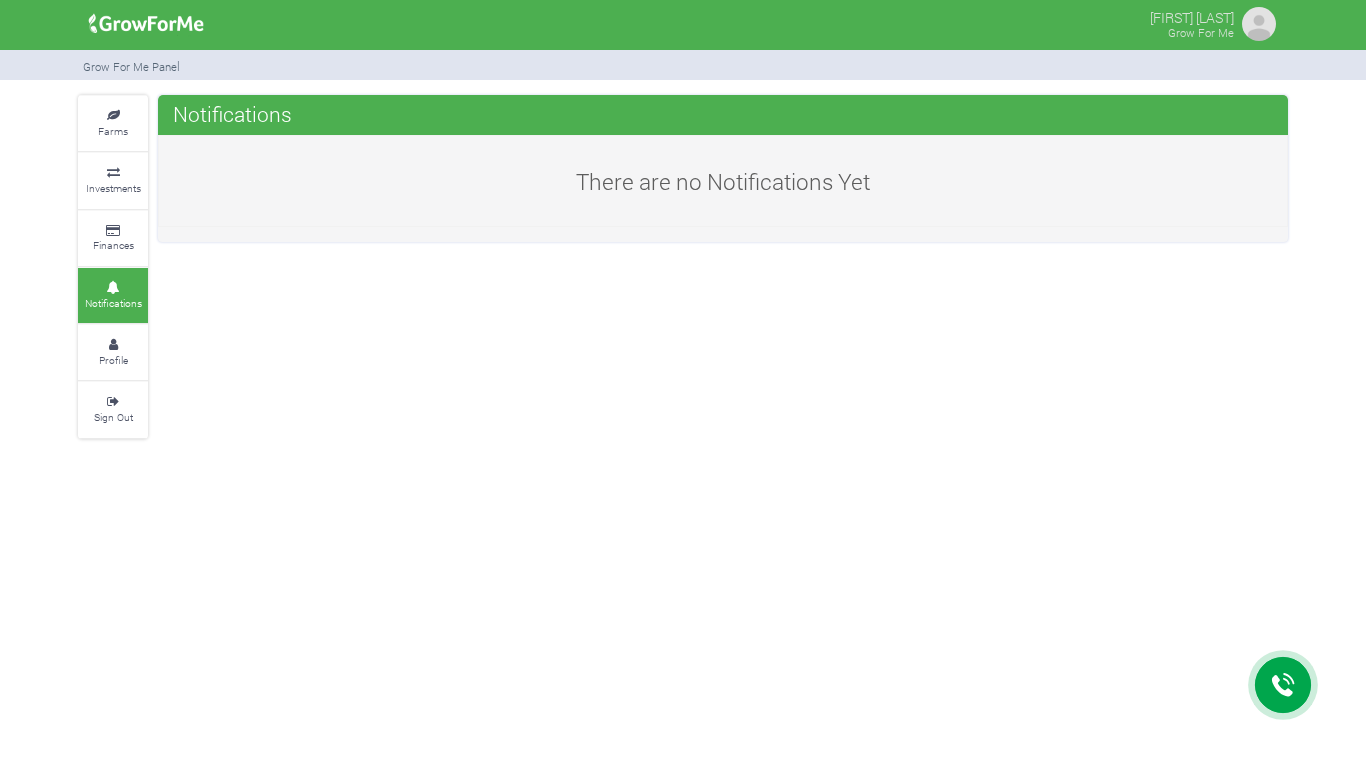 scroll, scrollTop: 0, scrollLeft: 0, axis: both 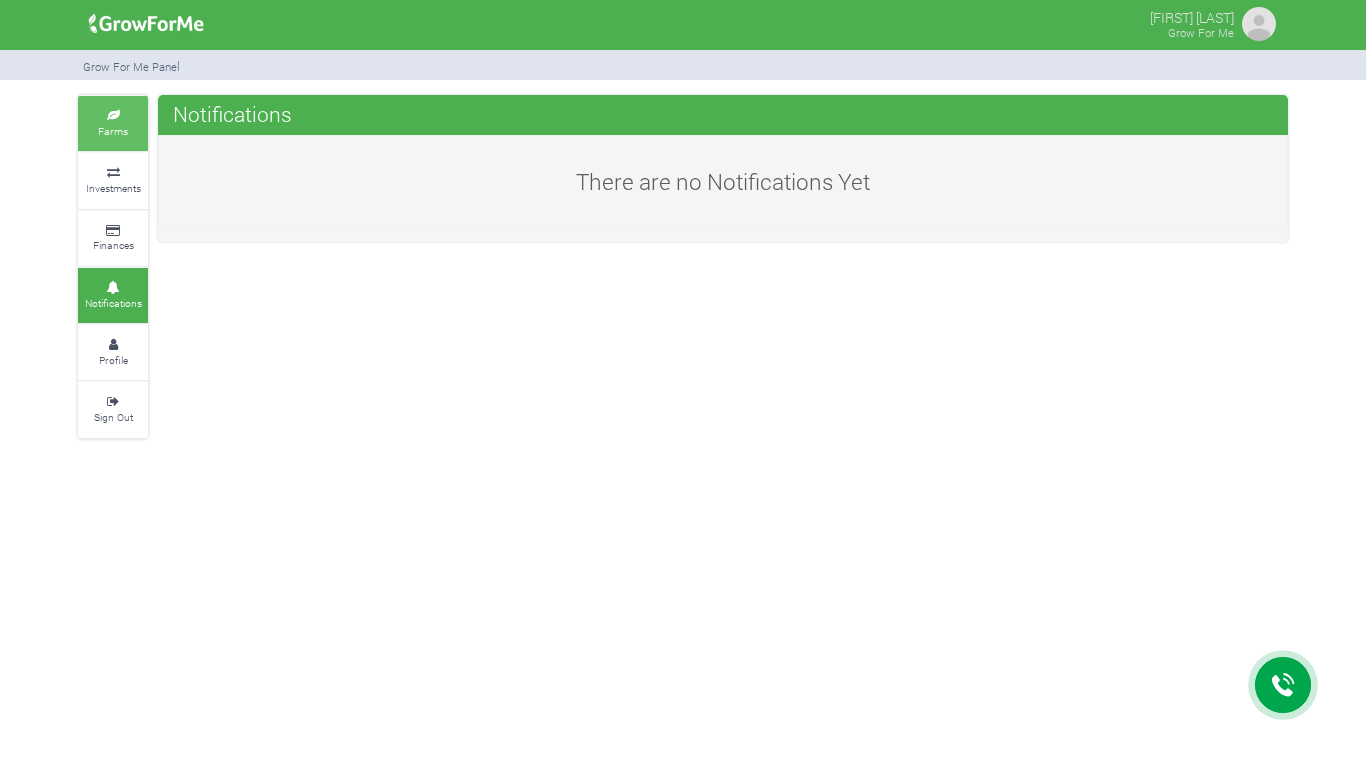click on "Farms" at bounding box center (113, 123) 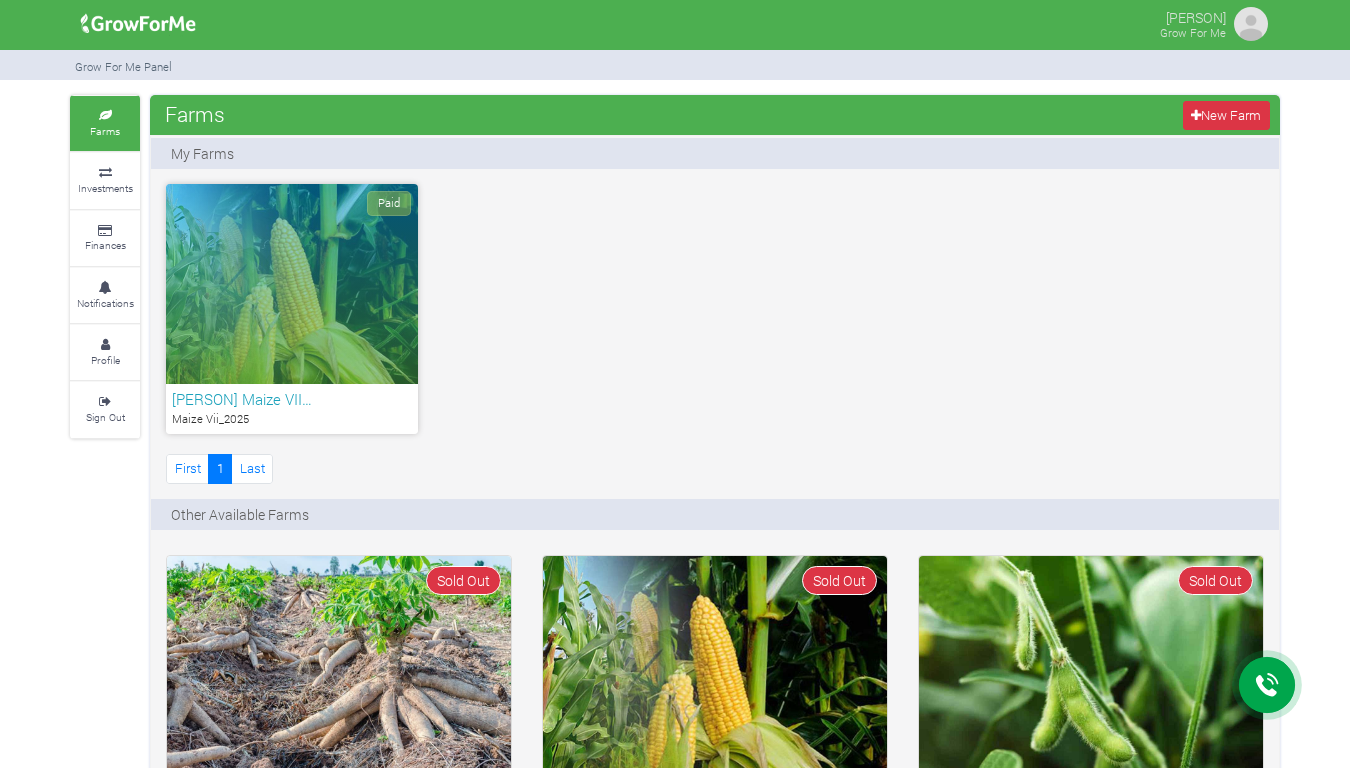 scroll, scrollTop: 0, scrollLeft: 0, axis: both 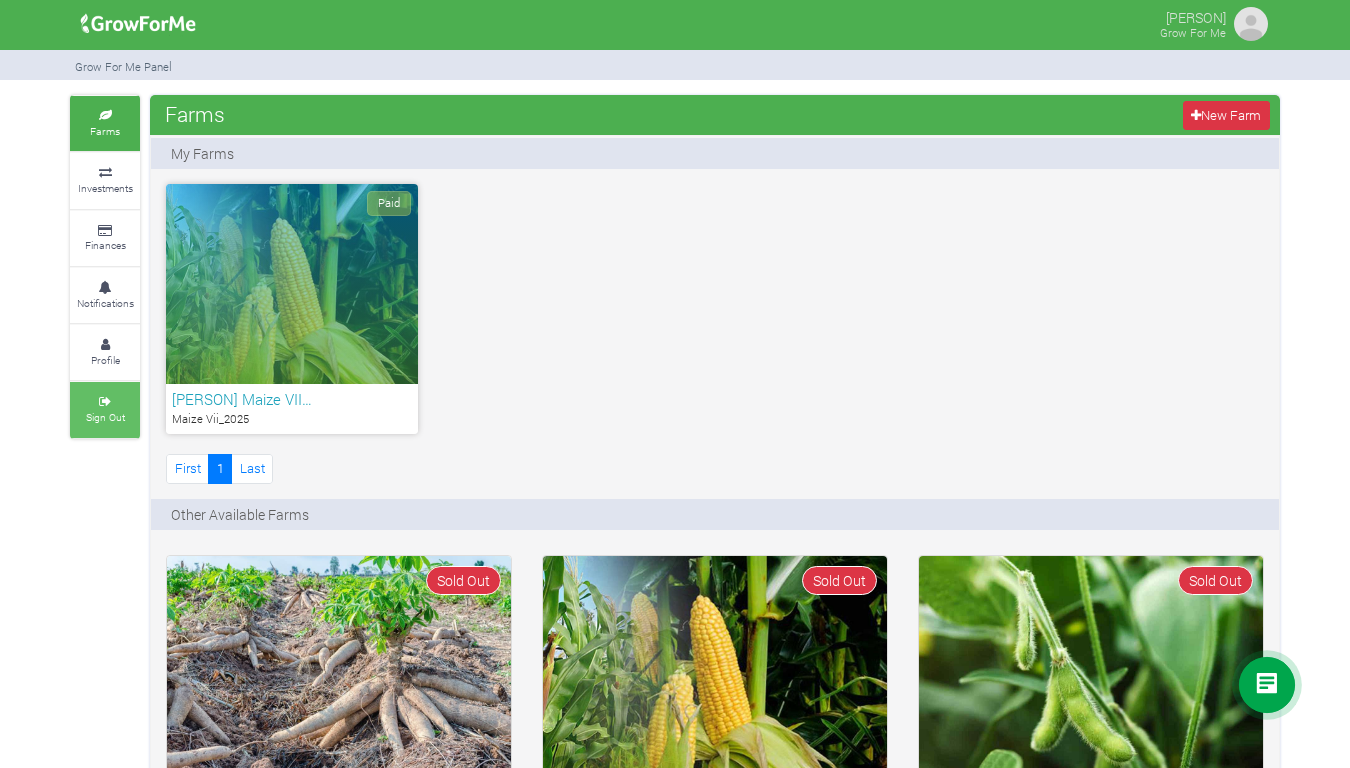 click at bounding box center [105, 402] 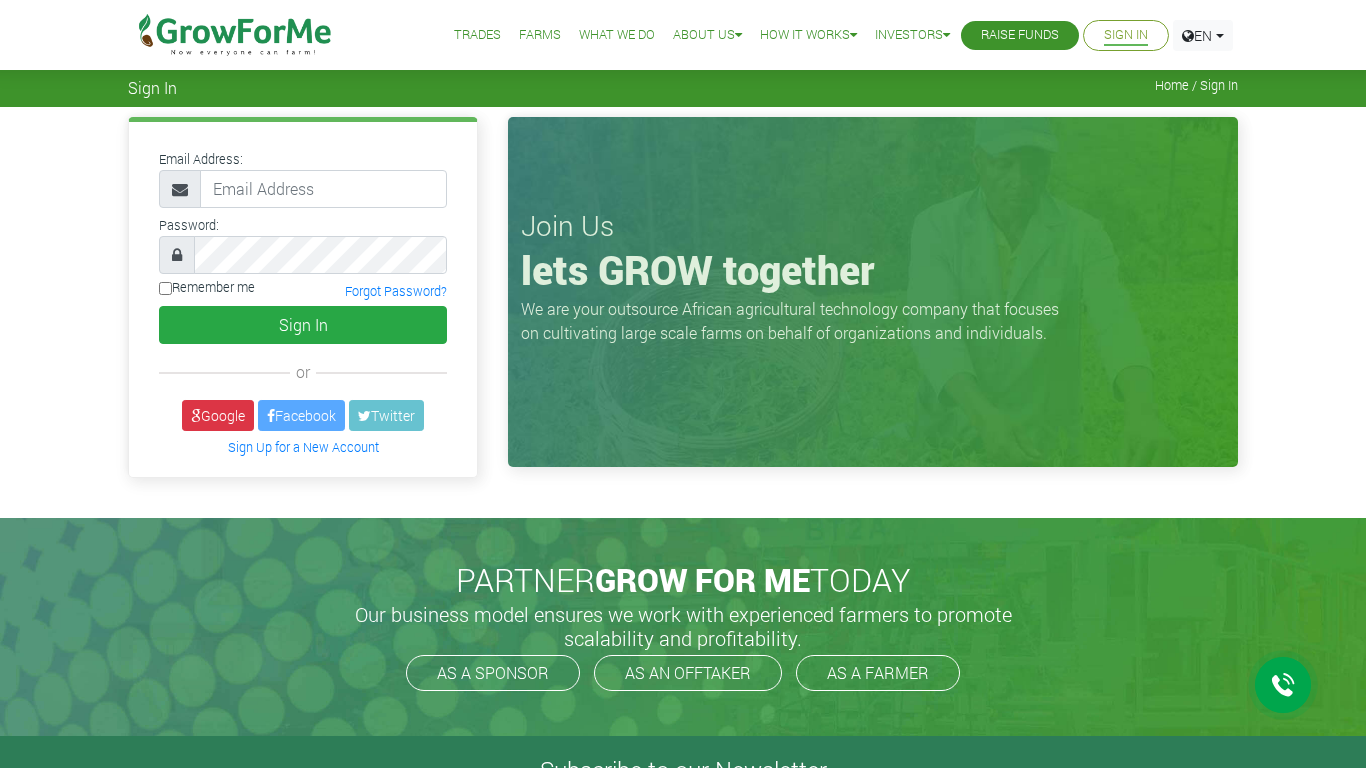 scroll, scrollTop: 0, scrollLeft: 0, axis: both 